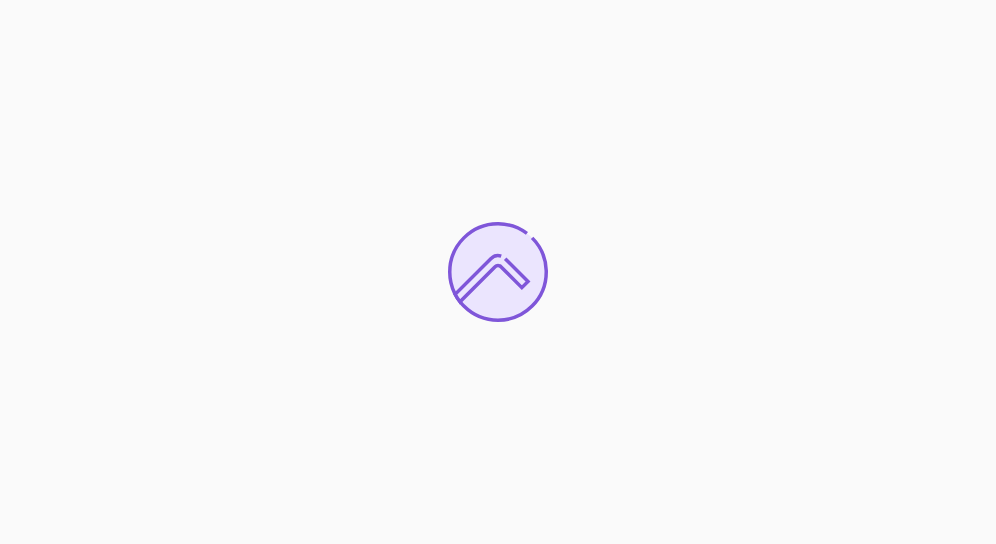 scroll, scrollTop: 0, scrollLeft: 0, axis: both 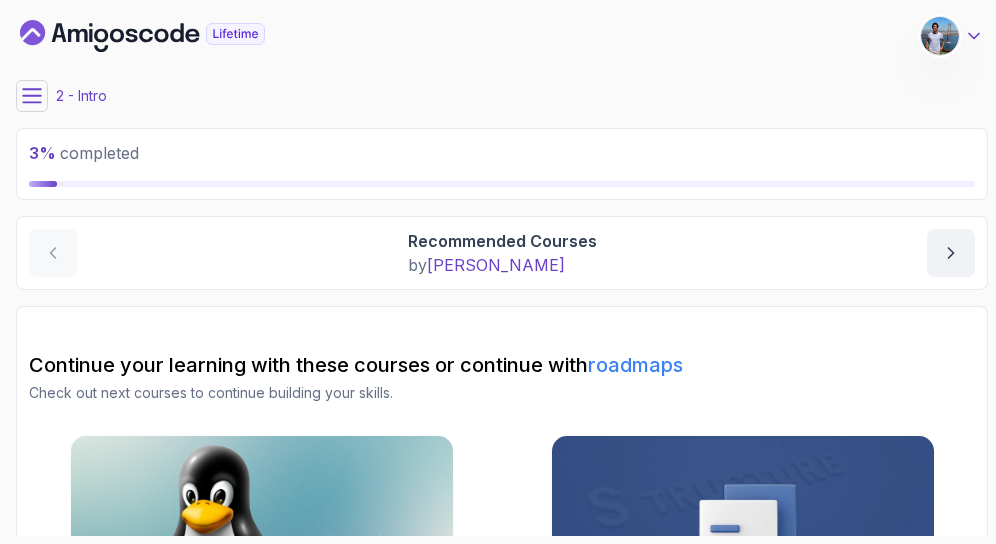 click 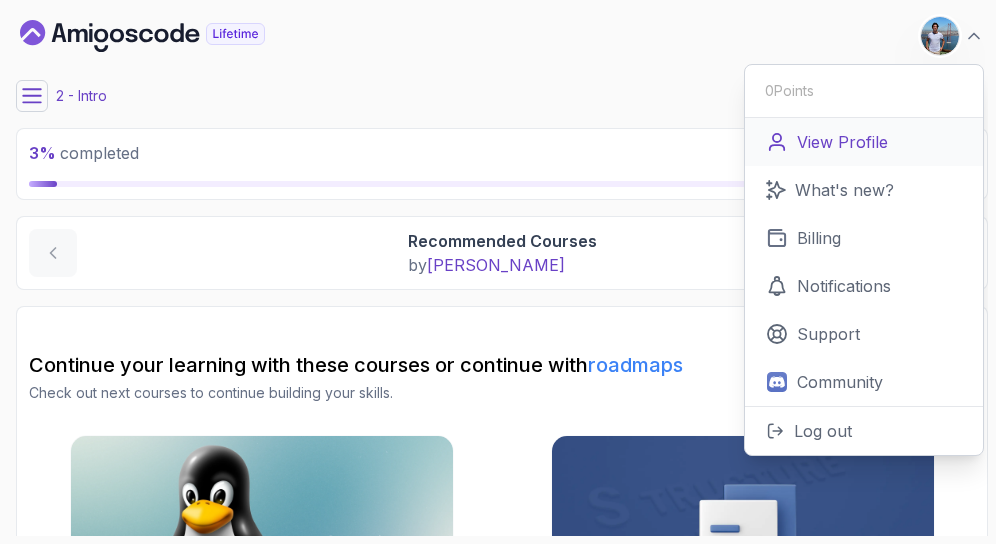 click on "View Profile" at bounding box center [842, 142] 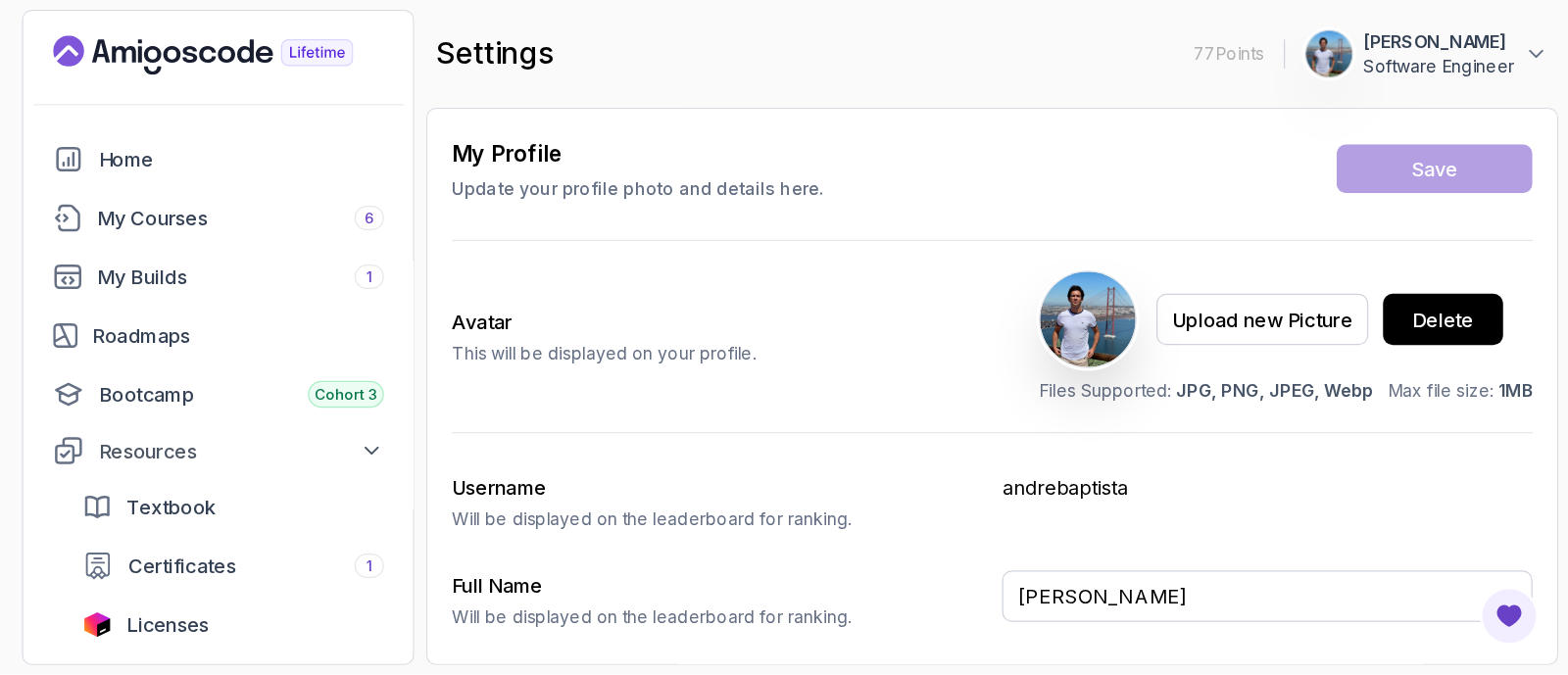 scroll, scrollTop: 0, scrollLeft: 0, axis: both 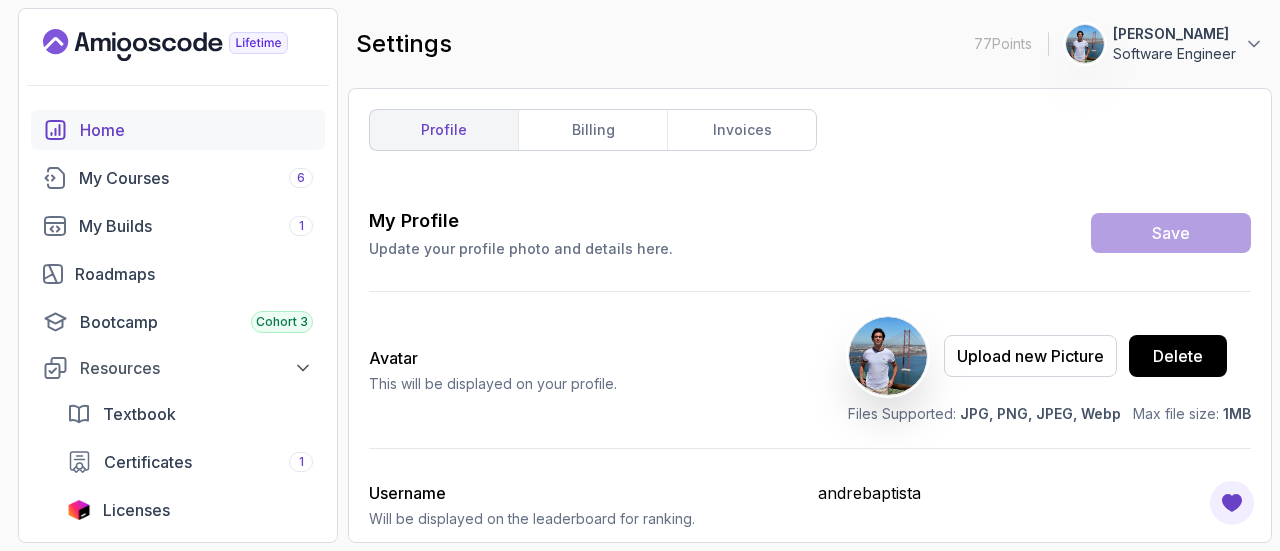 click on "Home" at bounding box center (196, 130) 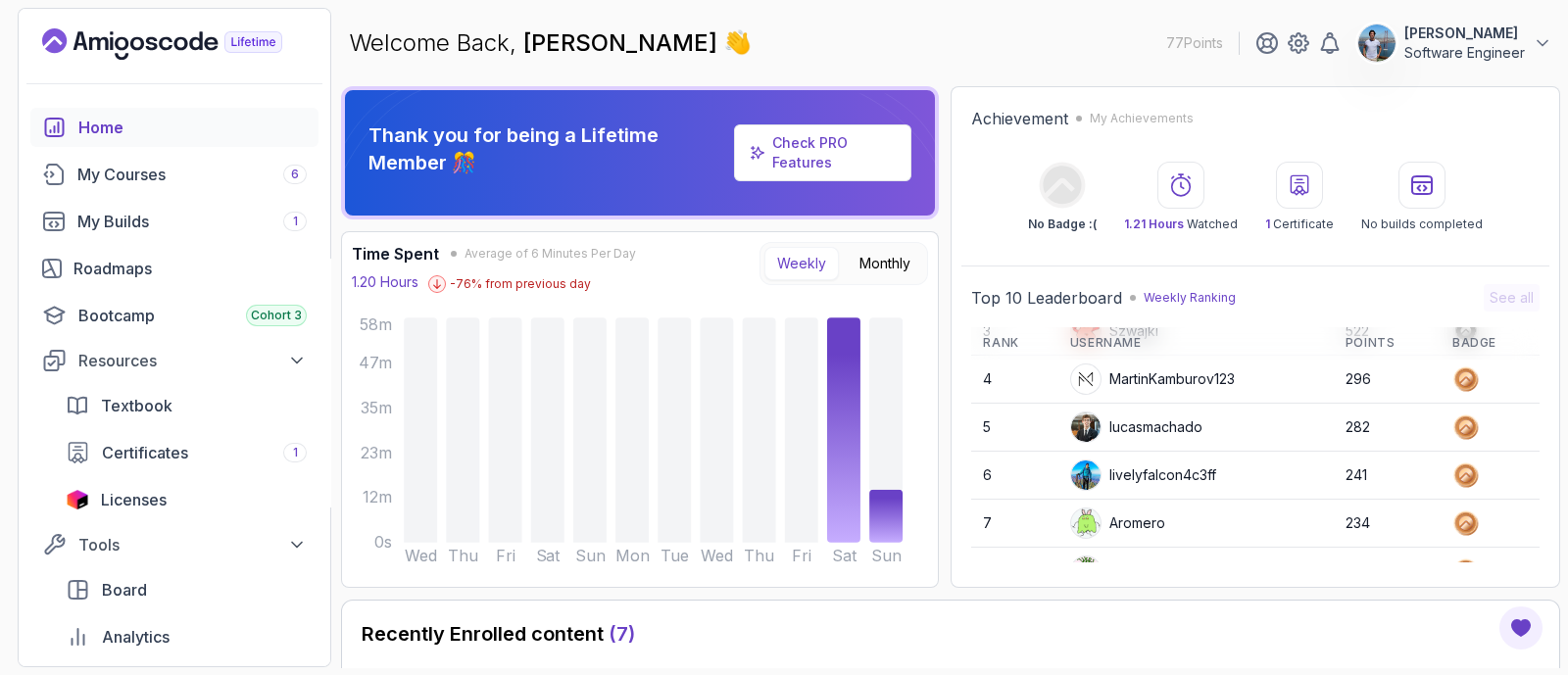 scroll, scrollTop: 274, scrollLeft: 0, axis: vertical 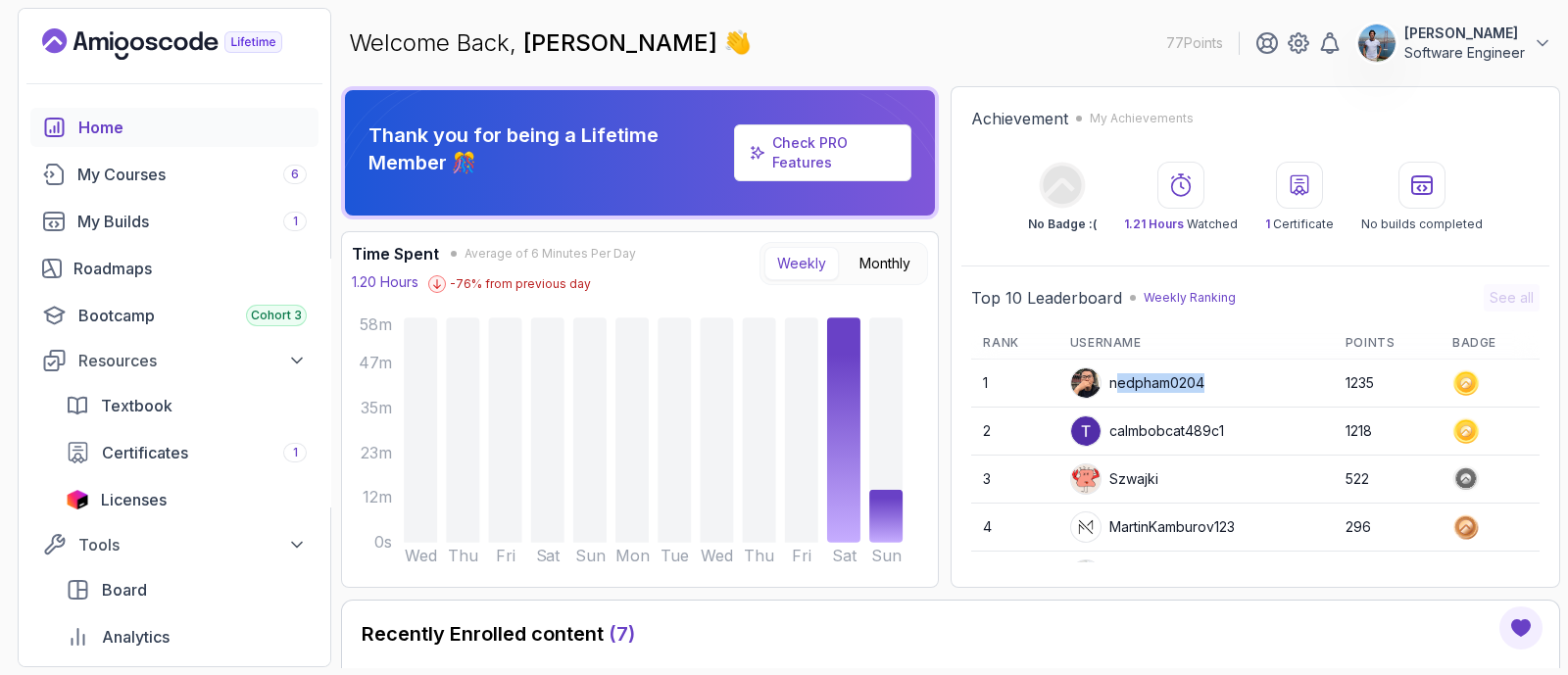 drag, startPoint x: 1197, startPoint y: 402, endPoint x: 1110, endPoint y: 399, distance: 87.051709 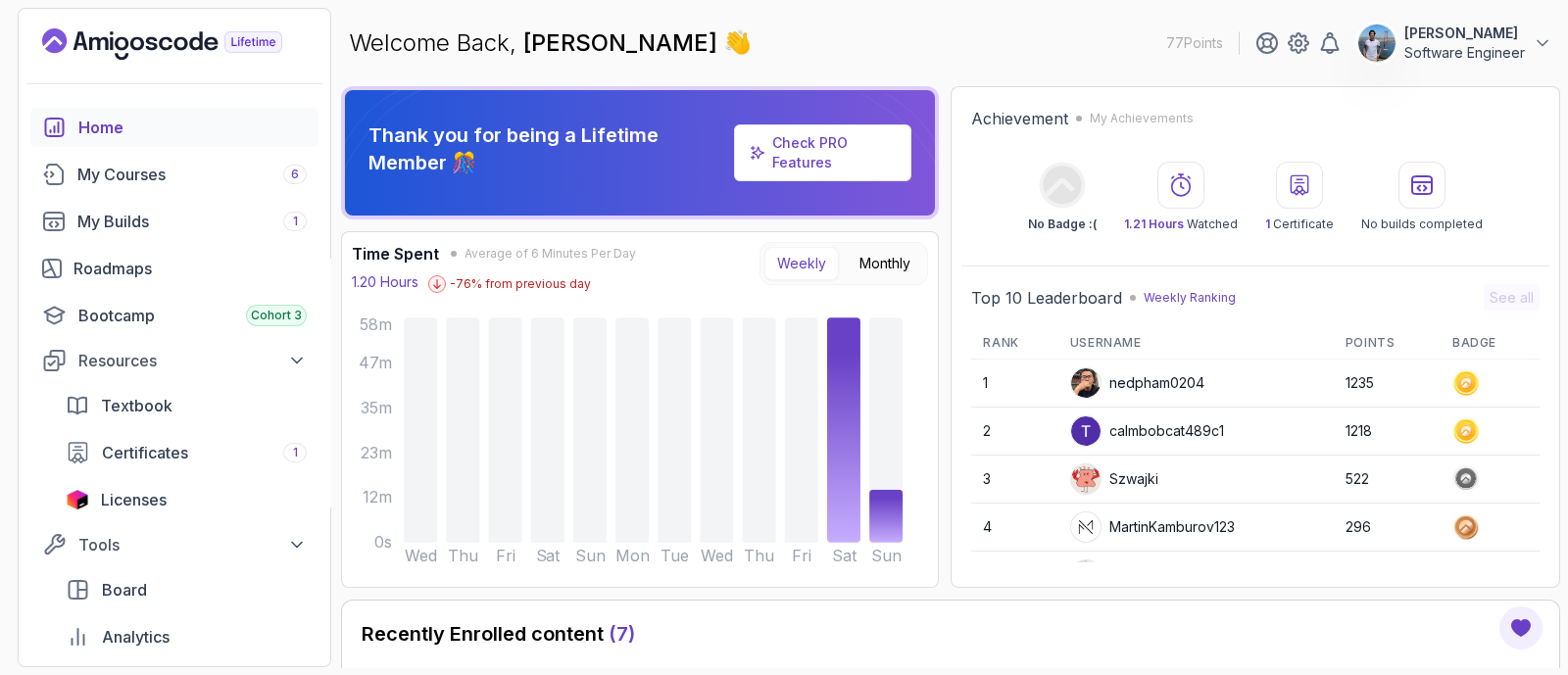 click on "nedpham0204" at bounding box center [1137, 383] 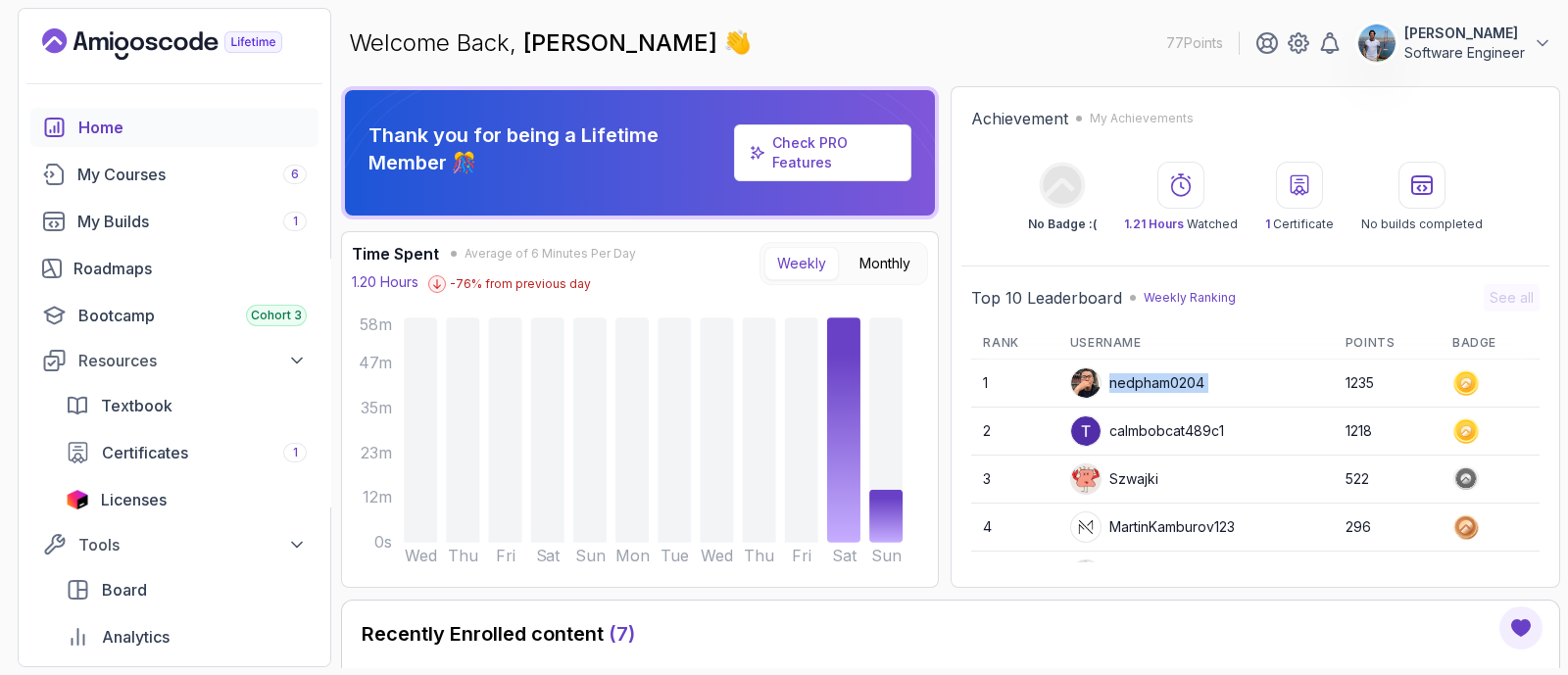 click on "nedpham0204" at bounding box center [1137, 383] 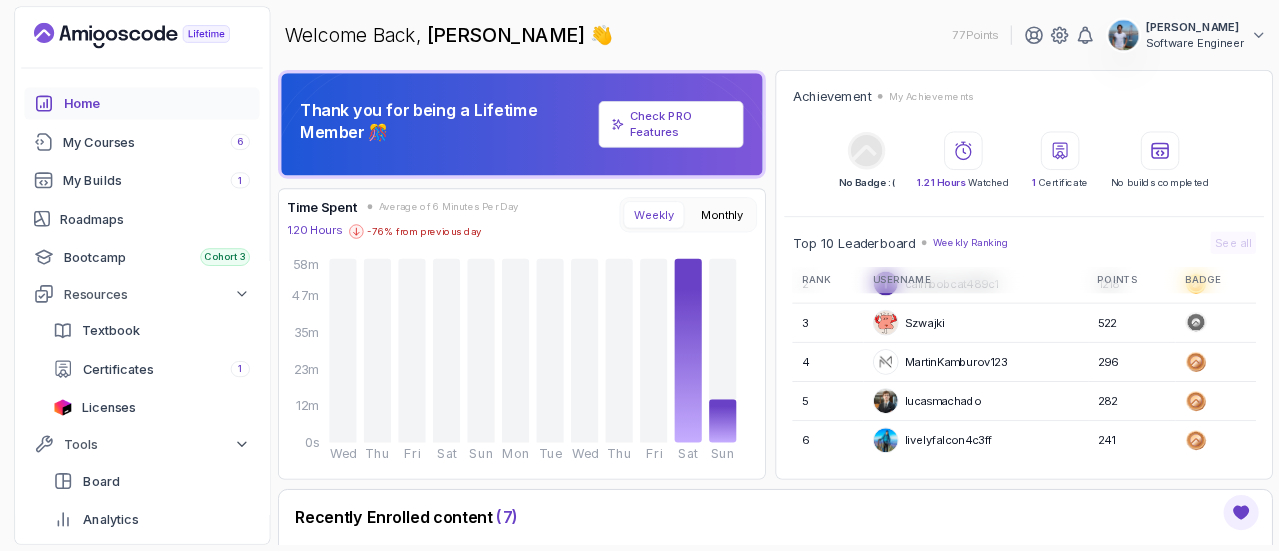 scroll, scrollTop: 124, scrollLeft: 0, axis: vertical 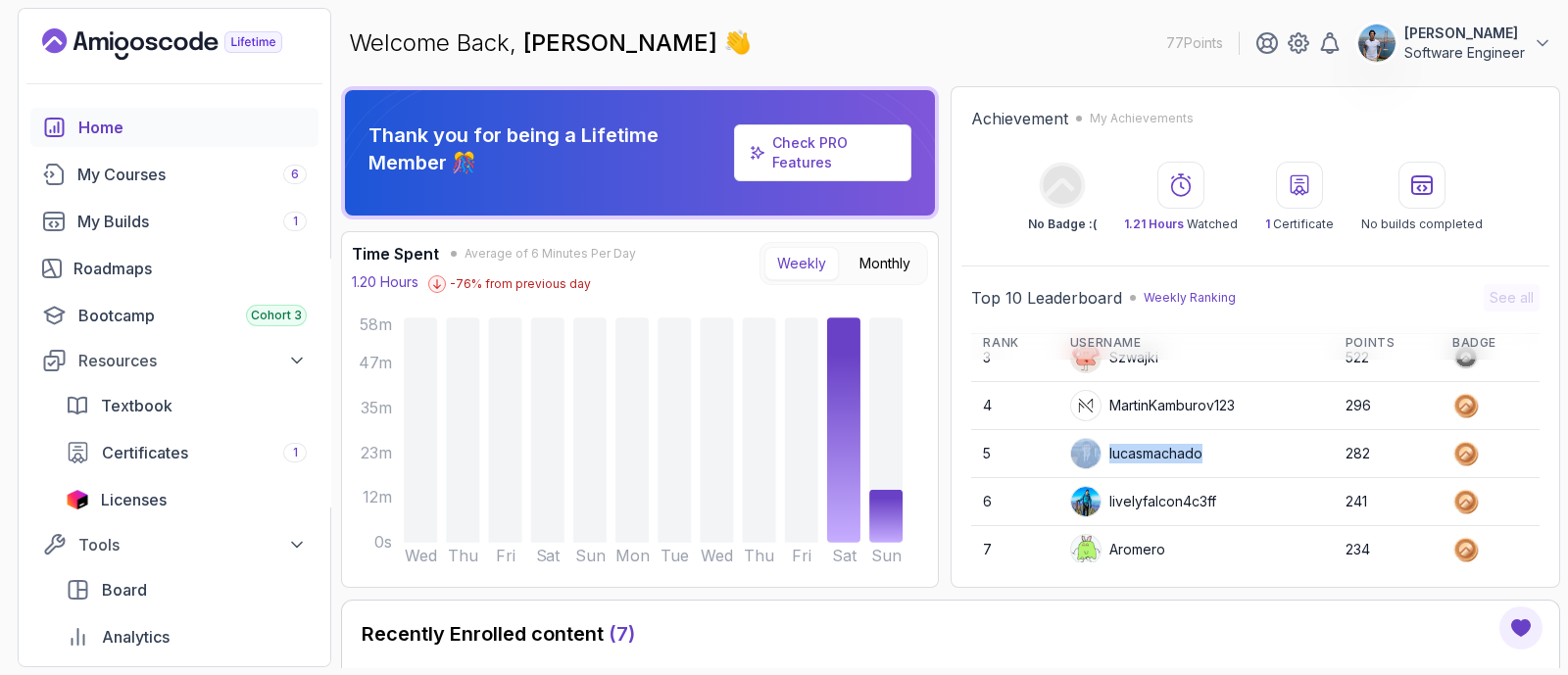 drag, startPoint x: 1197, startPoint y: 480, endPoint x: 1093, endPoint y: 477, distance: 104.04326 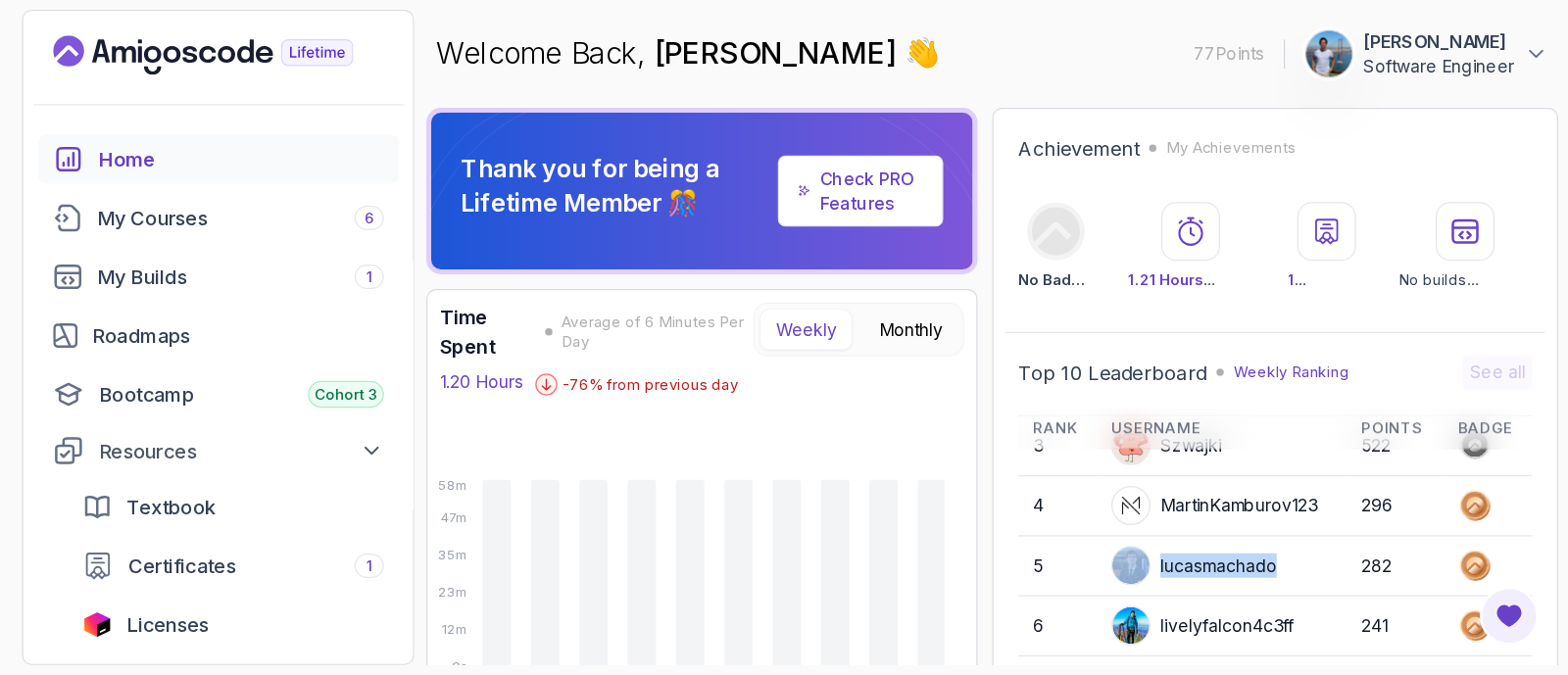 scroll, scrollTop: 122, scrollLeft: 0, axis: vertical 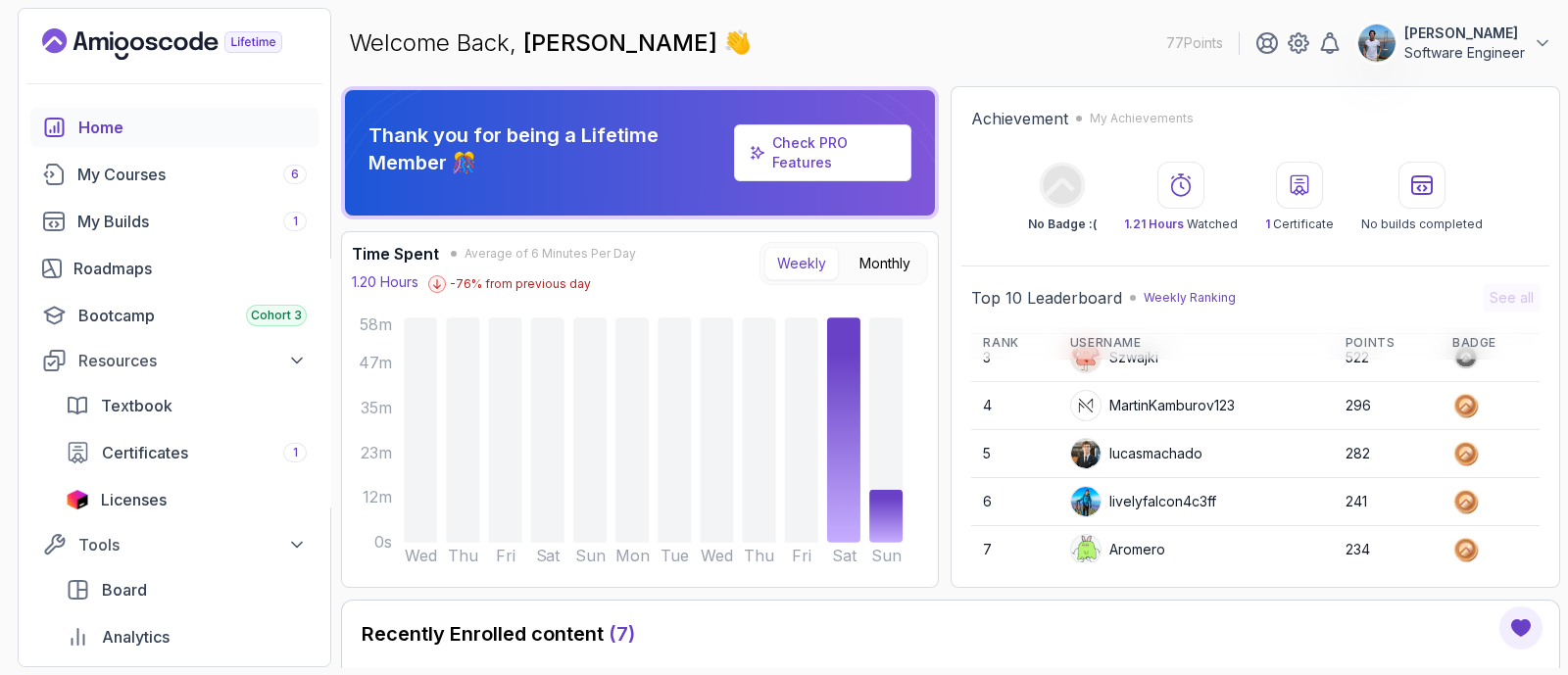 click on "lucasmachado" at bounding box center [1136, 454] 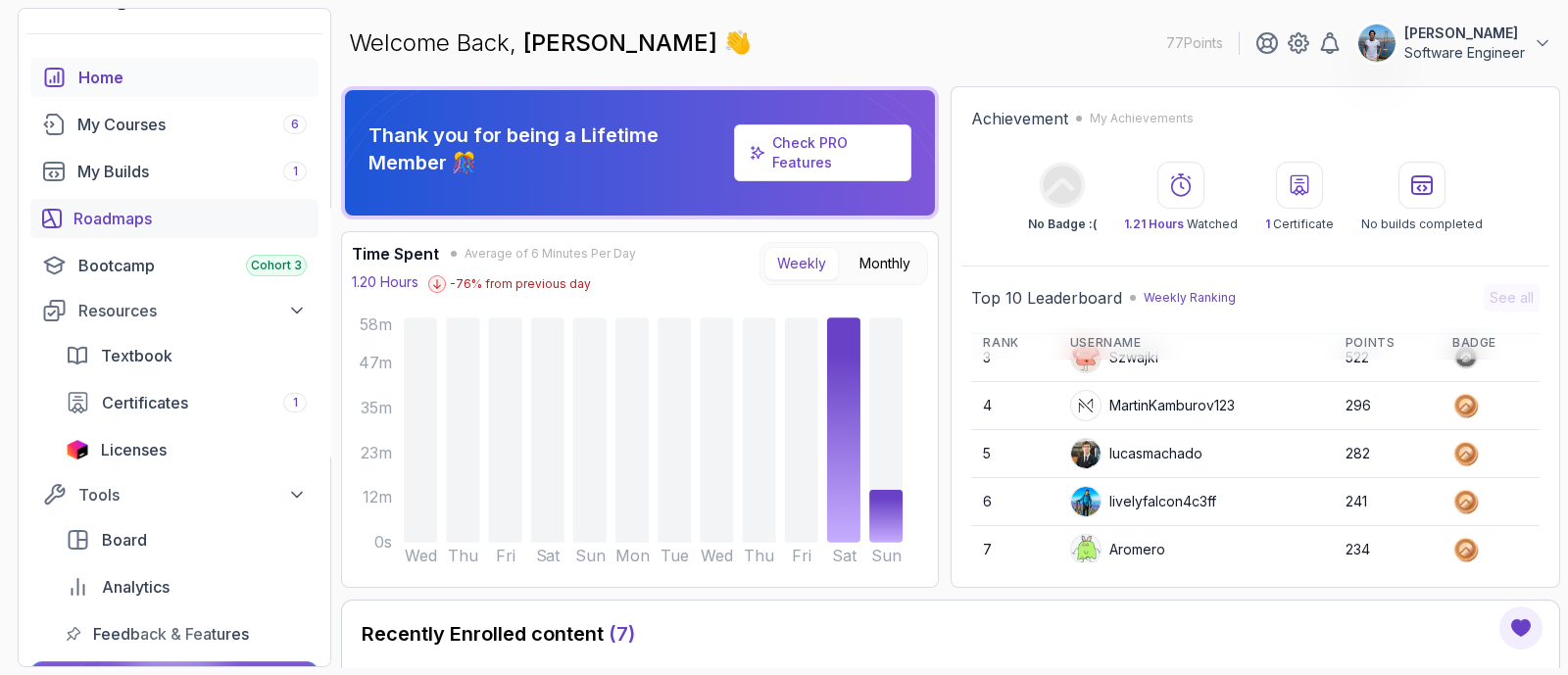 scroll, scrollTop: 0, scrollLeft: 0, axis: both 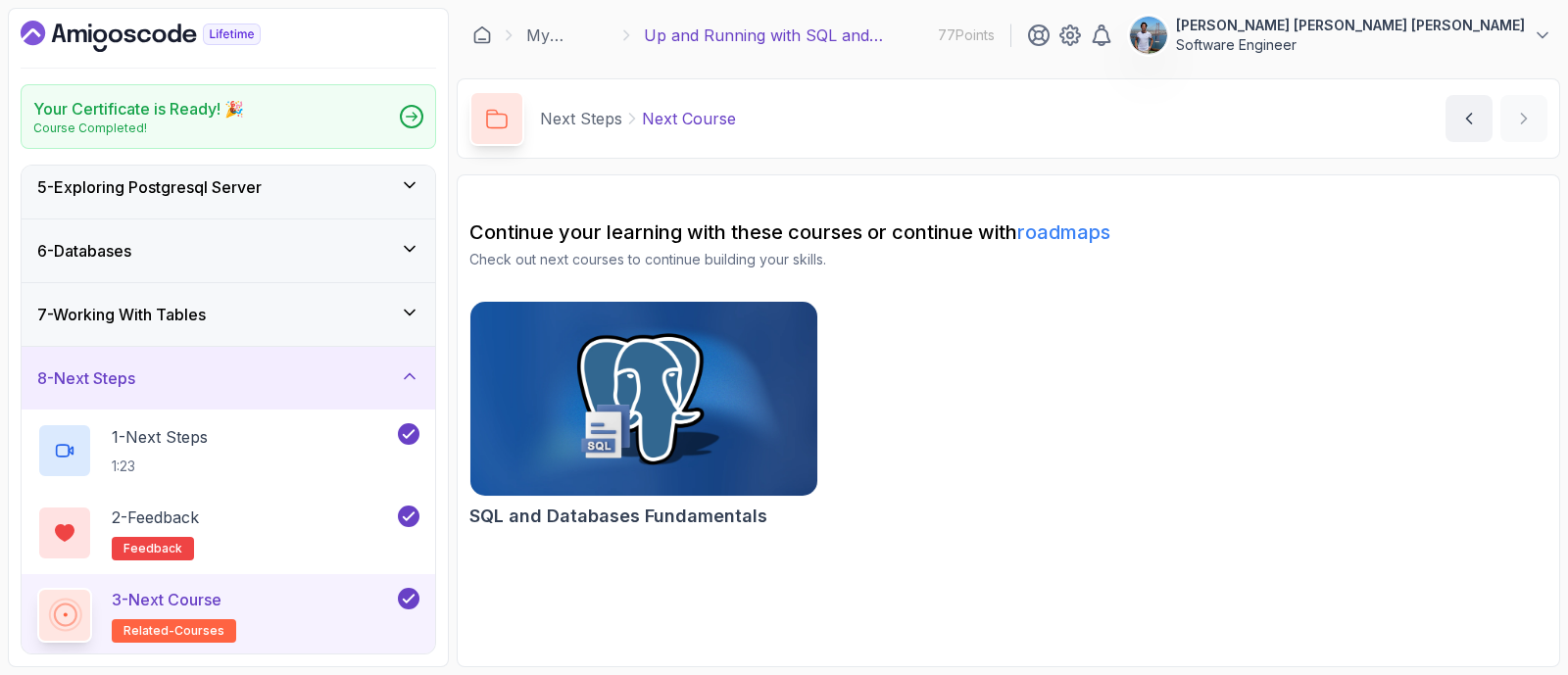 click at bounding box center (644, 399) 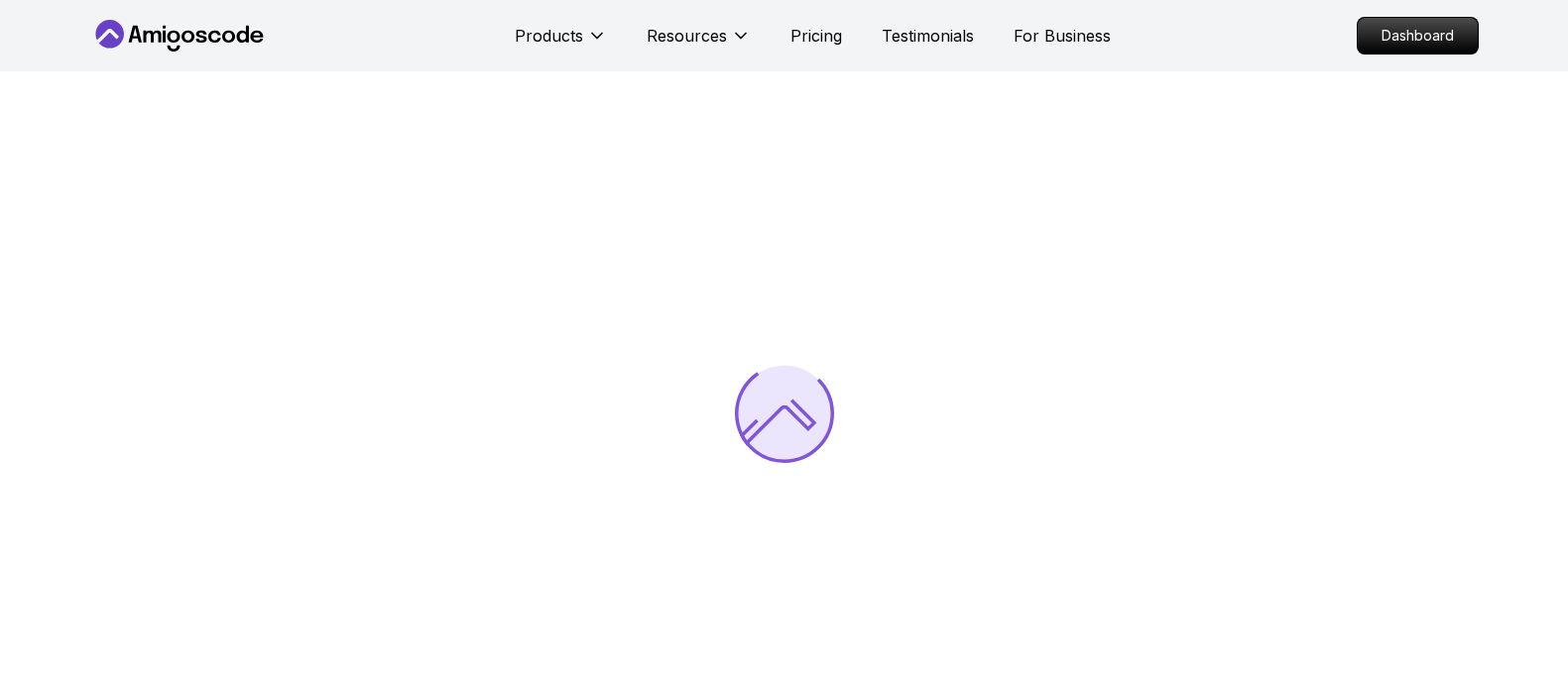 scroll, scrollTop: 0, scrollLeft: 0, axis: both 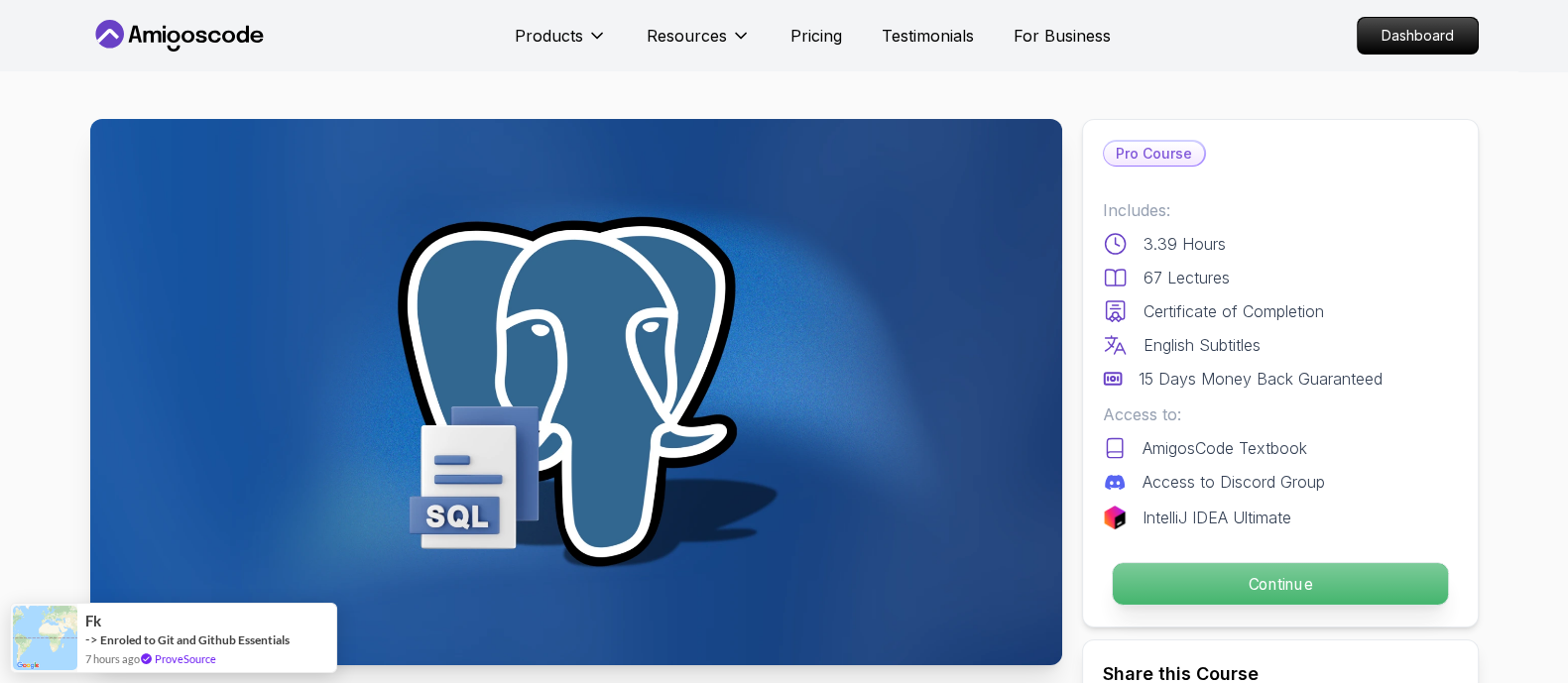 click on "Continue" at bounding box center (1279, 584) 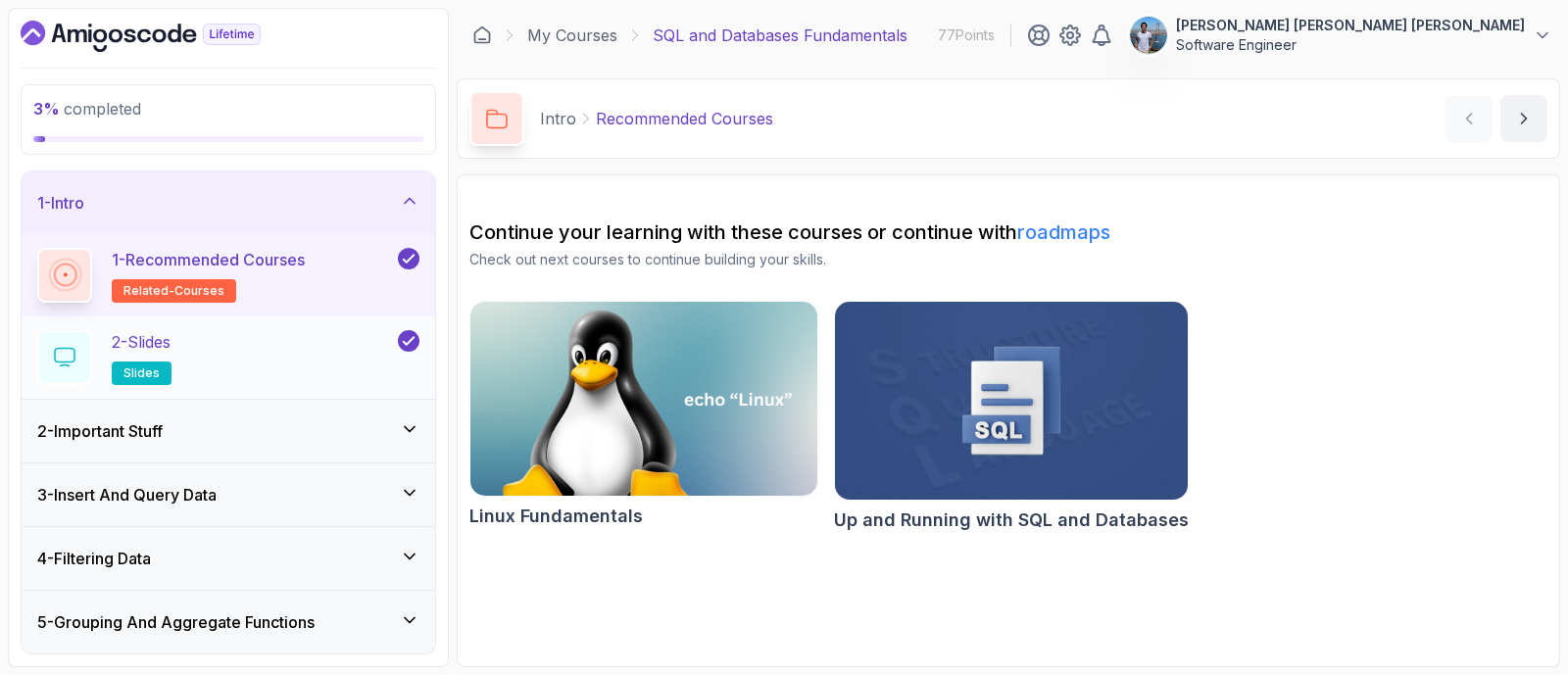 click on "2  -  Slides slides" at bounding box center (228, 358) 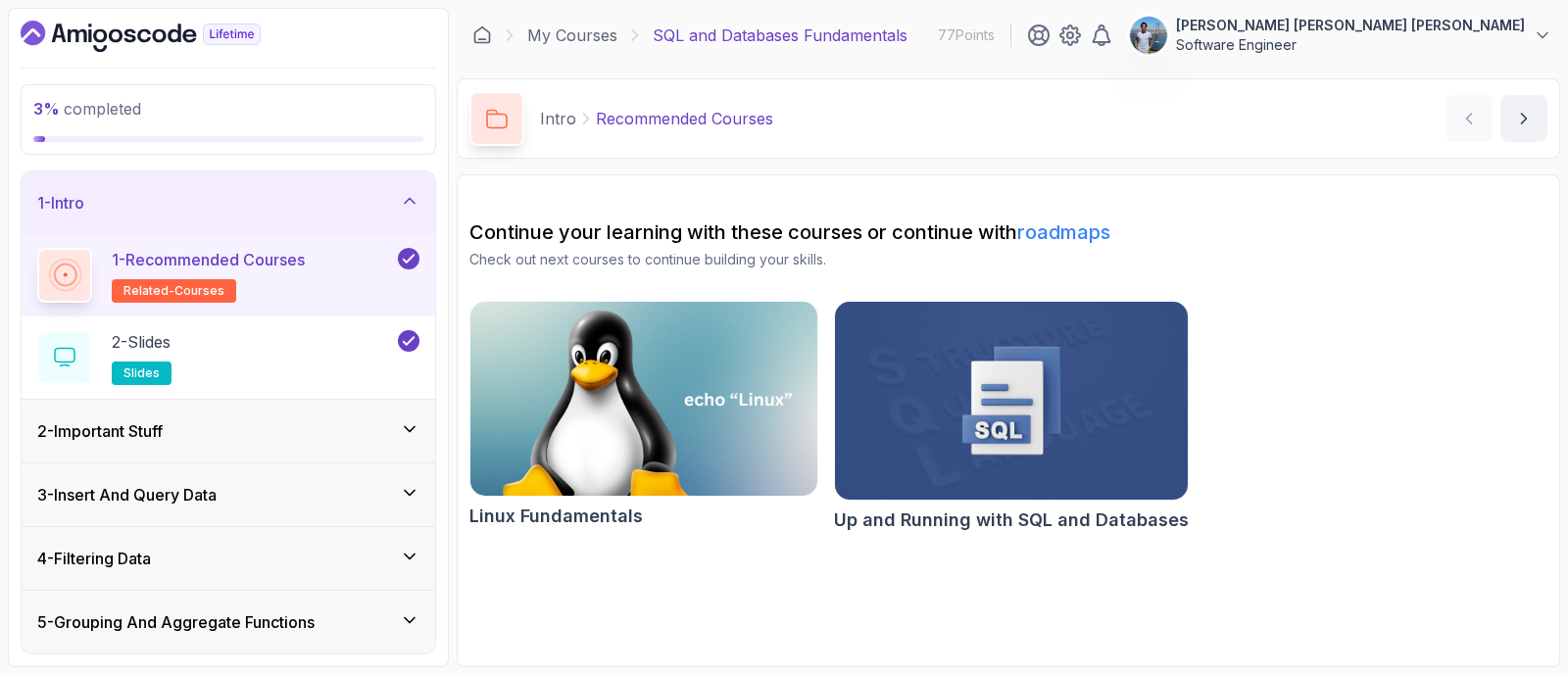 click on "2  -  Important Stuff" at bounding box center (228, 431) 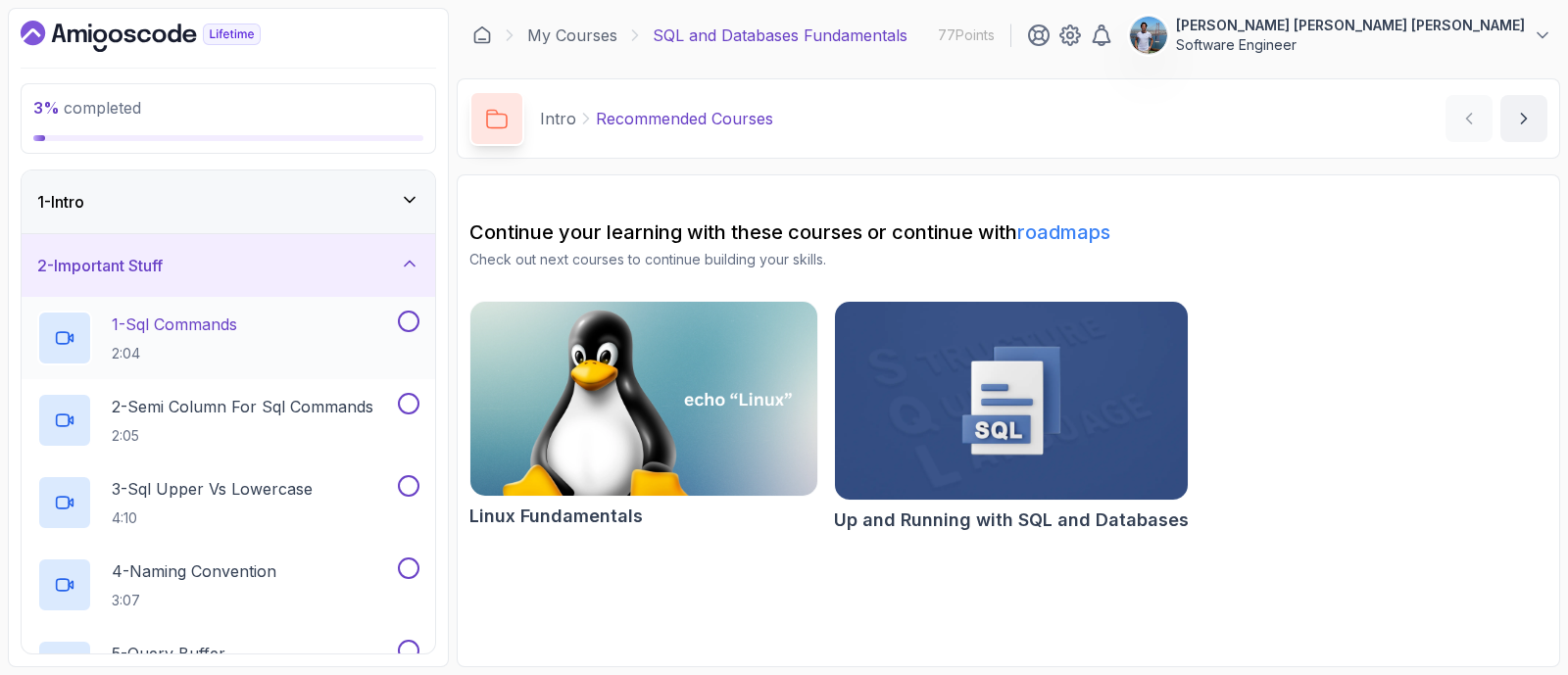 click on "1  -  Sql Commands" at bounding box center [174, 324] 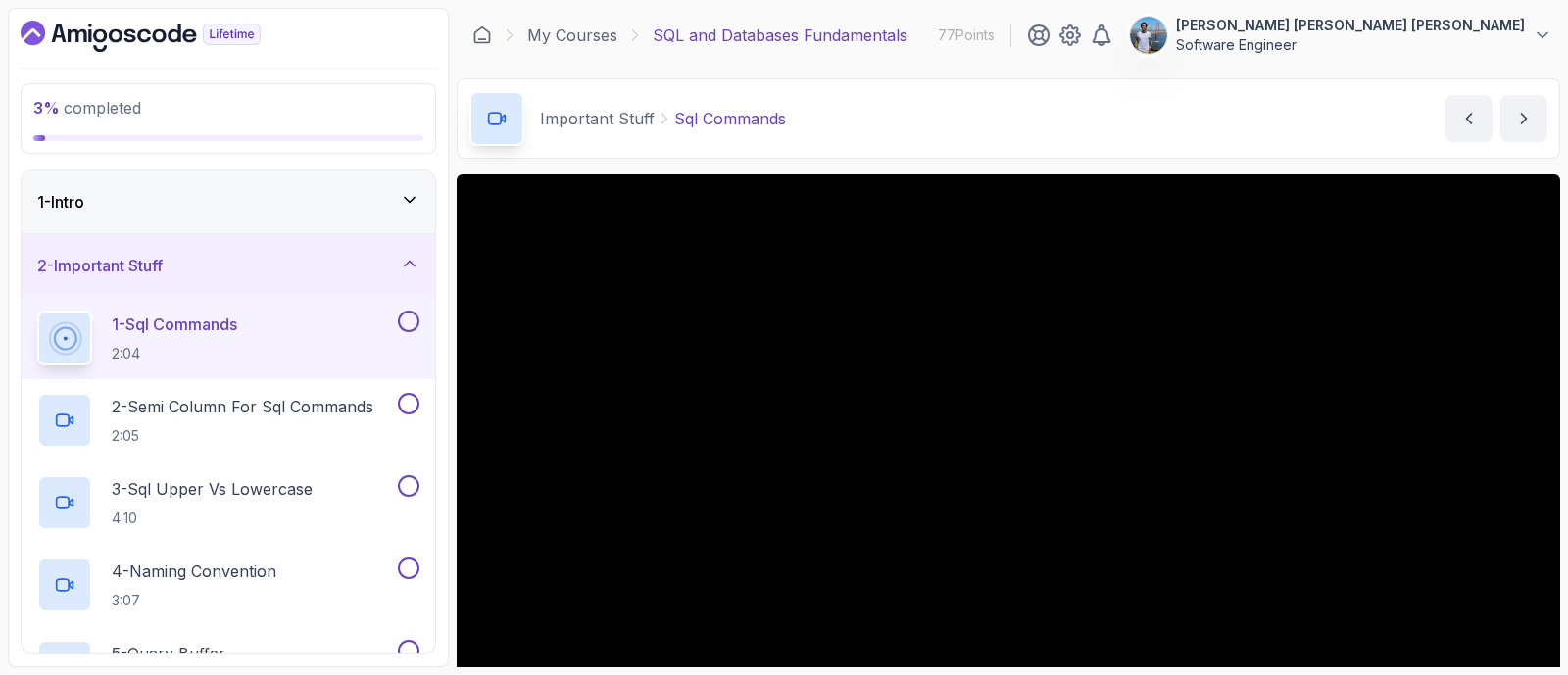 type 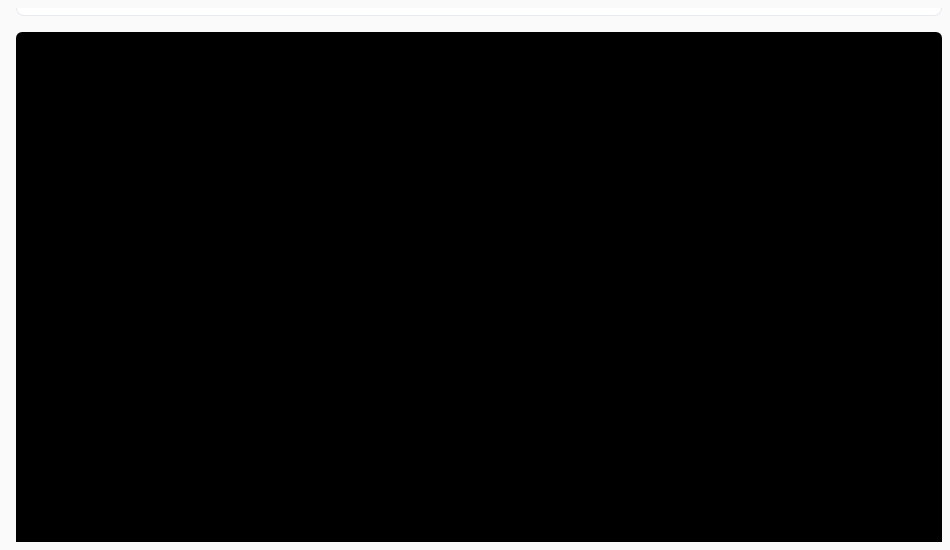 scroll, scrollTop: 300, scrollLeft: 0, axis: vertical 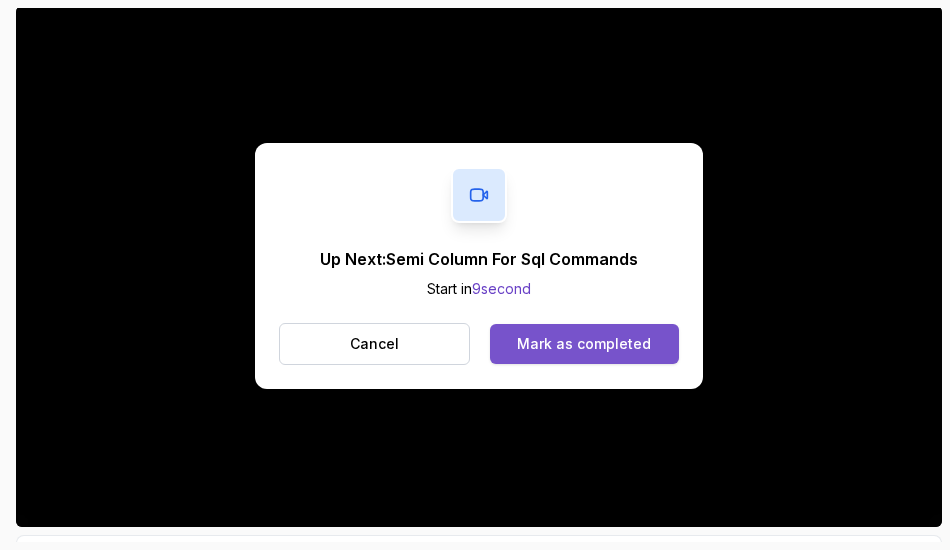 click on "Mark as completed" at bounding box center (584, 344) 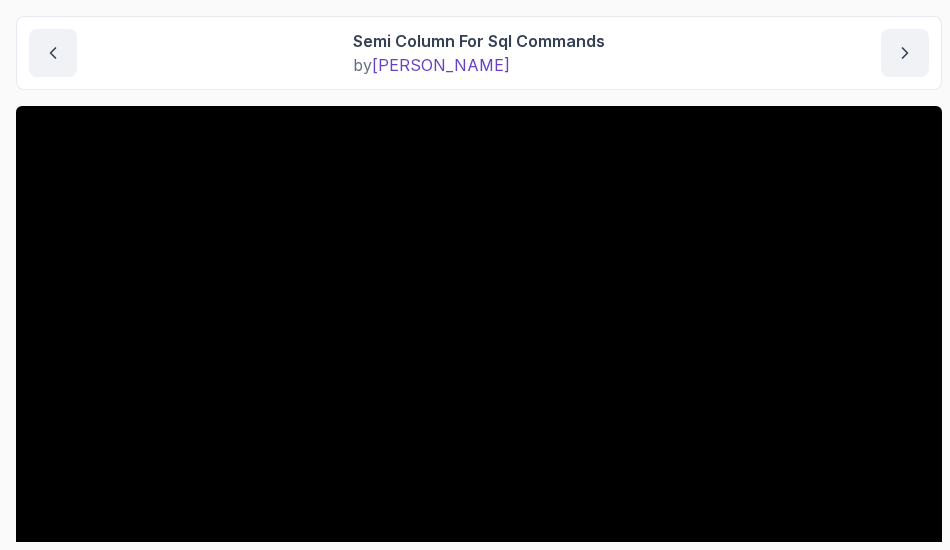 scroll, scrollTop: 300, scrollLeft: 0, axis: vertical 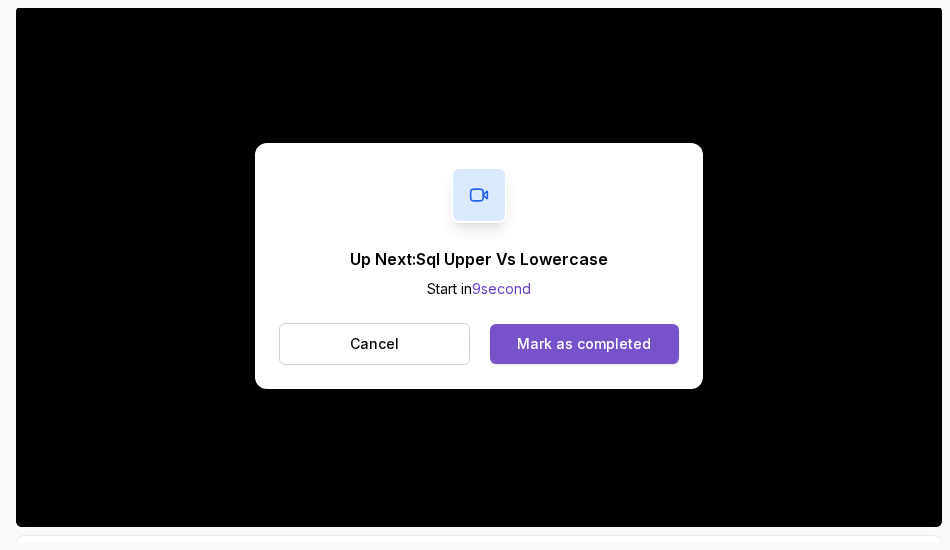 click on "Mark as completed" at bounding box center [584, 344] 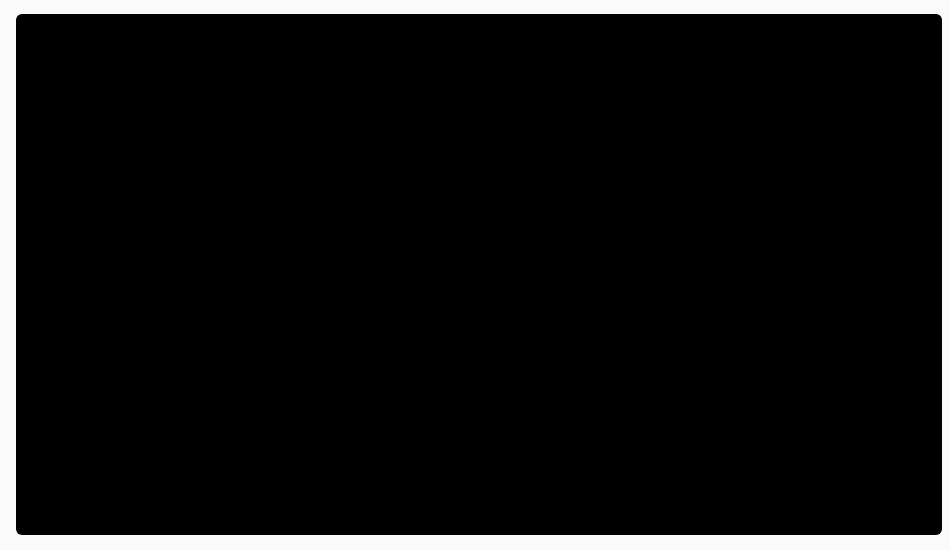scroll, scrollTop: 322, scrollLeft: 0, axis: vertical 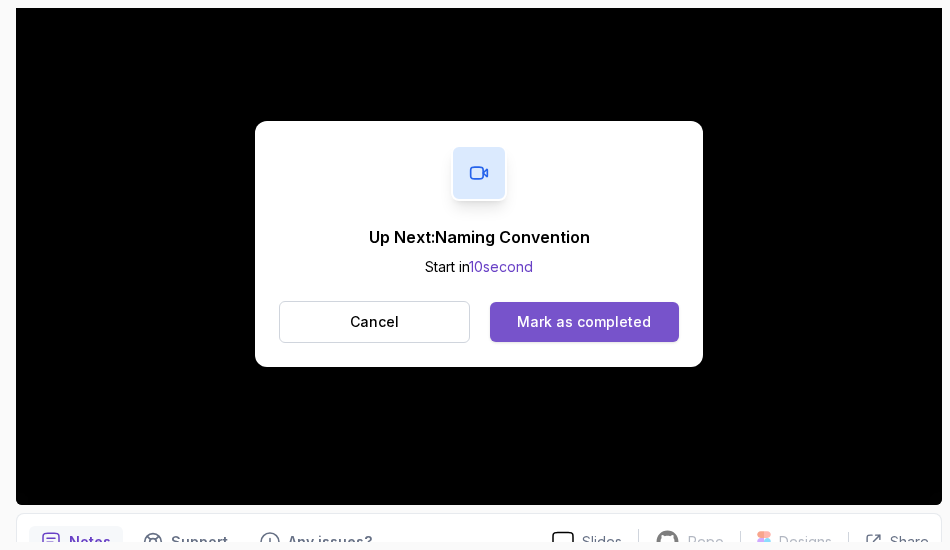 click on "Mark as completed" at bounding box center [584, 322] 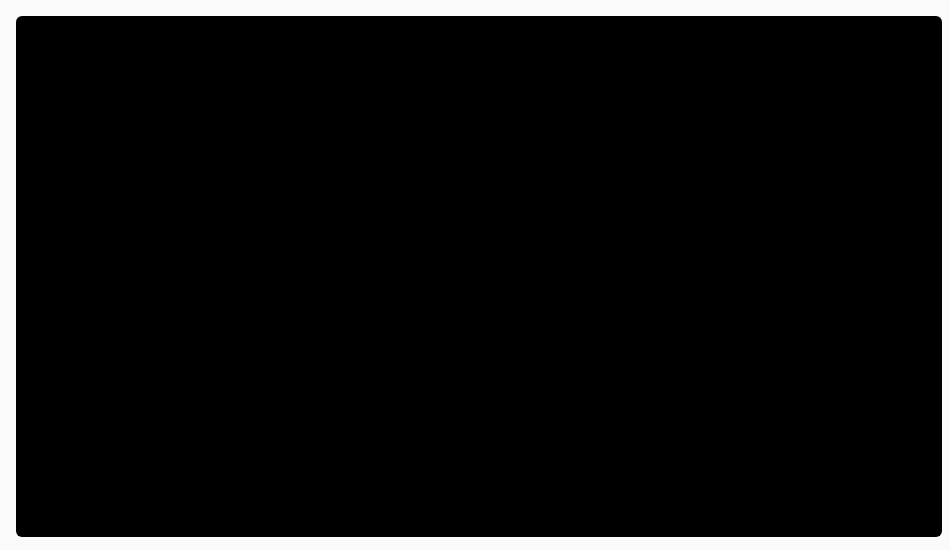 scroll, scrollTop: 322, scrollLeft: 0, axis: vertical 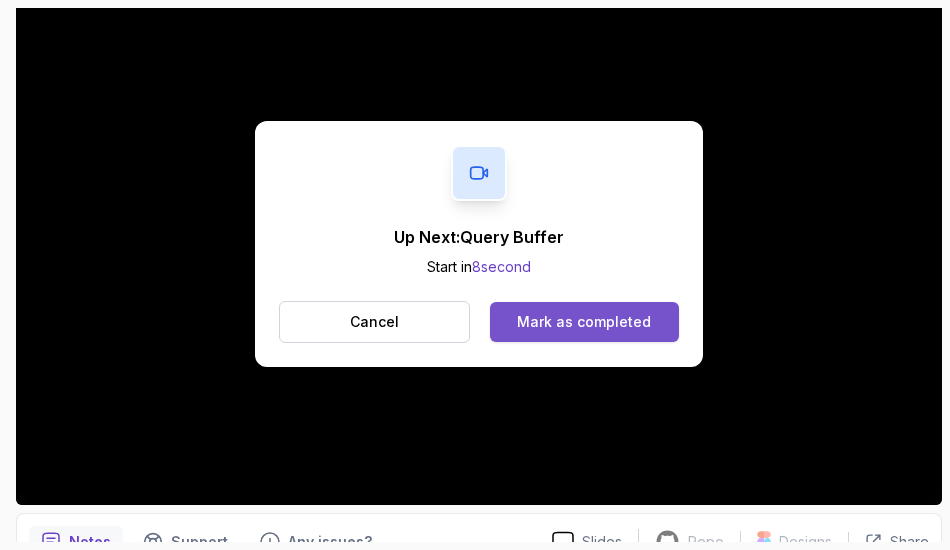 click on "Mark as completed" at bounding box center [584, 322] 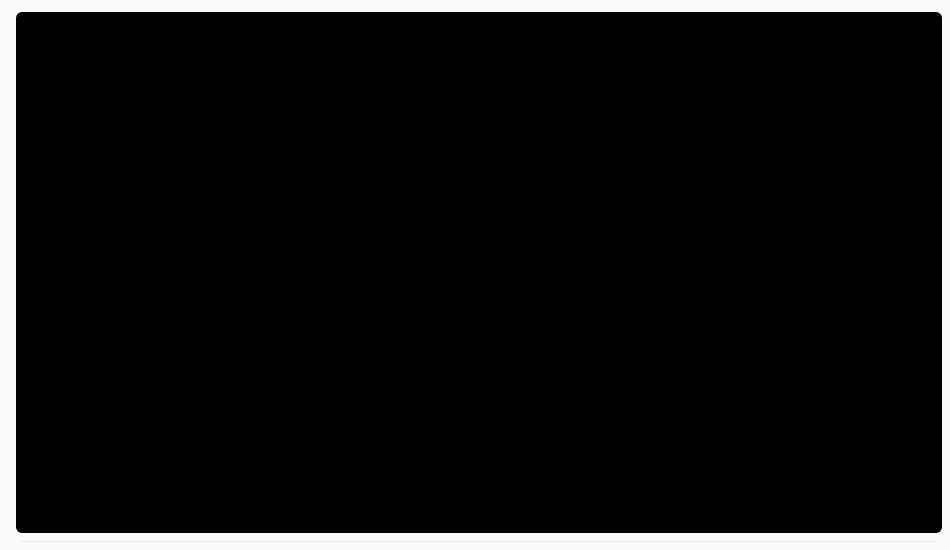 scroll, scrollTop: 322, scrollLeft: 0, axis: vertical 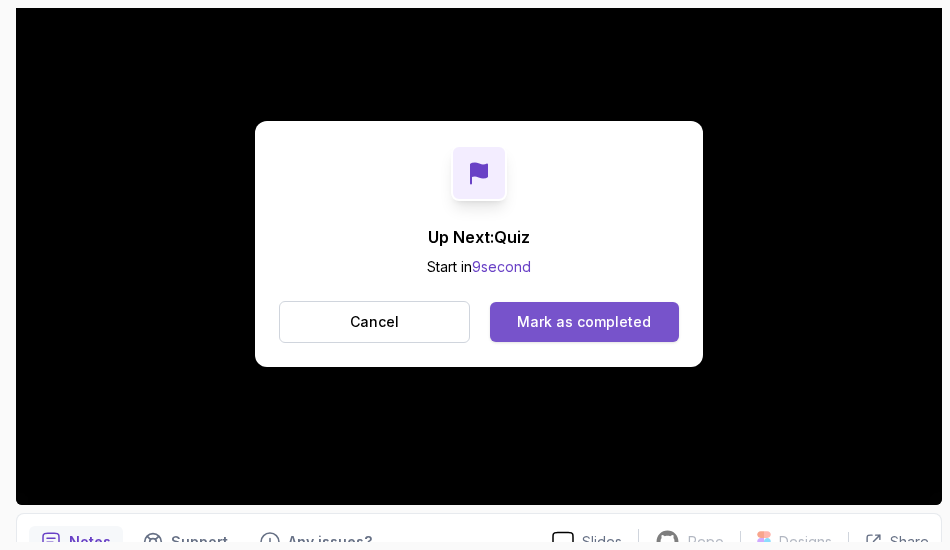 click on "Mark as completed" at bounding box center [584, 322] 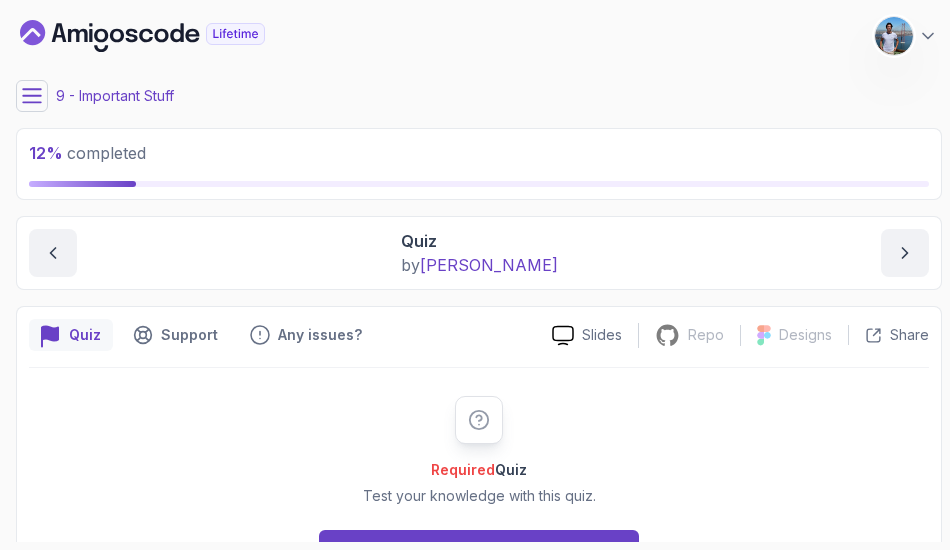 scroll, scrollTop: 66, scrollLeft: 0, axis: vertical 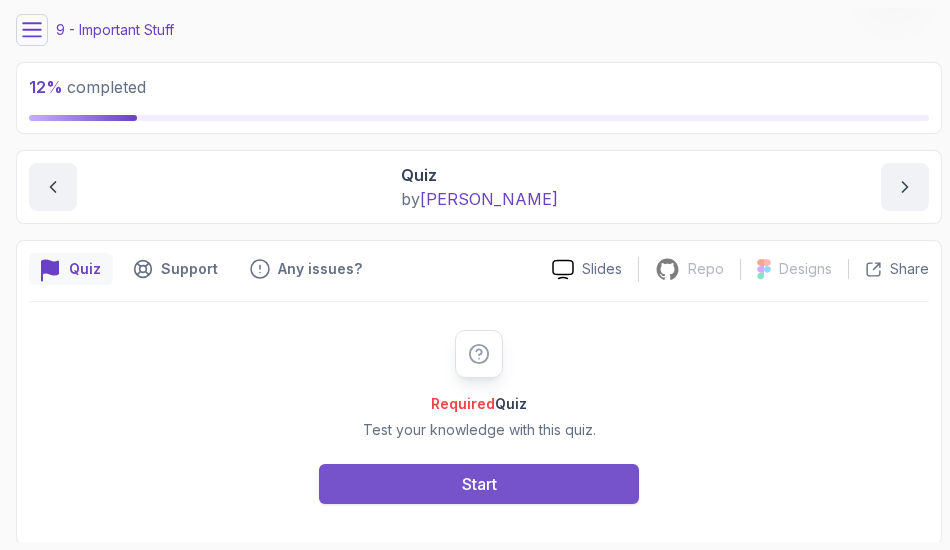 click on "Start" at bounding box center (479, 484) 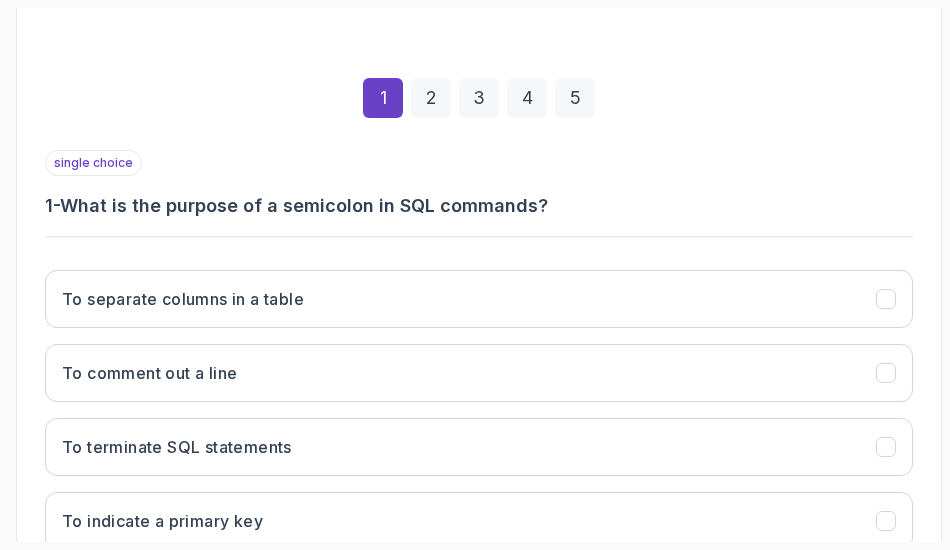 scroll, scrollTop: 466, scrollLeft: 0, axis: vertical 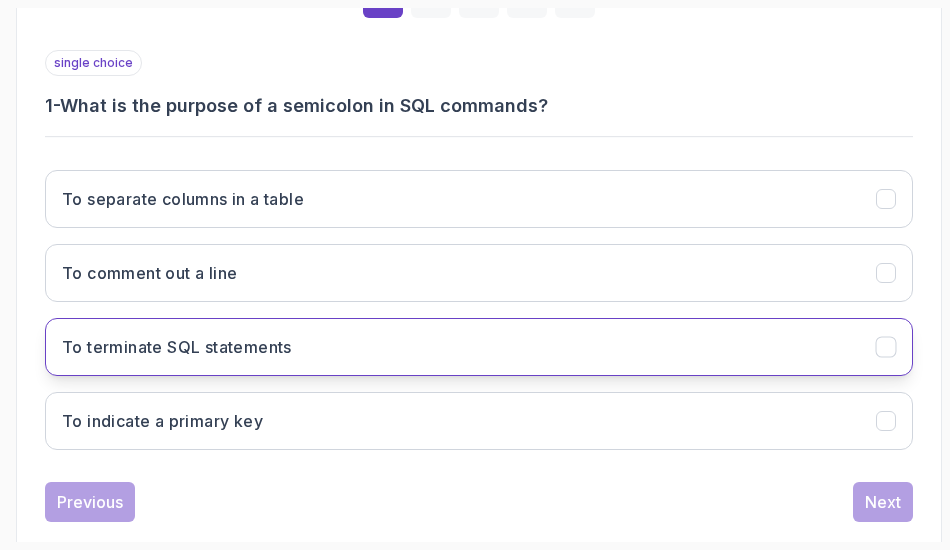 click on "To terminate SQL statements" at bounding box center (479, 347) 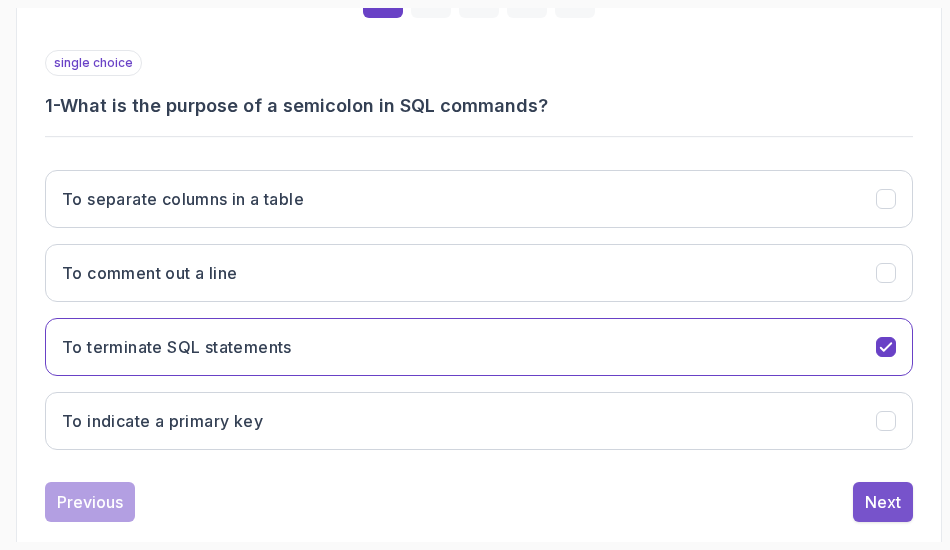click on "Next" at bounding box center (883, 502) 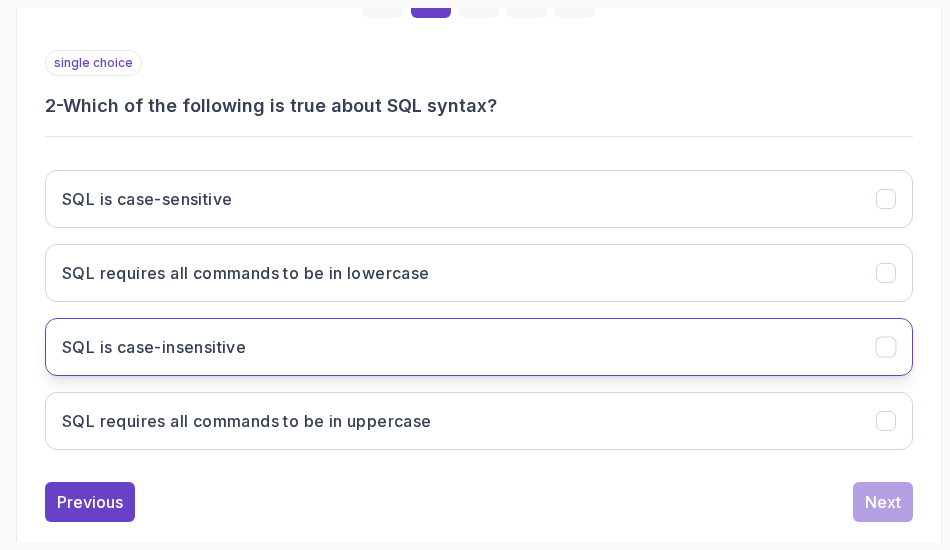 click on "SQL is case-insensitive" at bounding box center (154, 347) 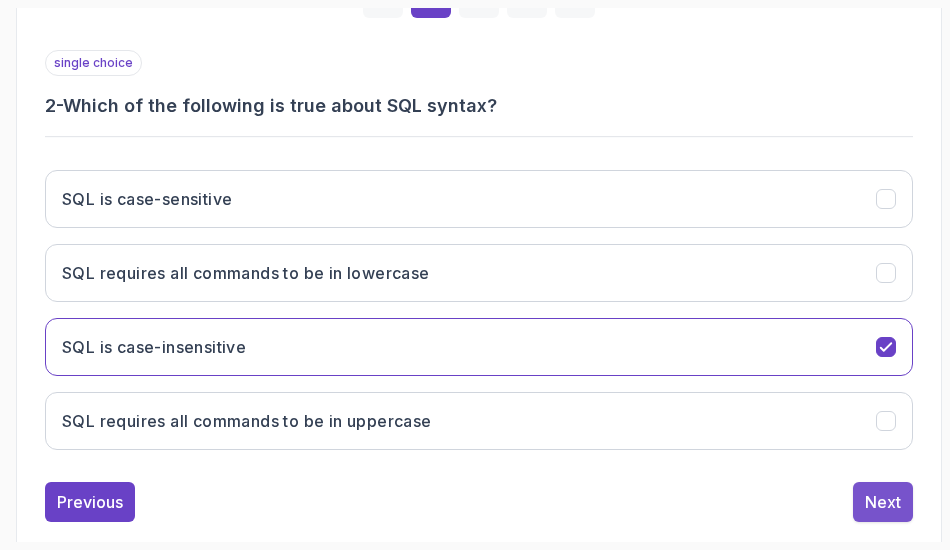 click on "Next" at bounding box center (883, 502) 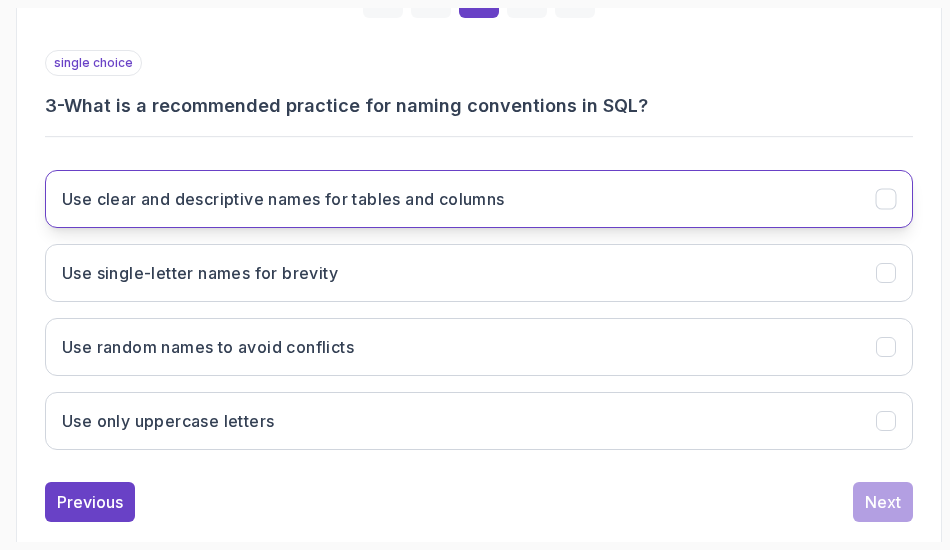 click on "Use clear and descriptive names for tables and columns" at bounding box center [479, 199] 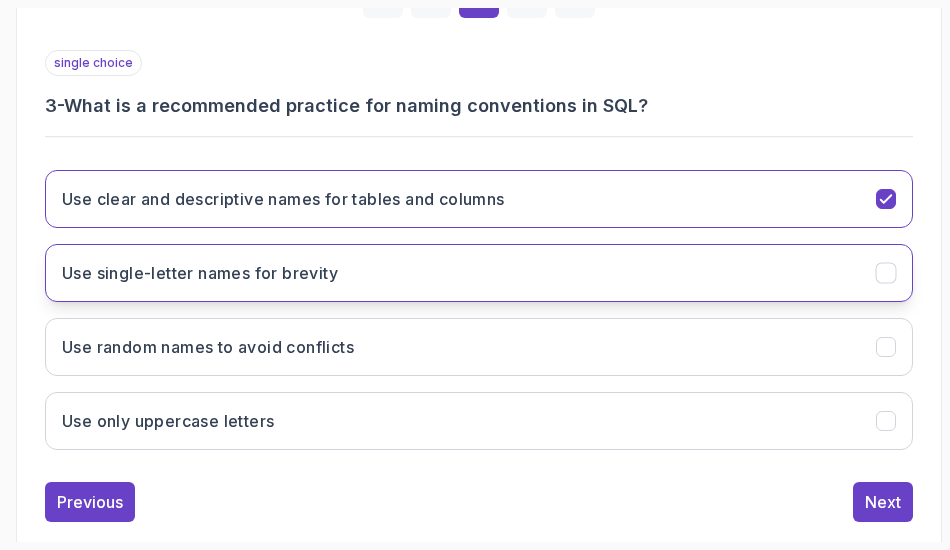 click on "Use single-letter names for brevity" at bounding box center (200, 273) 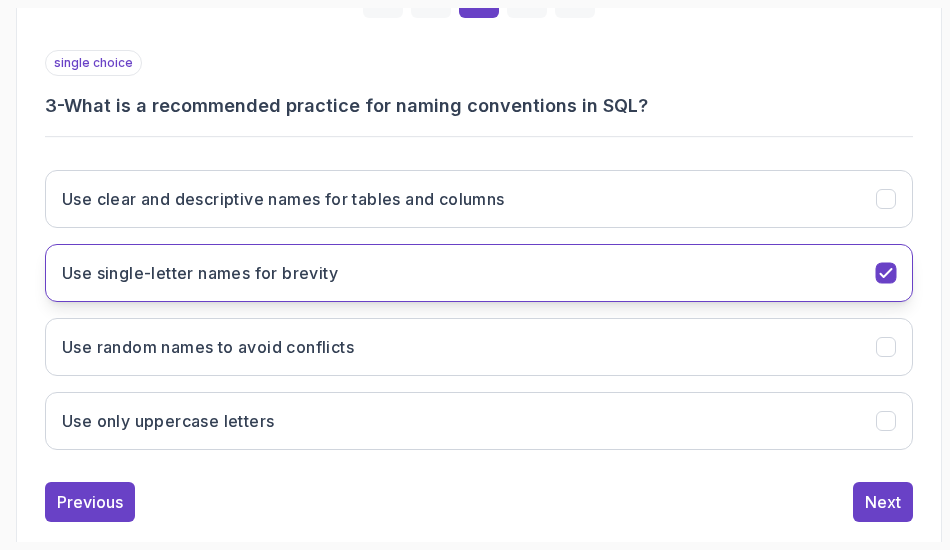 click on "Use single-letter names for brevity" at bounding box center (479, 273) 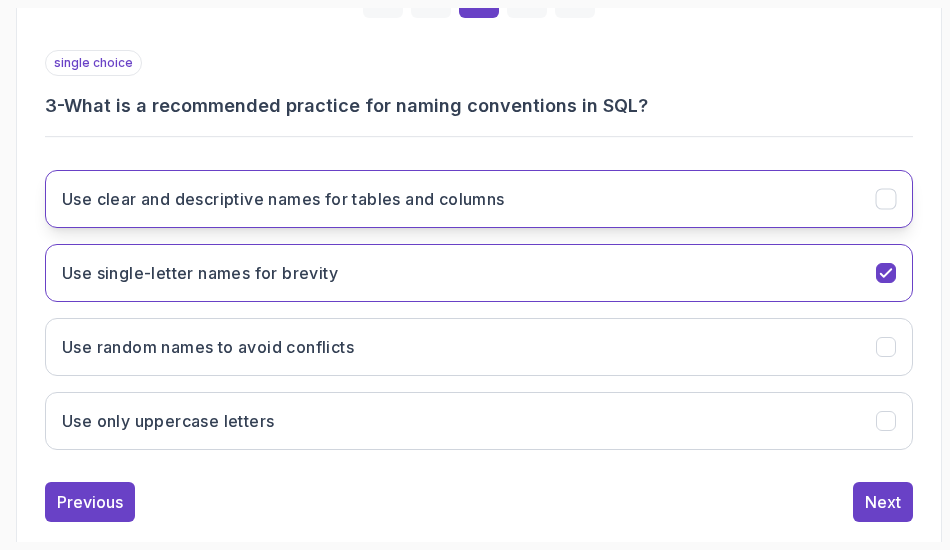 click on "Use clear and descriptive names for tables and columns" at bounding box center (283, 199) 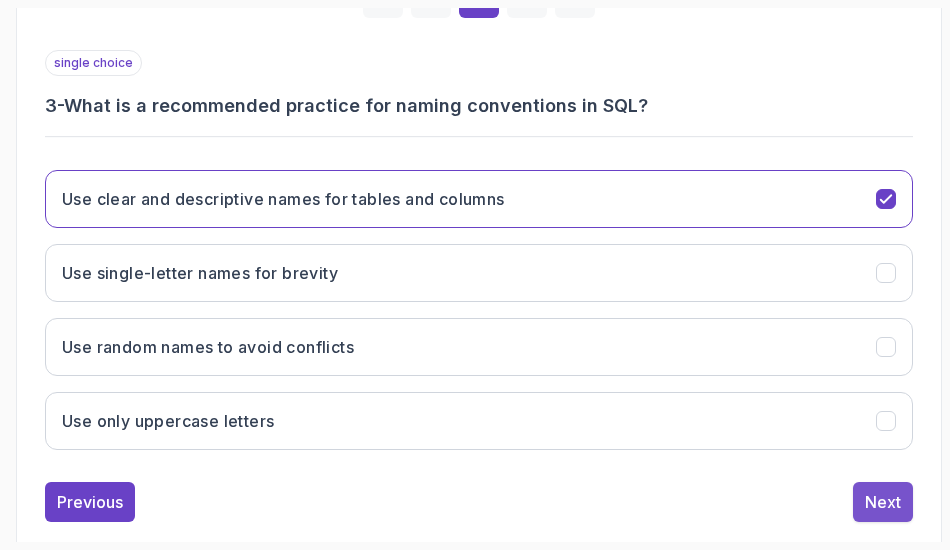 click on "Next" at bounding box center [883, 502] 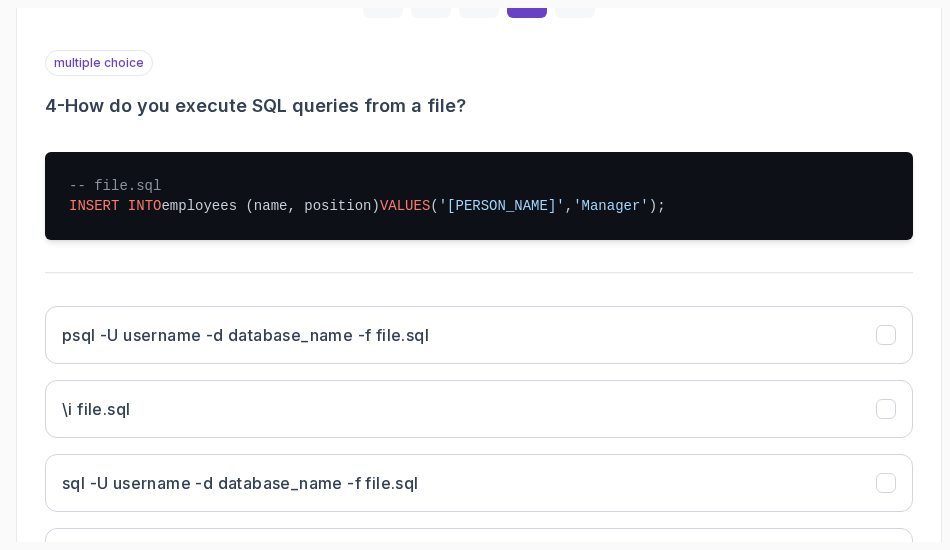 drag, startPoint x: 210, startPoint y: 215, endPoint x: 138, endPoint y: 27, distance: 201.31567 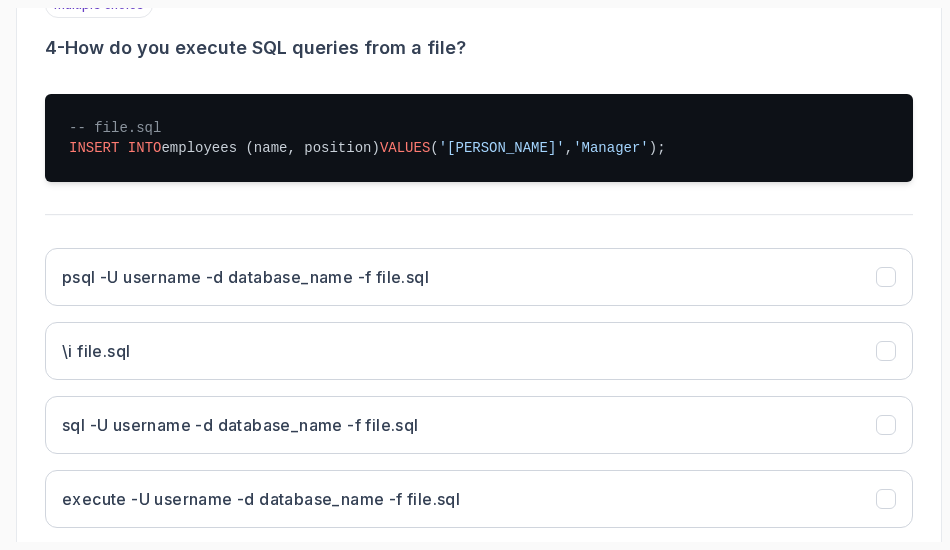 scroll, scrollTop: 566, scrollLeft: 0, axis: vertical 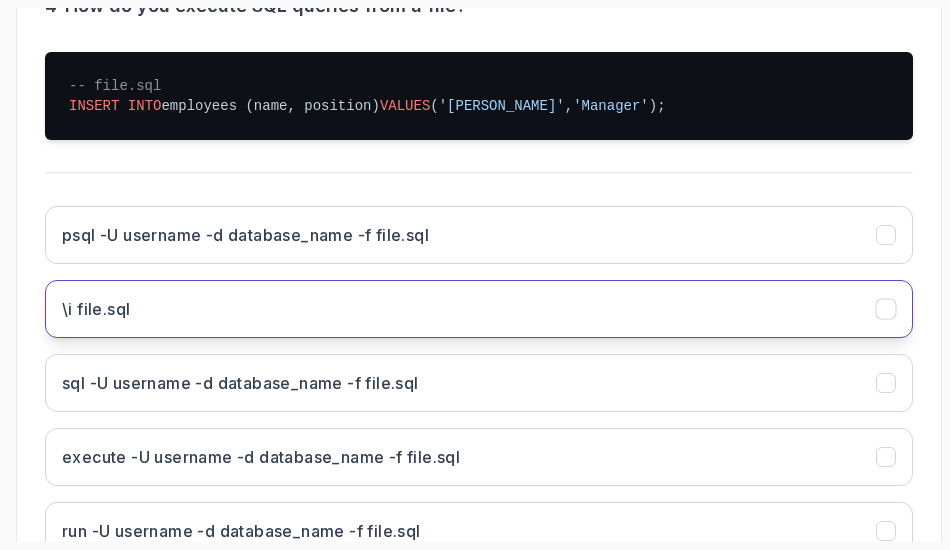 click on "\i file.sql" 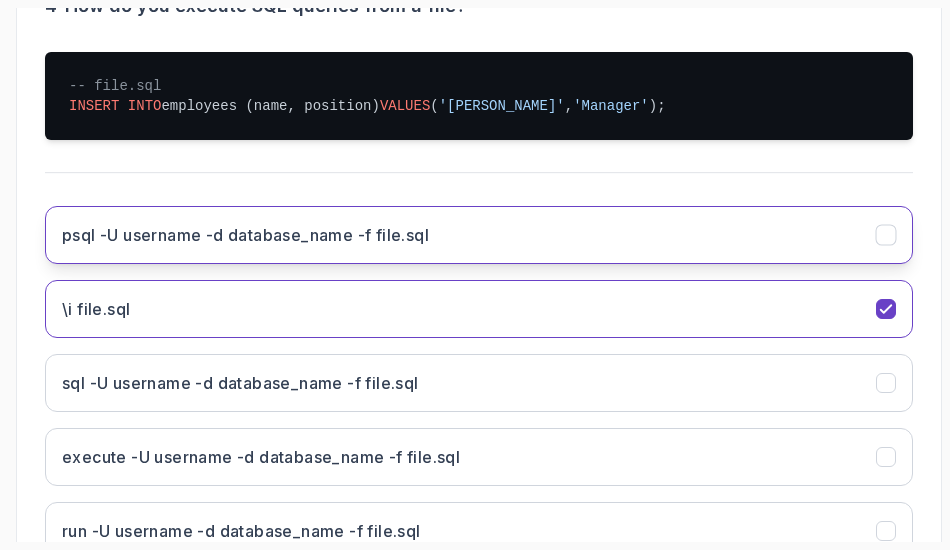 click on "psql -U username -d database_name -f file.sql" at bounding box center (245, 235) 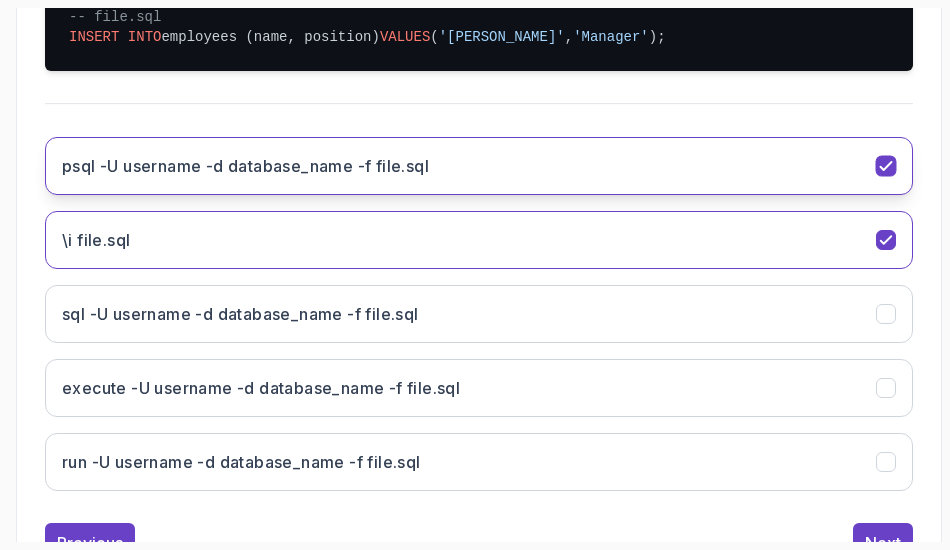 scroll, scrollTop: 666, scrollLeft: 0, axis: vertical 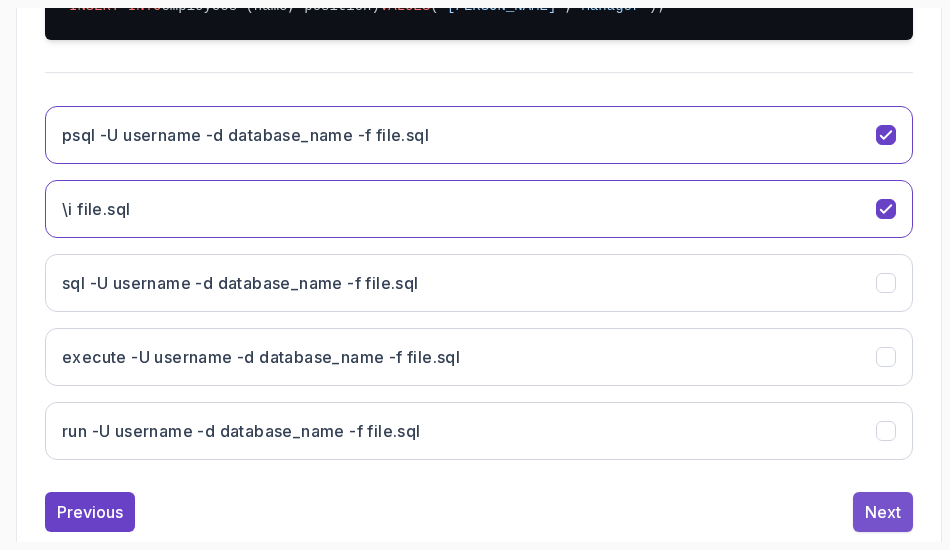 click on "Next" at bounding box center (883, 512) 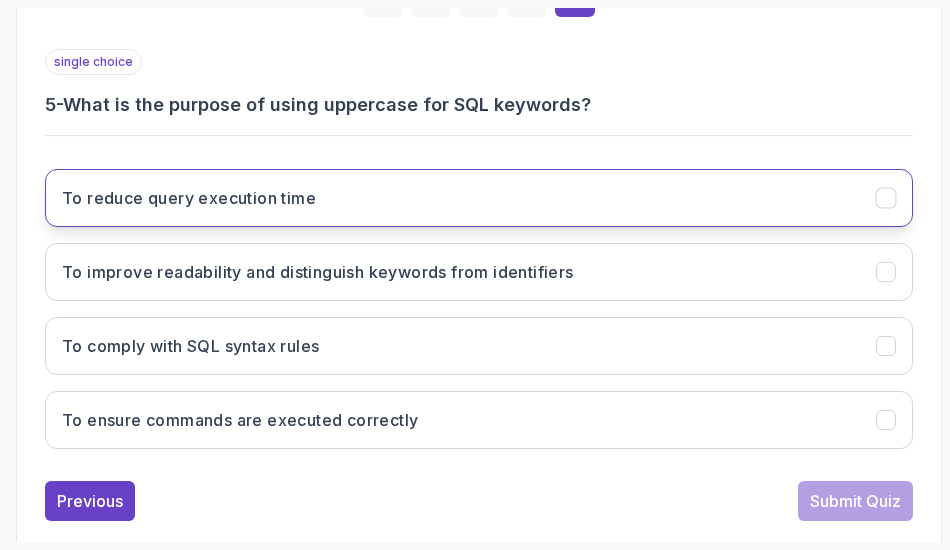 scroll, scrollTop: 498, scrollLeft: 0, axis: vertical 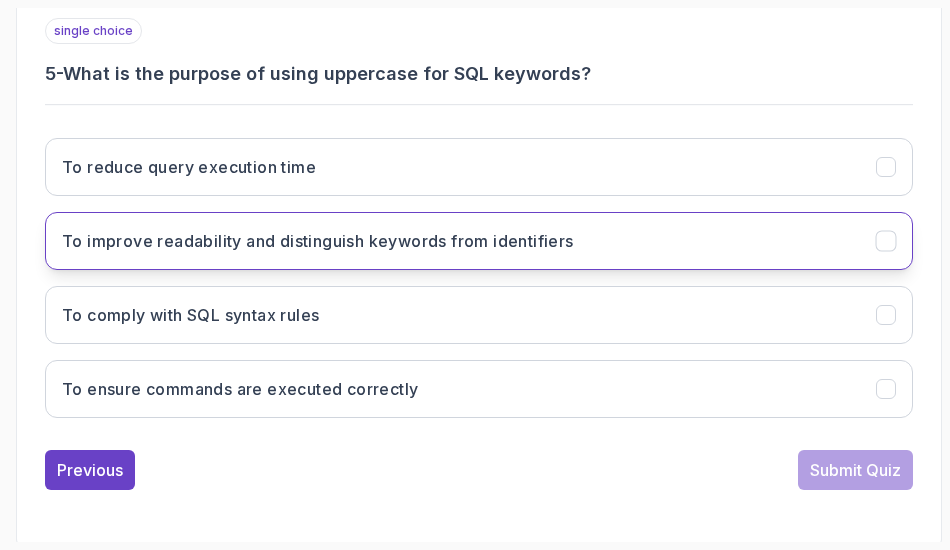 click on "To improve readability and distinguish keywords from identifiers" at bounding box center [318, 241] 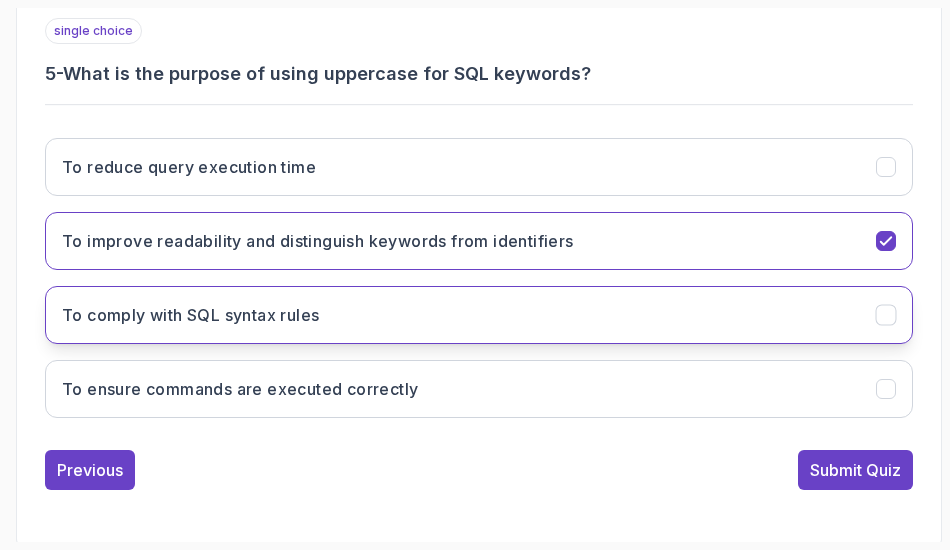 click on "To comply with SQL syntax rules" at bounding box center [479, 315] 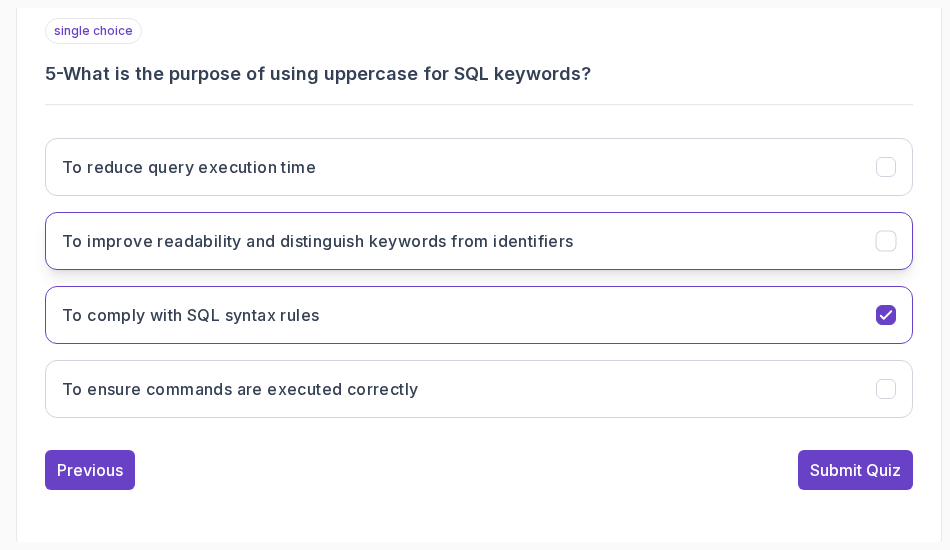 click on "To improve readability and distinguish keywords from identifiers" at bounding box center [479, 241] 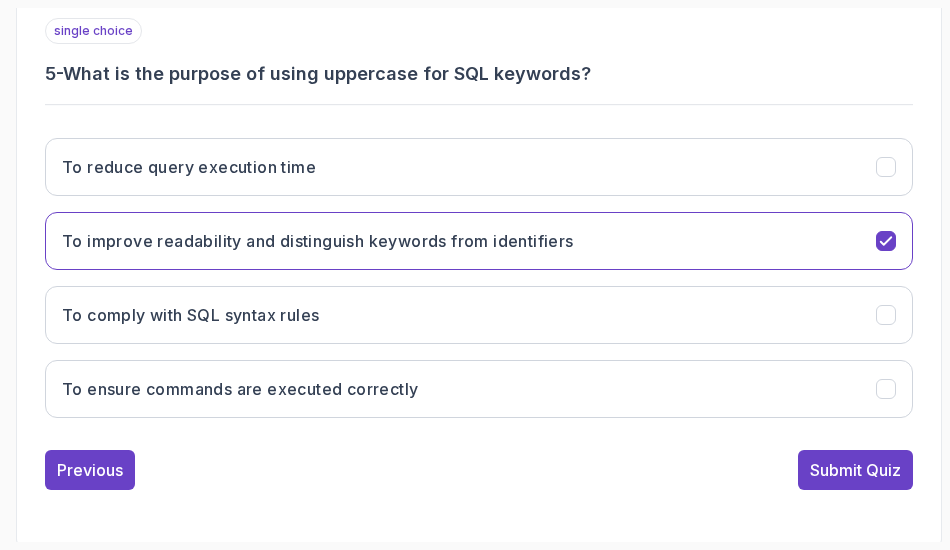 click on "Submit Quiz" at bounding box center (855, 470) 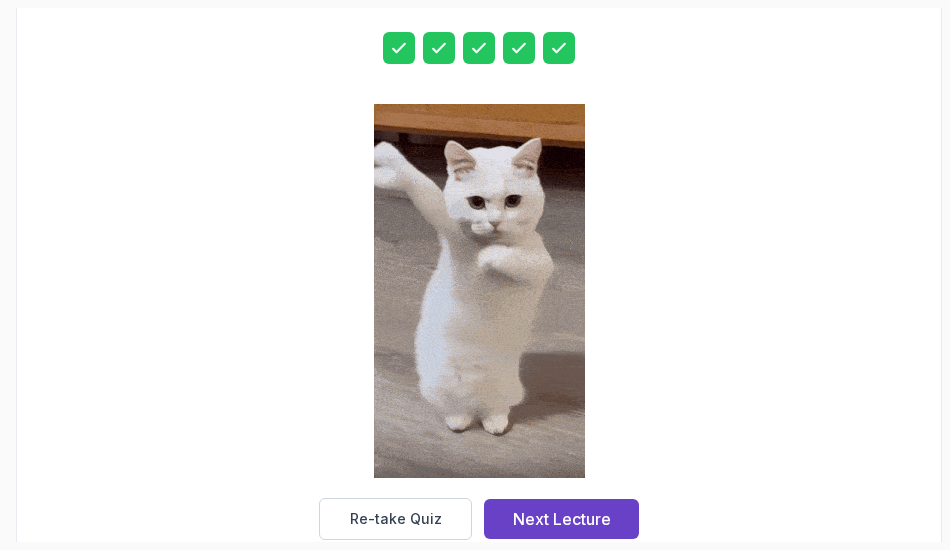 click on "Next Lecture" at bounding box center (562, 519) 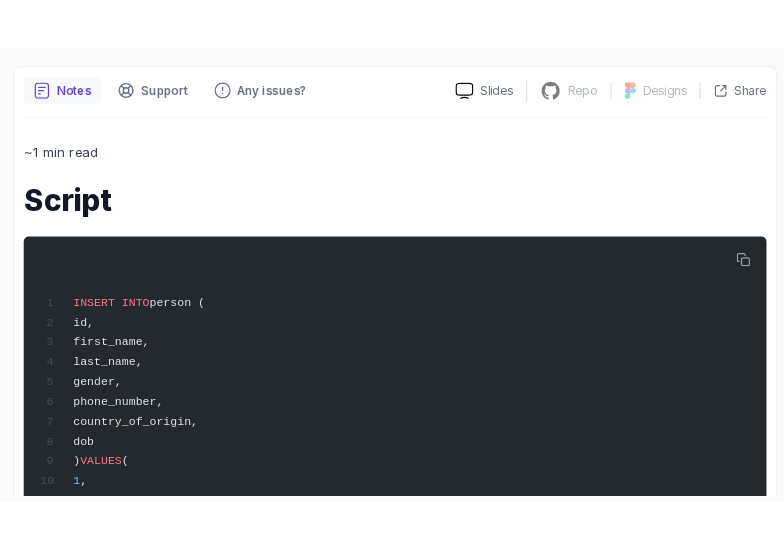 scroll, scrollTop: 0, scrollLeft: 0, axis: both 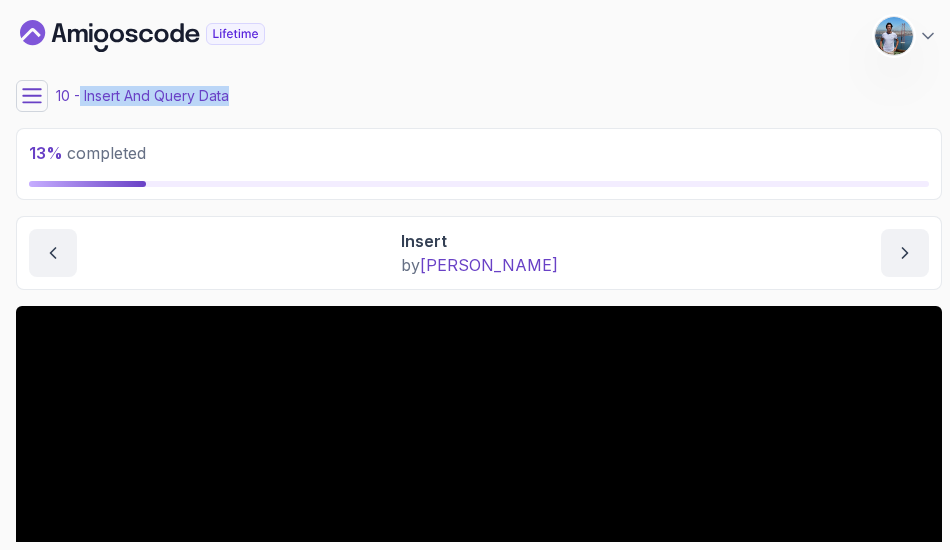 drag, startPoint x: 280, startPoint y: 99, endPoint x: 80, endPoint y: 102, distance: 200.02249 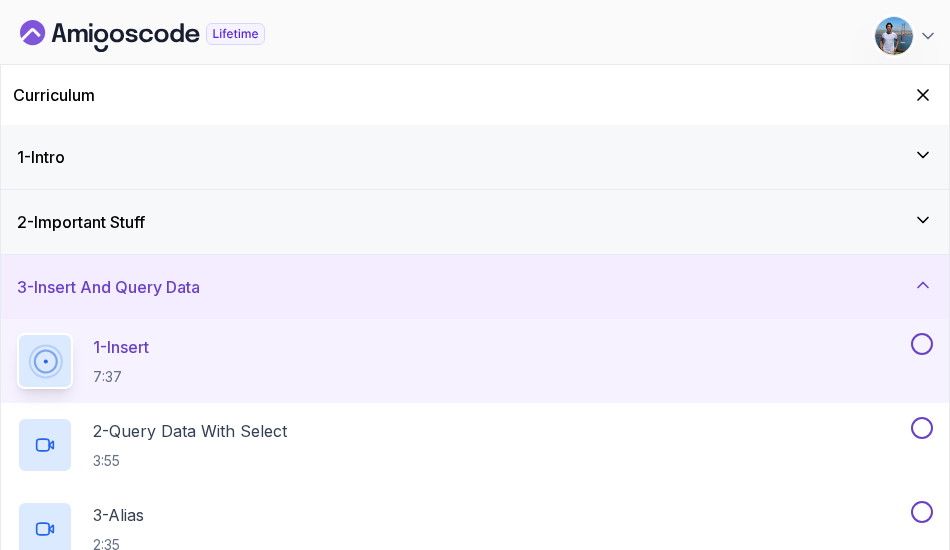 click on "1  -  Insert 7:37" at bounding box center (462, 361) 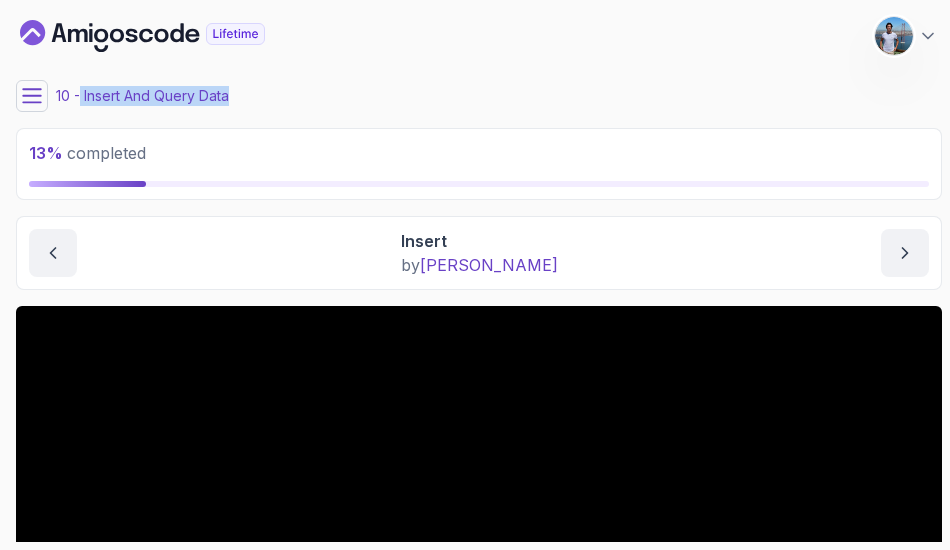 click on "10 - Insert And Query Data" at bounding box center (479, 96) 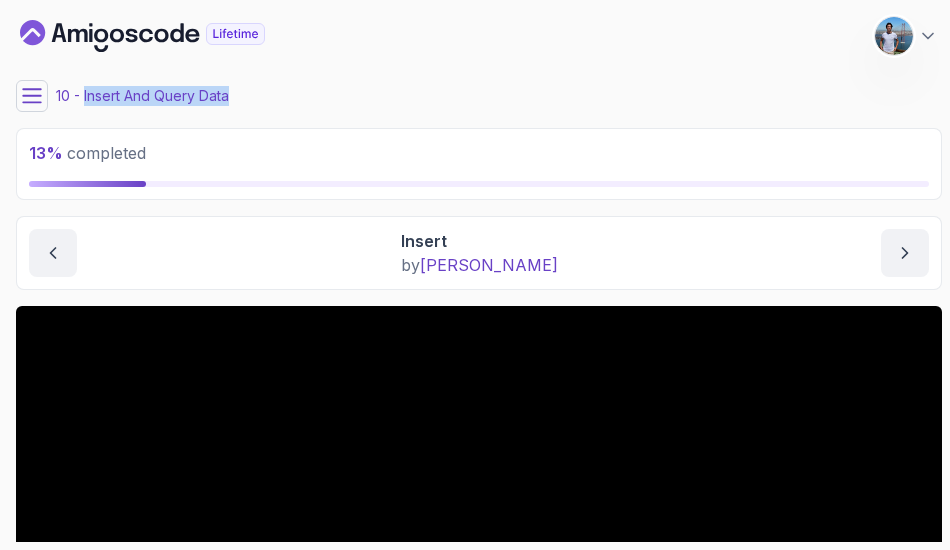 drag, startPoint x: 229, startPoint y: 97, endPoint x: 84, endPoint y: 105, distance: 145.22052 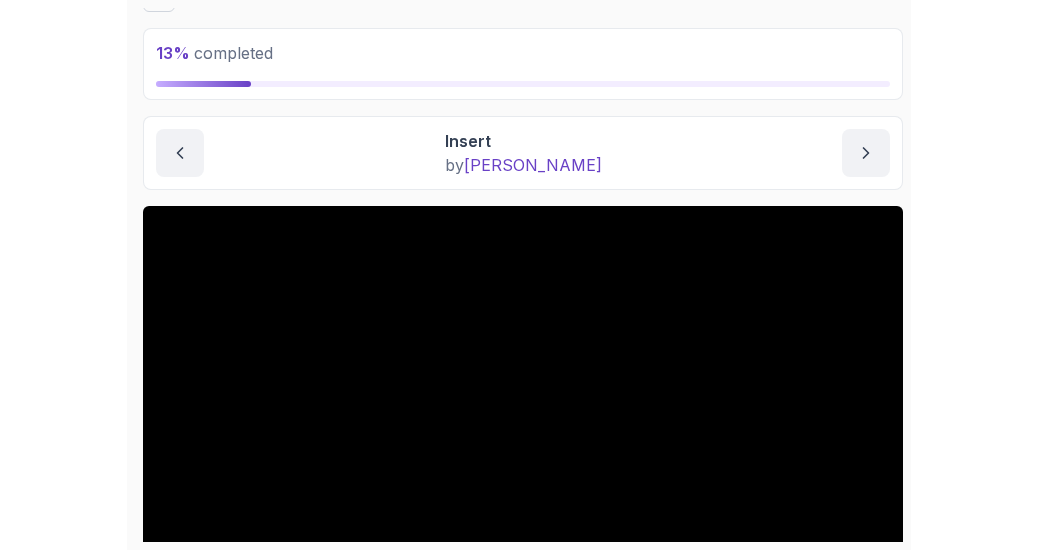 scroll, scrollTop: 200, scrollLeft: 0, axis: vertical 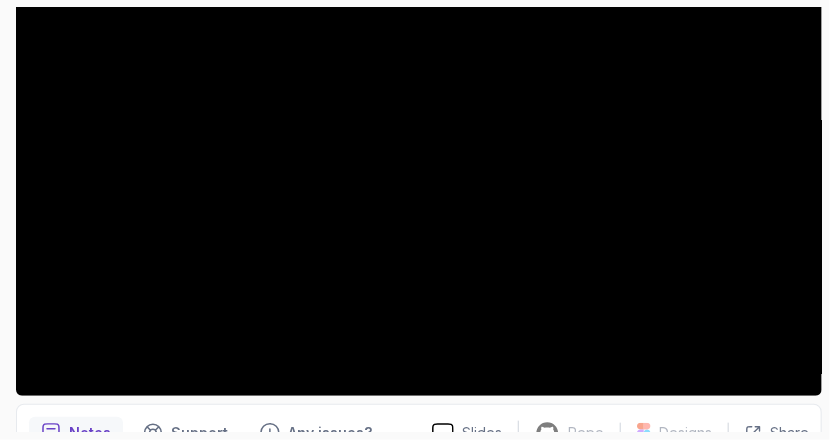 click on "Notes Support Any issues? Slides Repo Repository not available Designs Design not available Share ~1 min read Script
INSERT INTO  person (
id,
first_name,
last_name,
gender,
phone_number,
country_of_origin,
dob
)  VALUES  (
1 ,
'[PERSON_NAME]' ,
'Bah' ,
'F' ,
'[PHONE_NUMBER]' ,
'[GEOGRAPHIC_DATA]' ,
'[DATE]'
);" at bounding box center (419, 773) 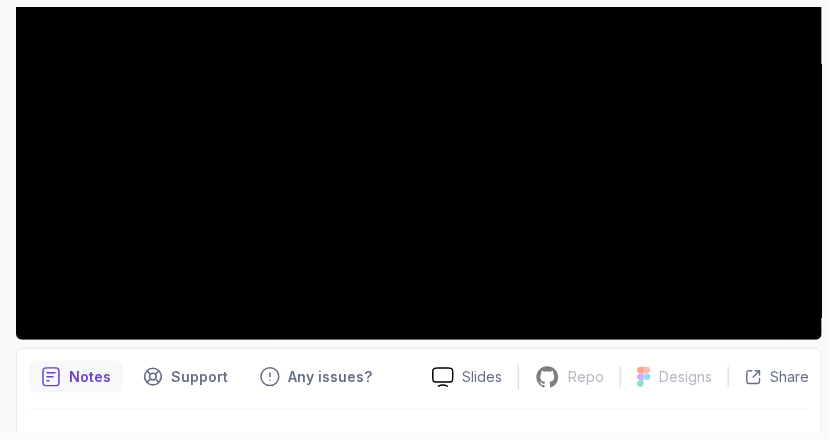 scroll, scrollTop: 443, scrollLeft: 0, axis: vertical 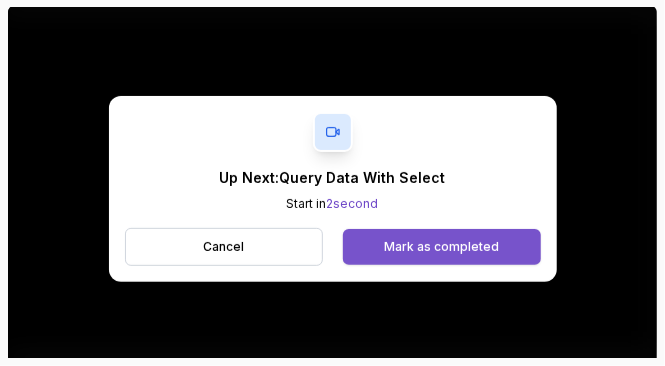 click on "Mark as completed" at bounding box center (441, 247) 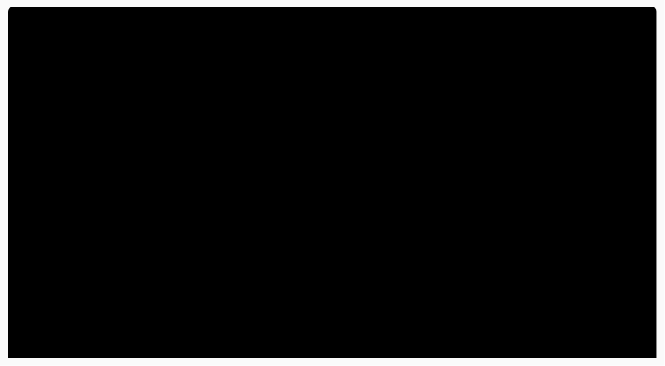 scroll, scrollTop: 181, scrollLeft: 0, axis: vertical 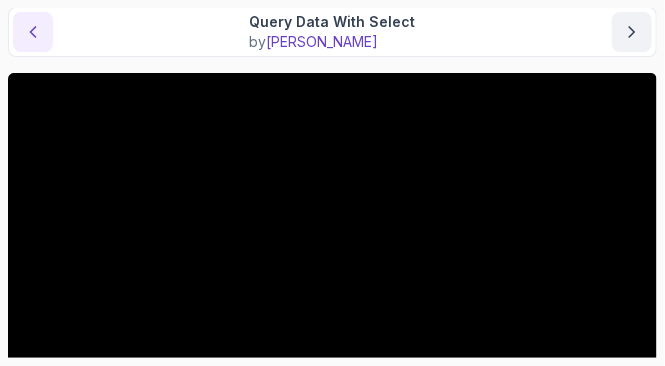 click at bounding box center [33, 32] 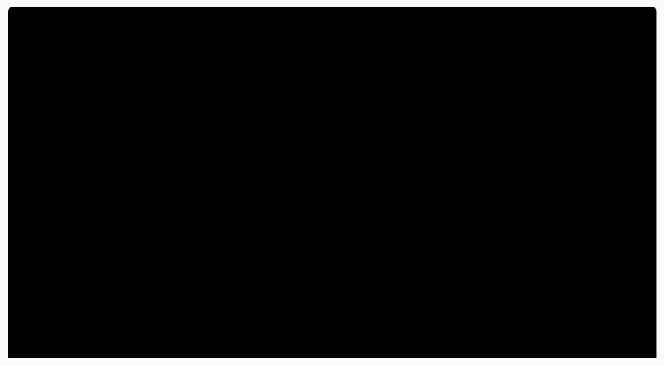 scroll, scrollTop: 115, scrollLeft: 0, axis: vertical 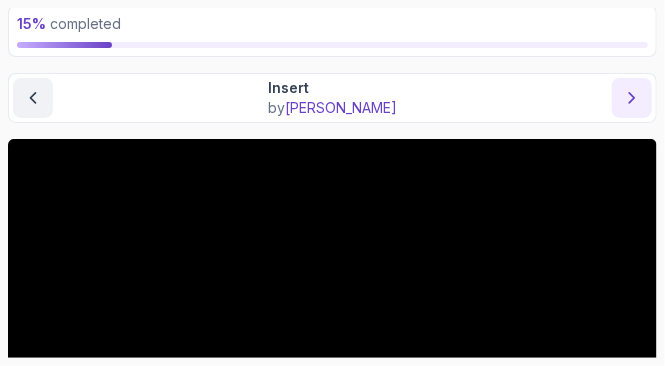 click at bounding box center [632, 98] 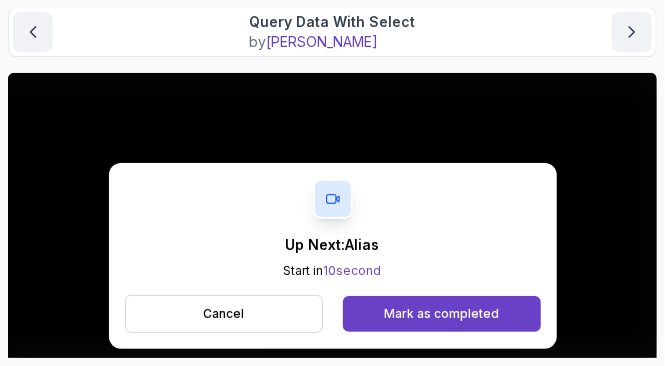scroll, scrollTop: 248, scrollLeft: 0, axis: vertical 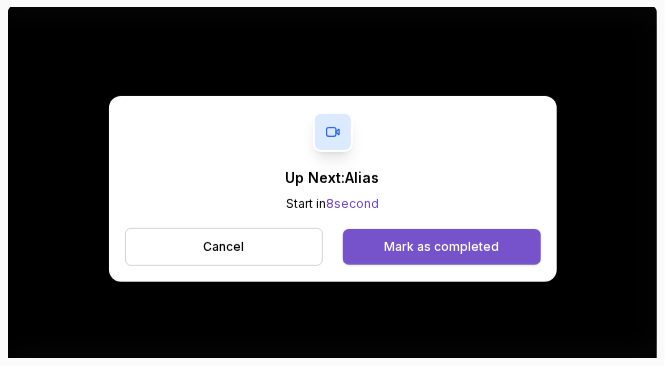 click on "Mark as completed" at bounding box center [441, 247] 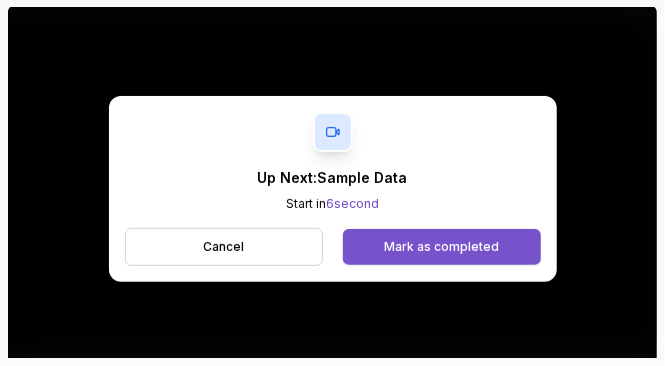 click on "Mark as completed" at bounding box center (441, 247) 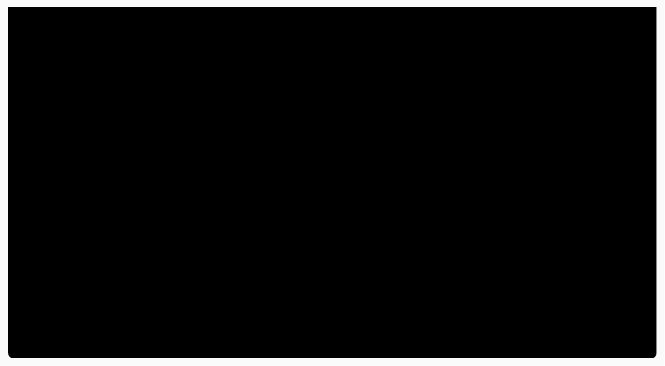 scroll, scrollTop: 241, scrollLeft: 0, axis: vertical 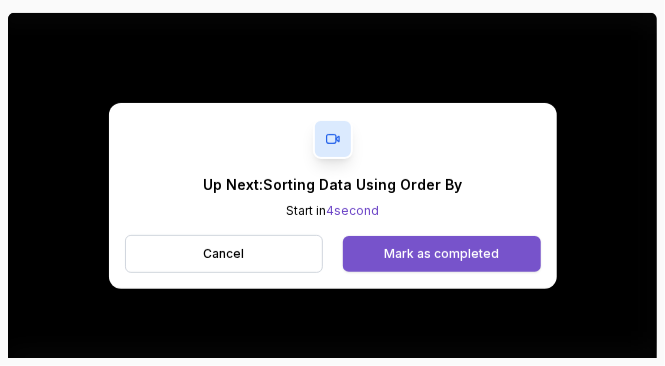 click on "Mark as completed" at bounding box center [441, 254] 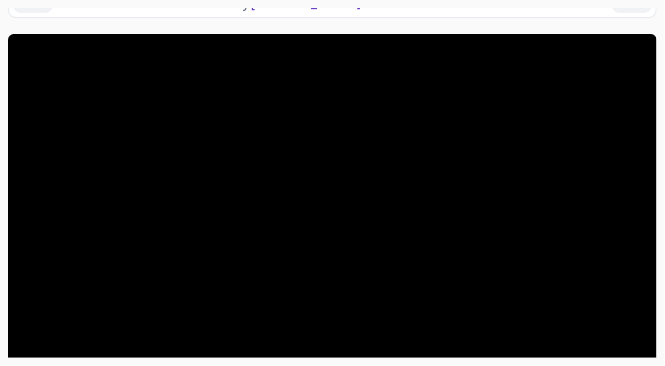 scroll, scrollTop: 241, scrollLeft: 0, axis: vertical 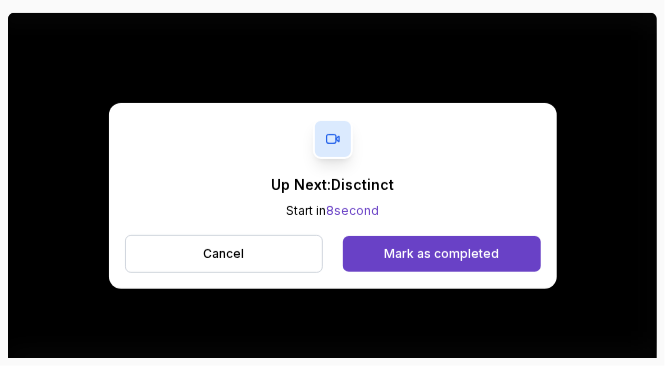 click on "Up Next:  Disctinct Start in  8  second Cancel Mark as completed" at bounding box center [333, 196] 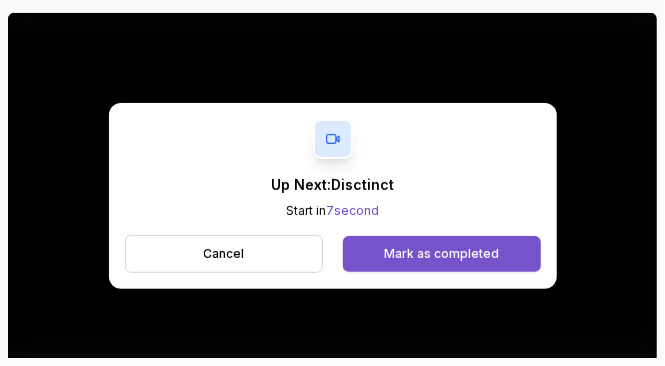 click on "Mark as completed" at bounding box center [441, 254] 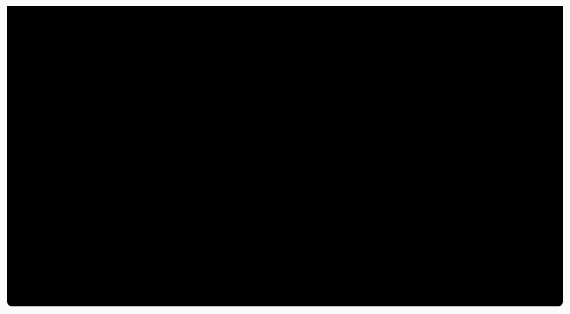 scroll, scrollTop: 280, scrollLeft: 0, axis: vertical 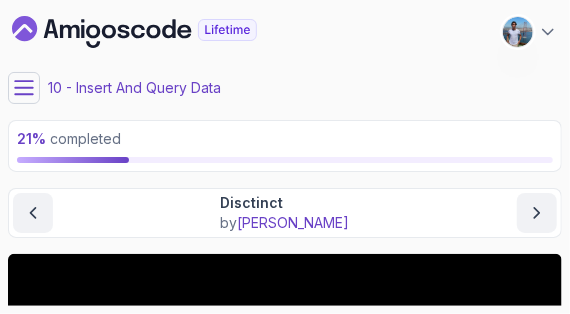 drag, startPoint x: 238, startPoint y: 95, endPoint x: 457, endPoint y: 14, distance: 233.49947 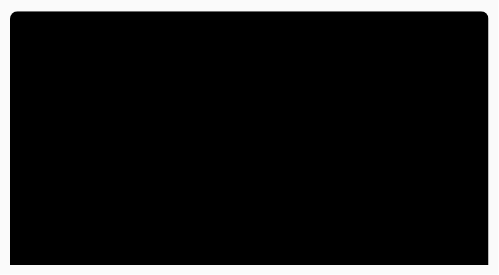 scroll, scrollTop: 245, scrollLeft: 0, axis: vertical 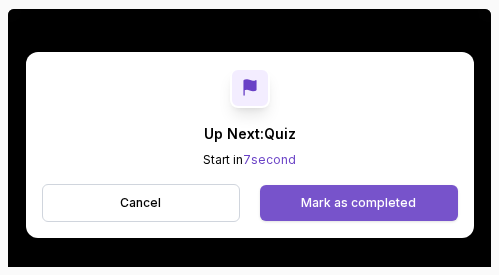 click on "Mark as completed" at bounding box center [358, 203] 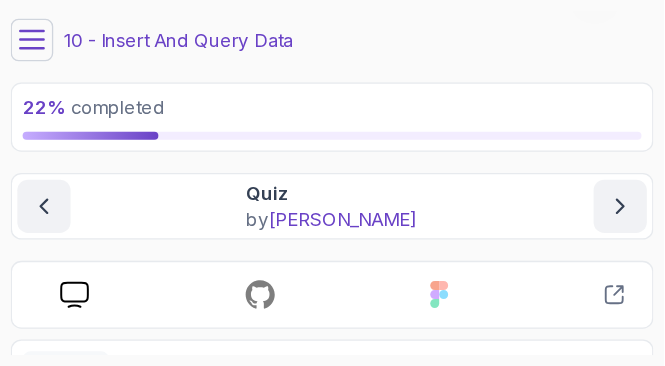 scroll, scrollTop: 57, scrollLeft: 0, axis: vertical 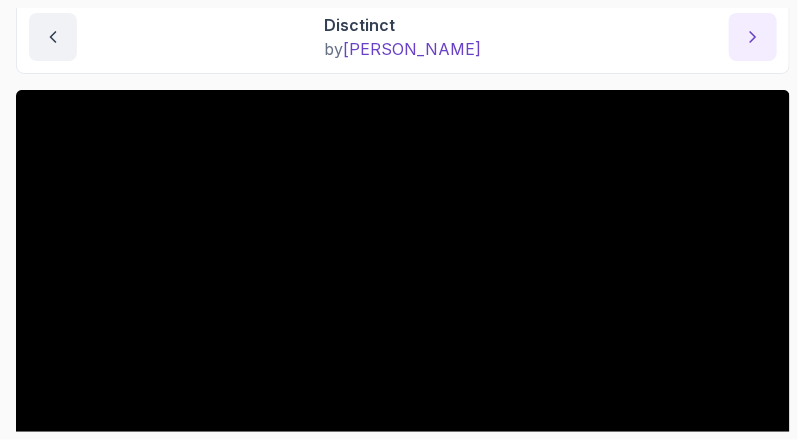 click at bounding box center (753, 37) 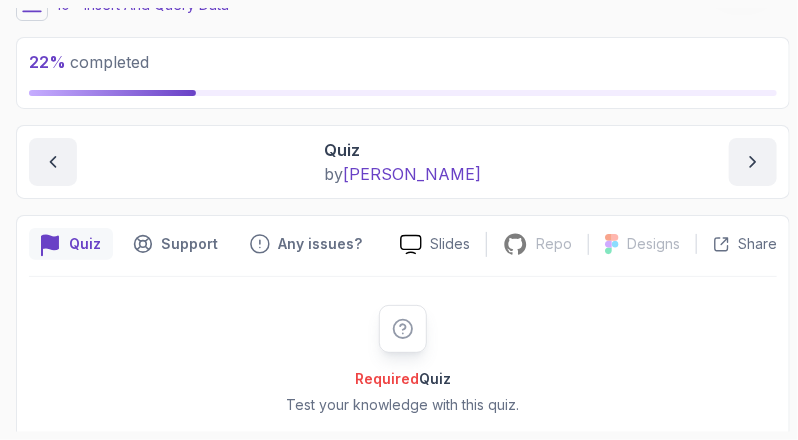scroll, scrollTop: 15, scrollLeft: 0, axis: vertical 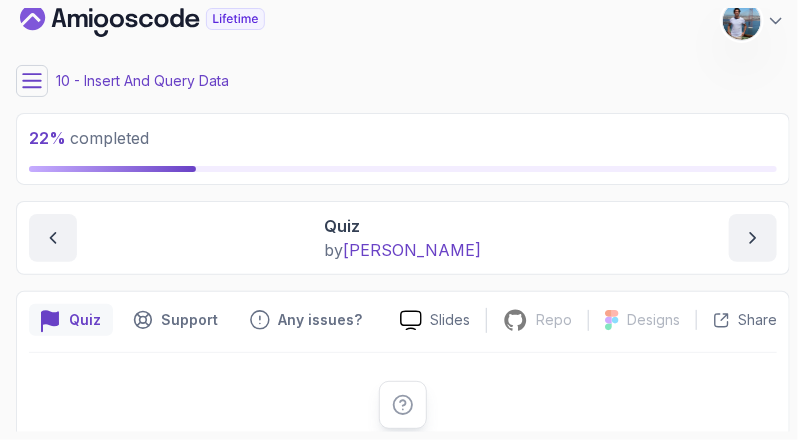 click 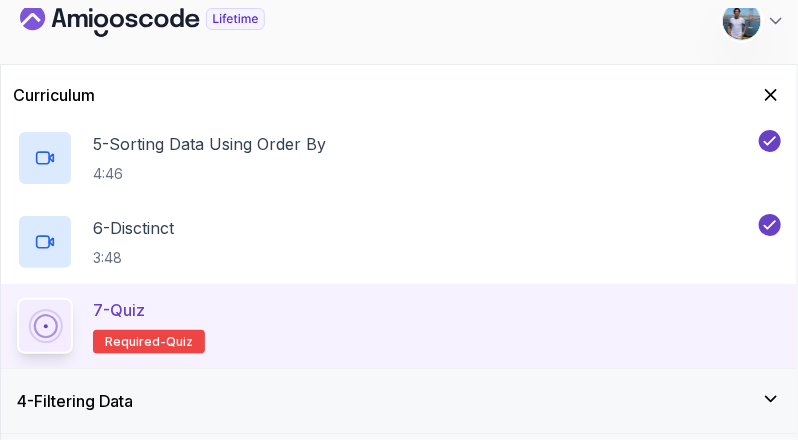 scroll, scrollTop: 640, scrollLeft: 0, axis: vertical 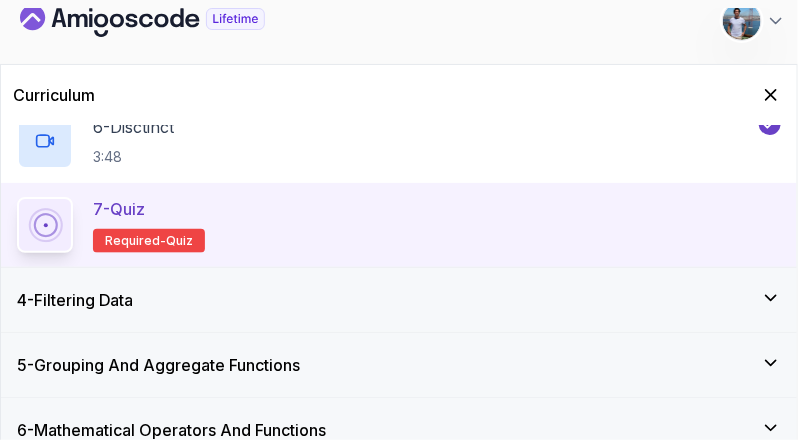 click on "7  -  Quiz Required- quiz" at bounding box center [399, 225] 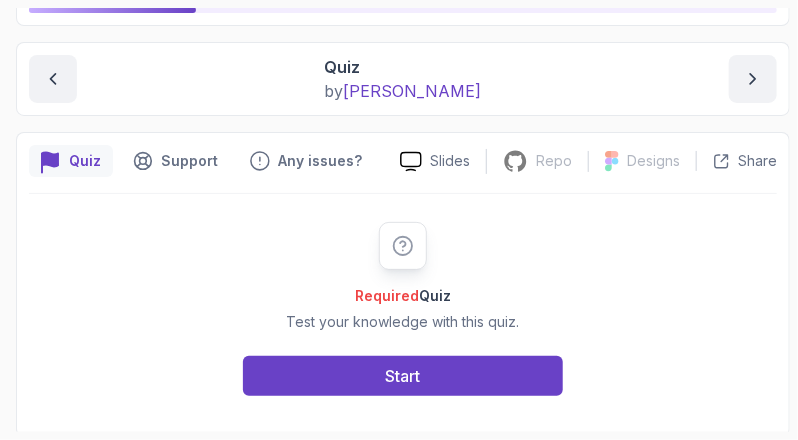 scroll, scrollTop: 175, scrollLeft: 0, axis: vertical 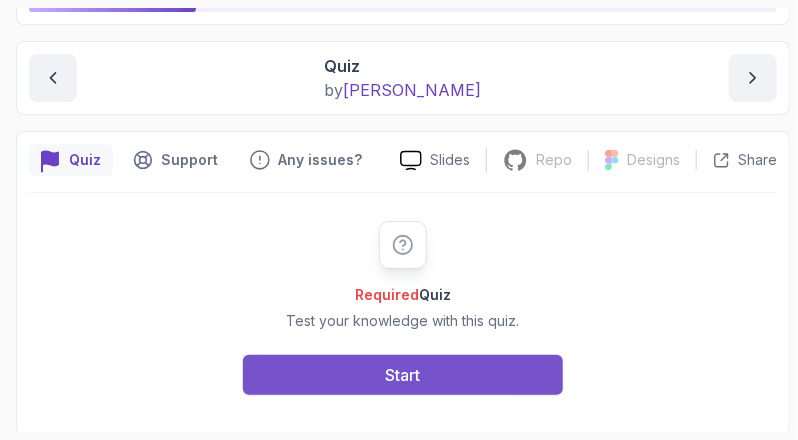 click on "Start" at bounding box center [403, 375] 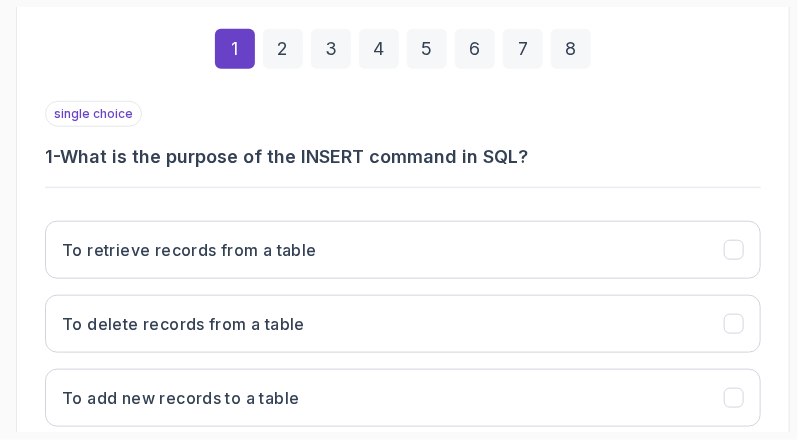 scroll, scrollTop: 495, scrollLeft: 0, axis: vertical 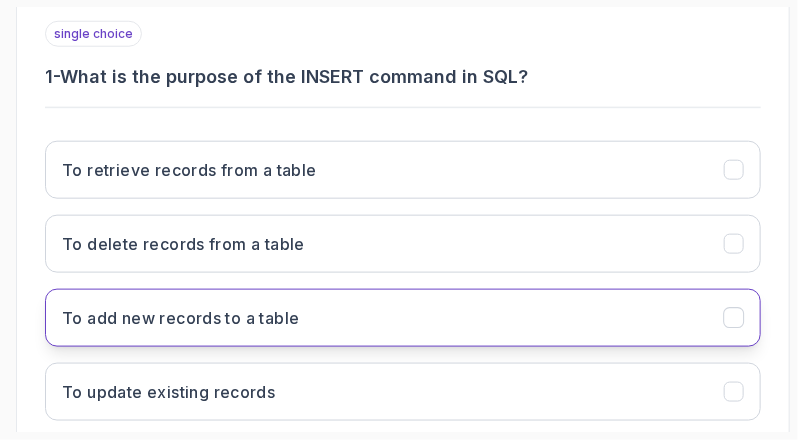 click on "To add new records to a table" at bounding box center [181, 318] 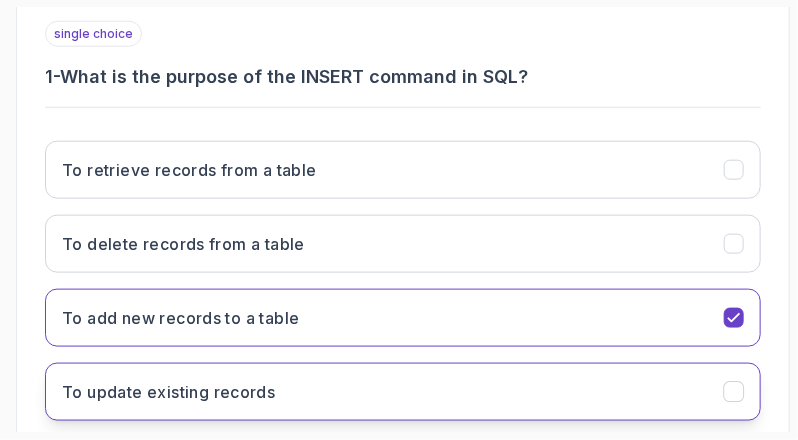scroll, scrollTop: 605, scrollLeft: 0, axis: vertical 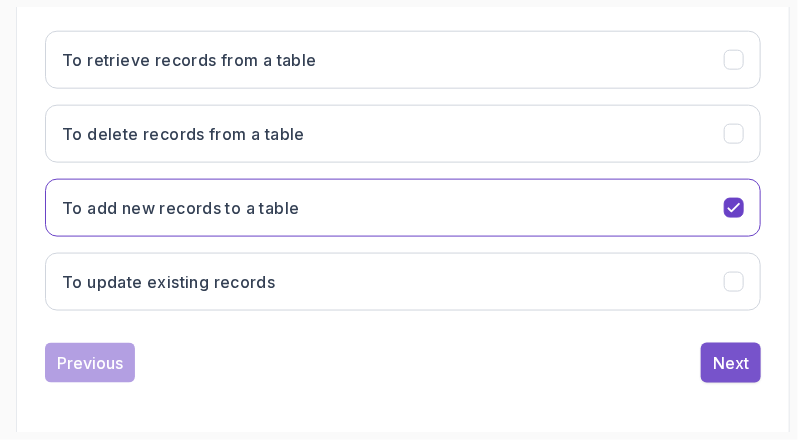 click on "Next" at bounding box center [731, 363] 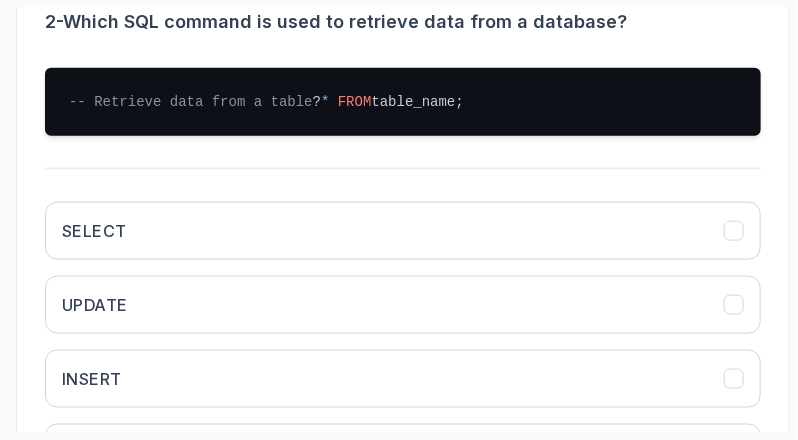 scroll, scrollTop: 525, scrollLeft: 0, axis: vertical 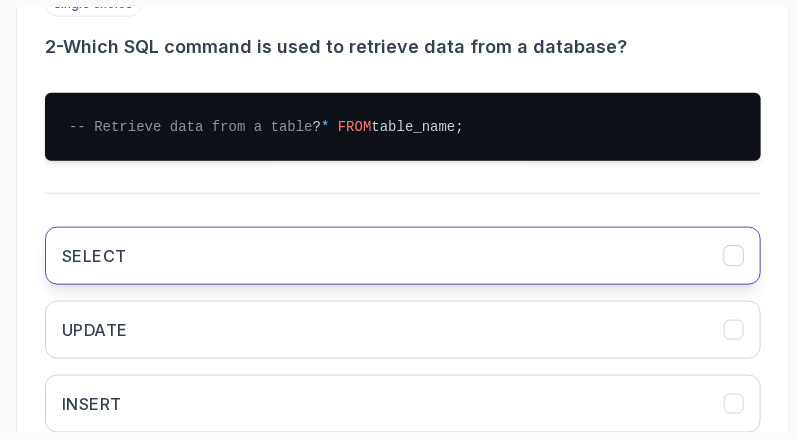 click on "SELECT" at bounding box center [94, 256] 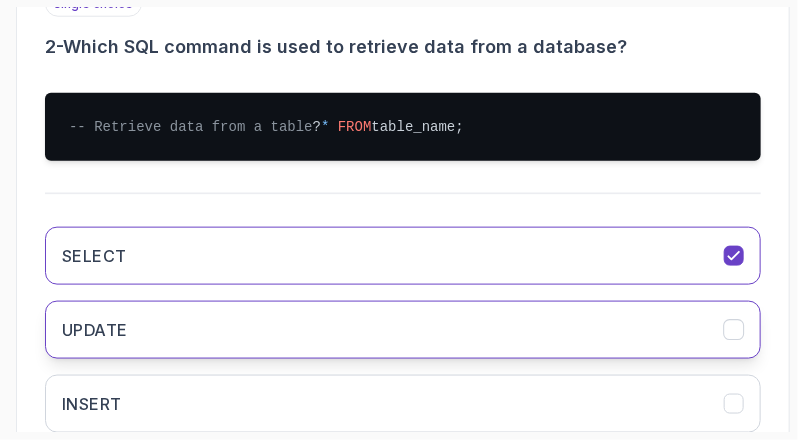 click on "UPDATE" at bounding box center [403, 330] 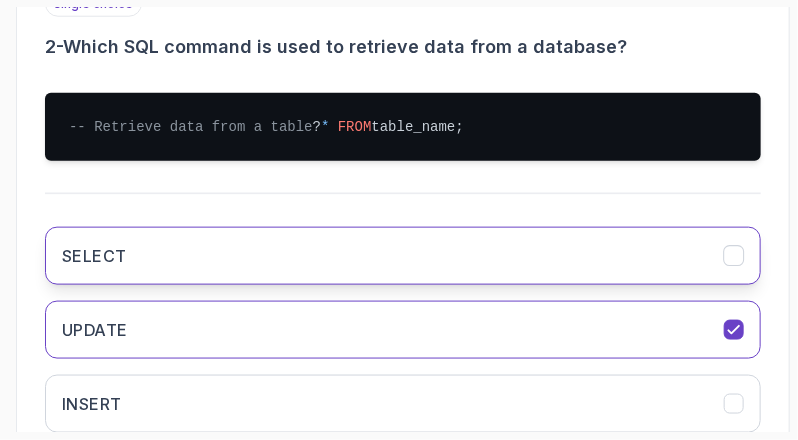 click on "SELECT" at bounding box center [403, 256] 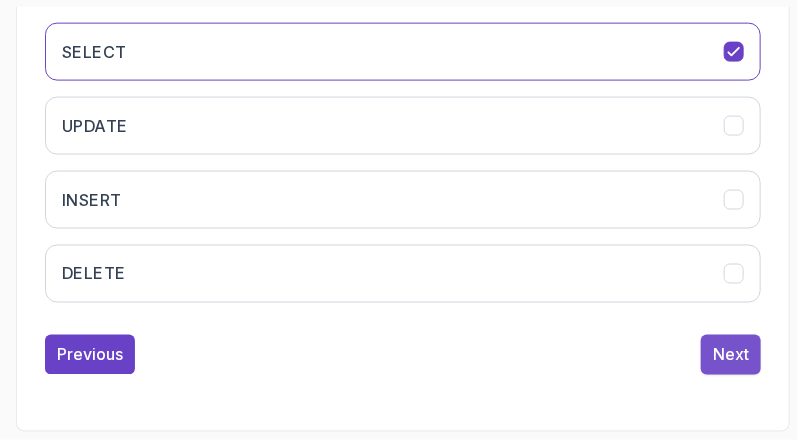 click on "Next" at bounding box center (731, 355) 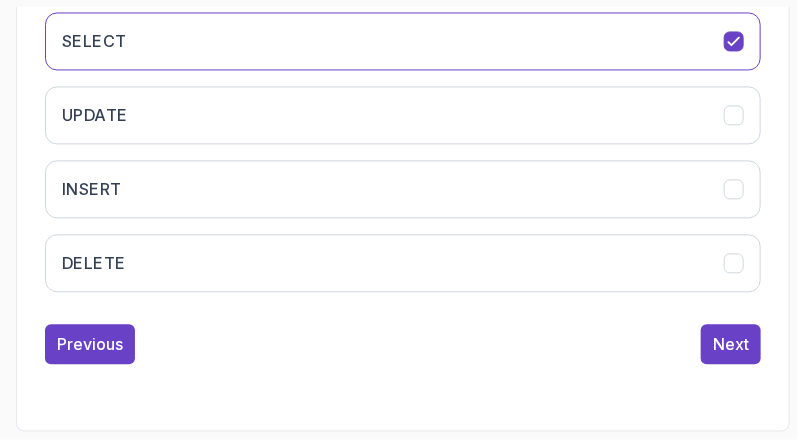 scroll, scrollTop: 605, scrollLeft: 0, axis: vertical 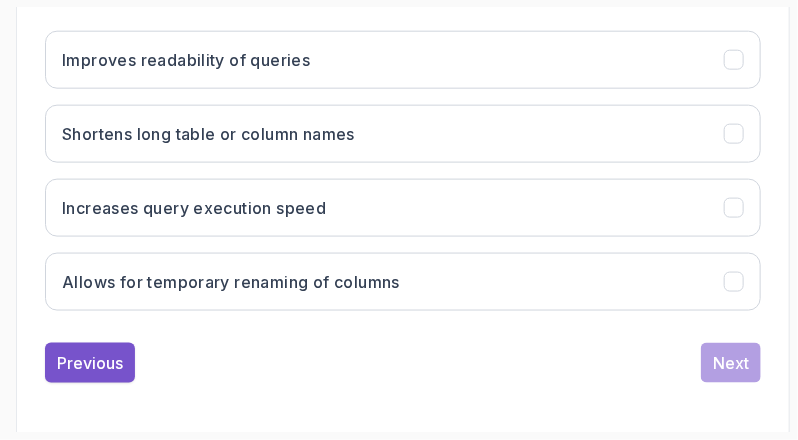 click on "Previous" at bounding box center (90, 363) 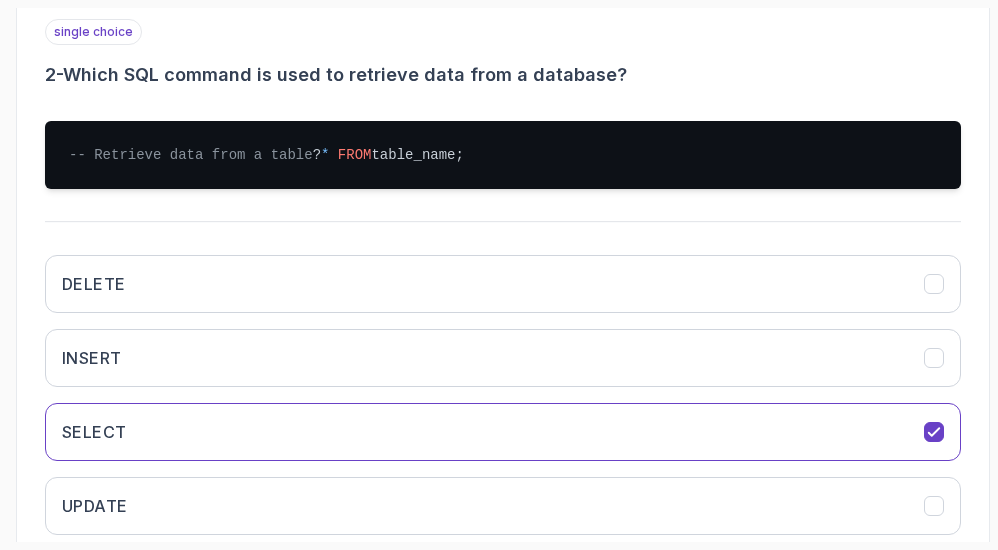scroll, scrollTop: 466, scrollLeft: 0, axis: vertical 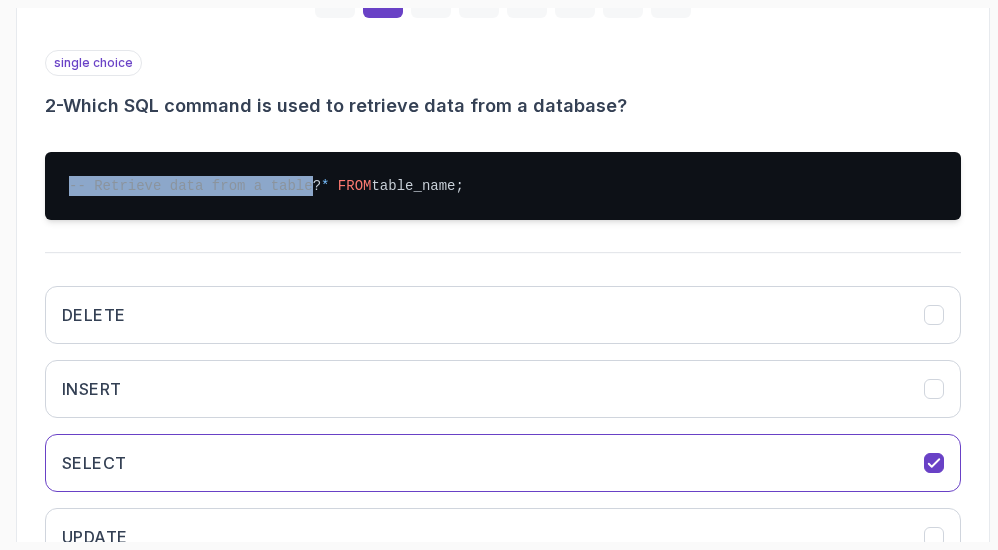 drag, startPoint x: 295, startPoint y: 184, endPoint x: 72, endPoint y: 189, distance: 223.05605 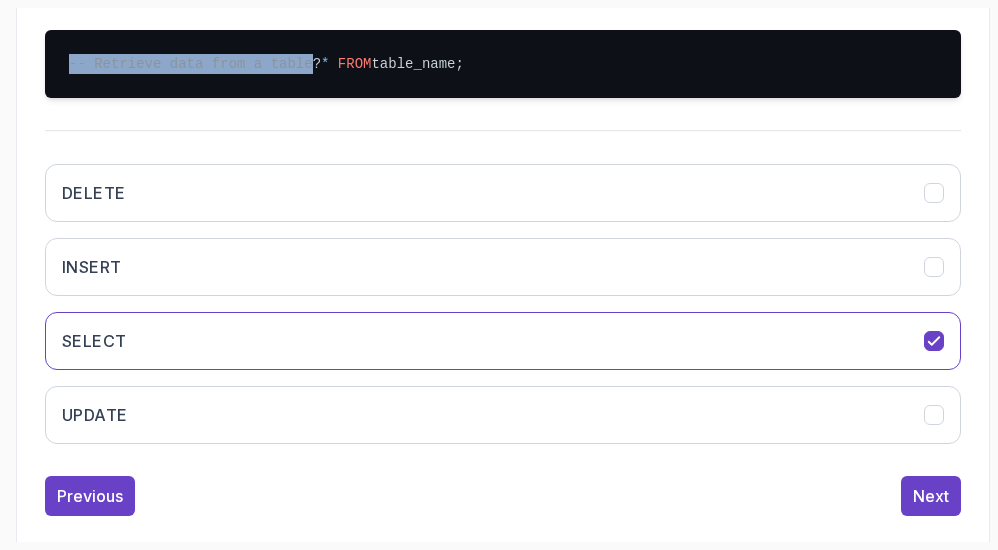 scroll, scrollTop: 634, scrollLeft: 0, axis: vertical 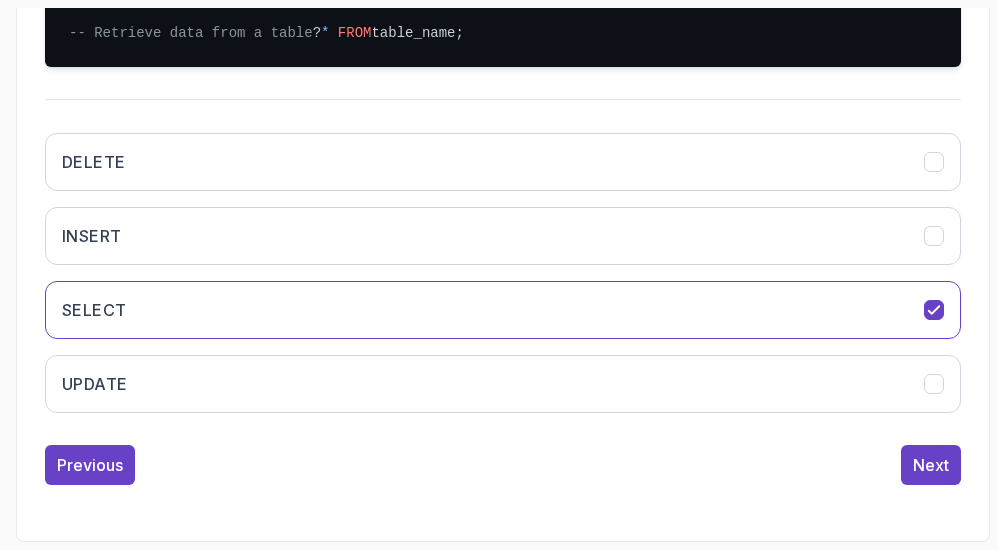 click on "DELETE INSERT SELECT UPDATE" at bounding box center [503, 273] 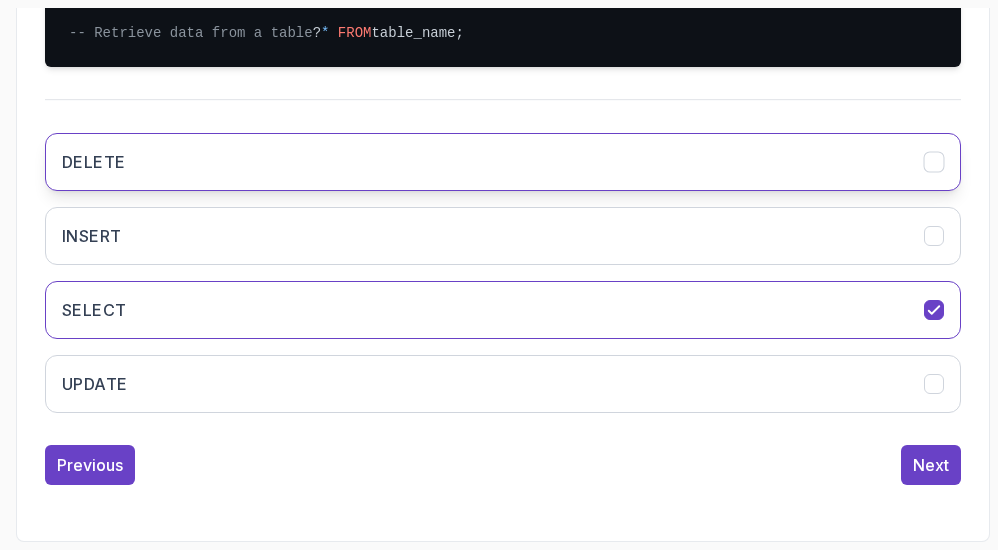click on "DELETE" at bounding box center [503, 162] 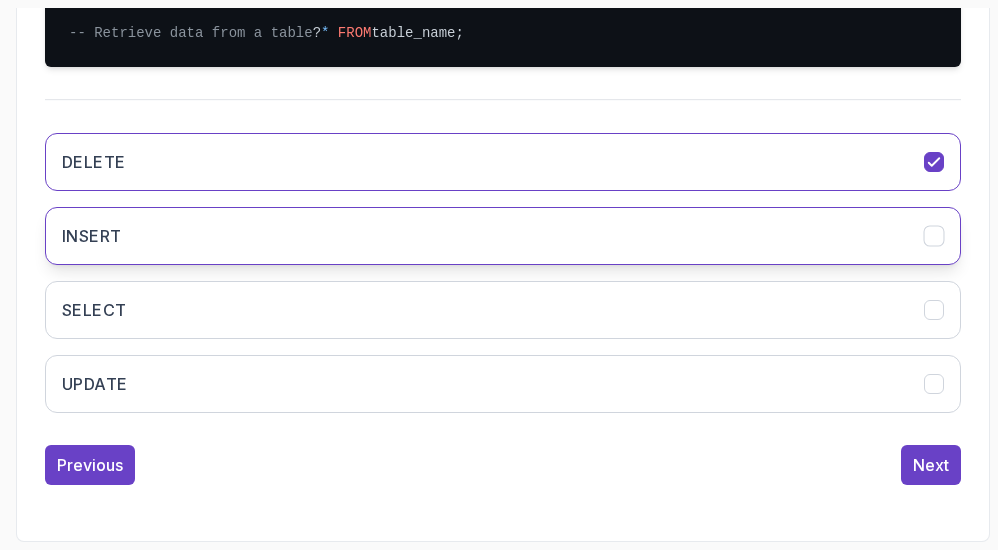 click on "INSERT" at bounding box center [503, 236] 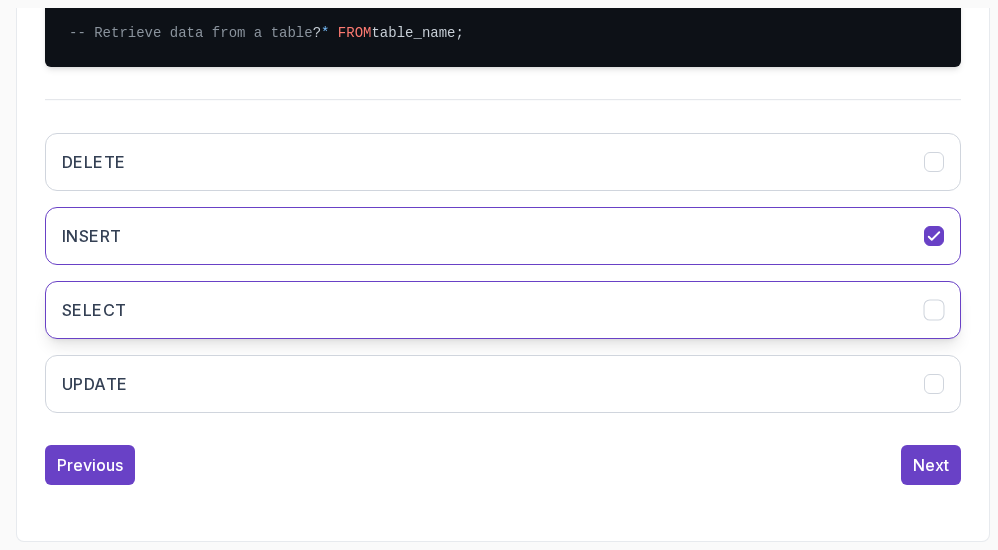 click on "SELECT" at bounding box center [503, 310] 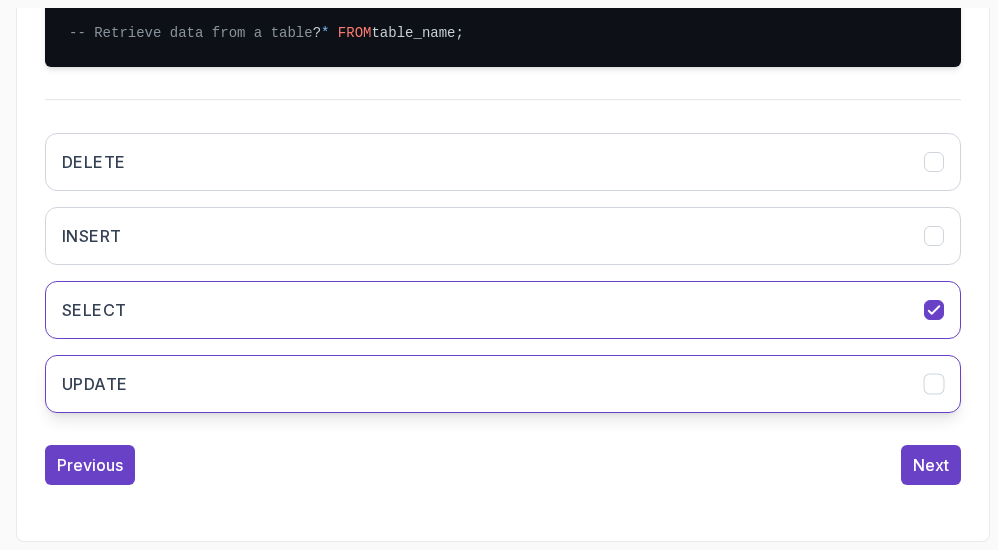 click on "UPDATE" at bounding box center (503, 384) 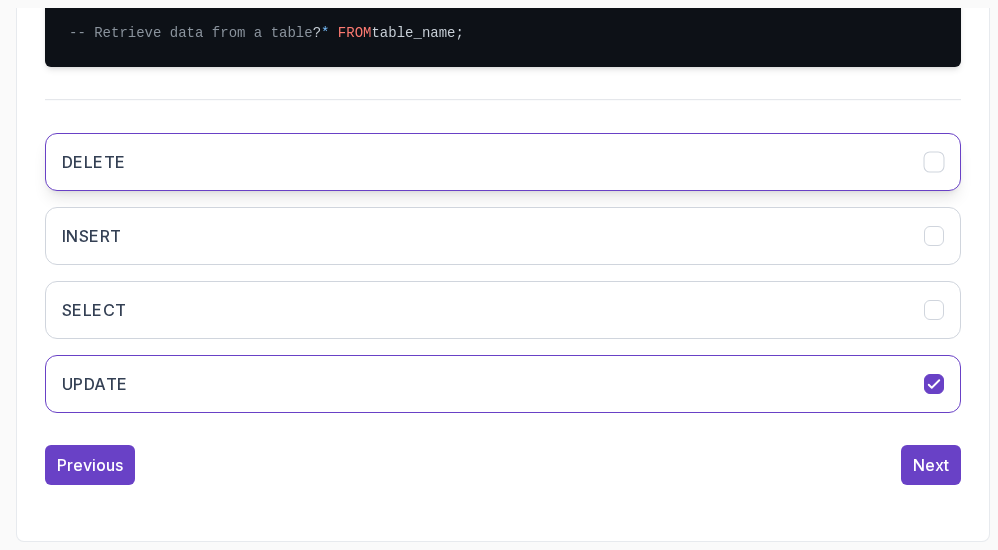 click on "DELETE" at bounding box center (503, 162) 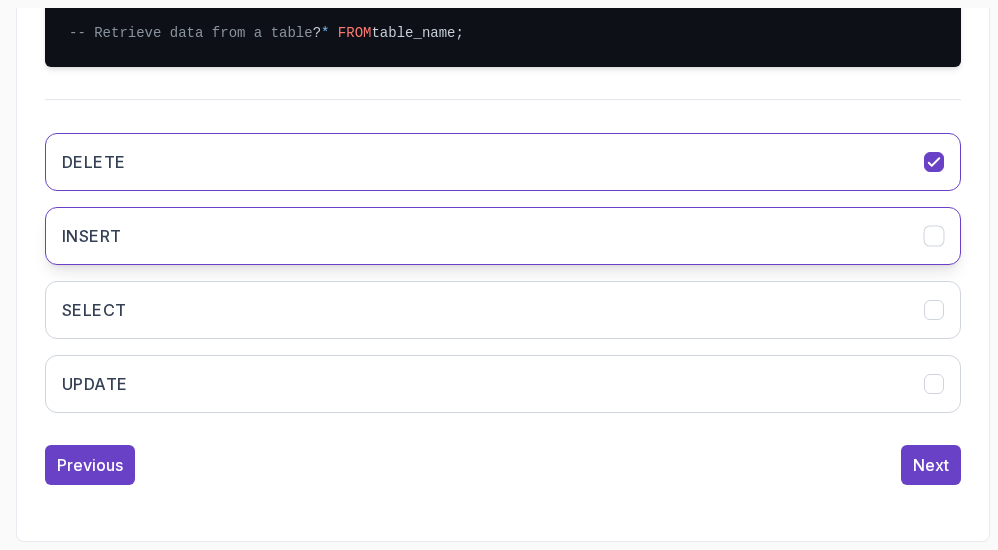 click on "INSERT" at bounding box center (503, 236) 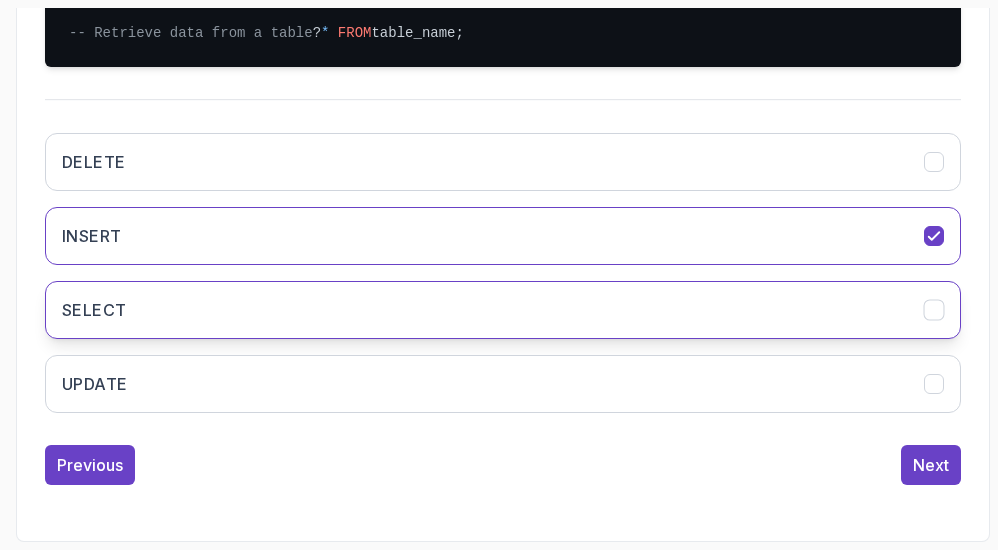 click on "SELECT" at bounding box center (503, 310) 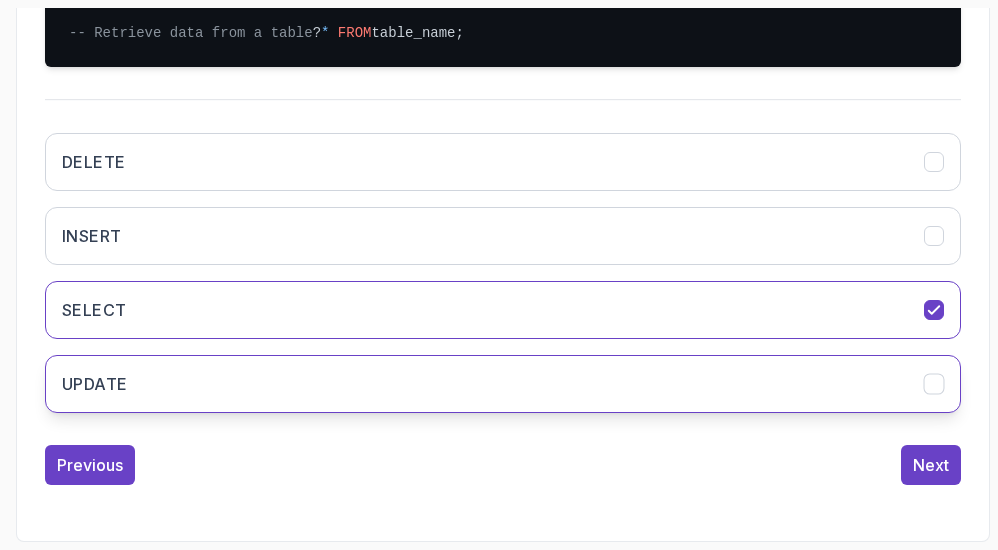 click on "UPDATE" at bounding box center [503, 384] 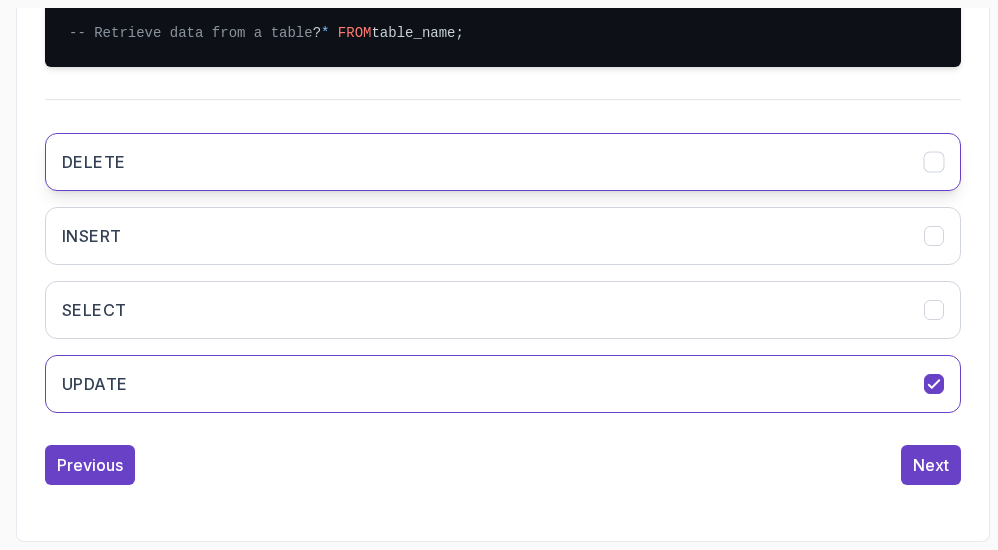click on "DELETE" at bounding box center [503, 162] 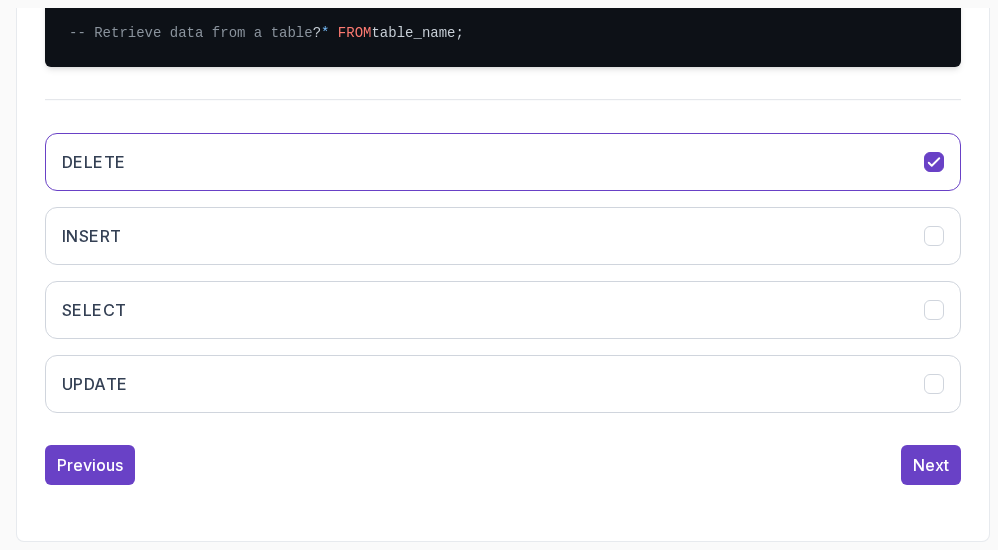 click on "single choice 2  -  Which SQL command is used to retrieve data from a database? -- Retrieve data from a table
?  *   FROM  table_name;
DELETE INSERT SELECT UPDATE" at bounding box center (503, 163) 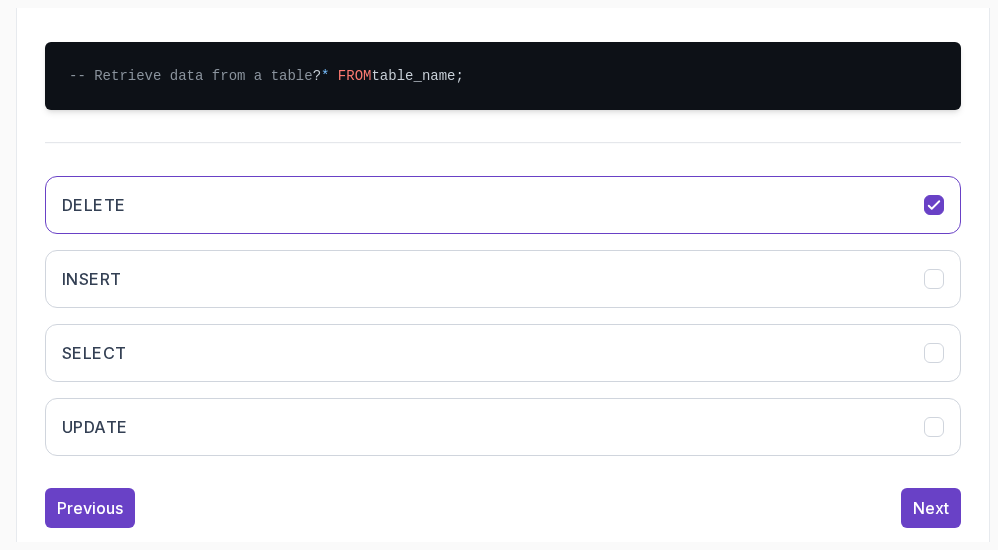 scroll, scrollTop: 534, scrollLeft: 0, axis: vertical 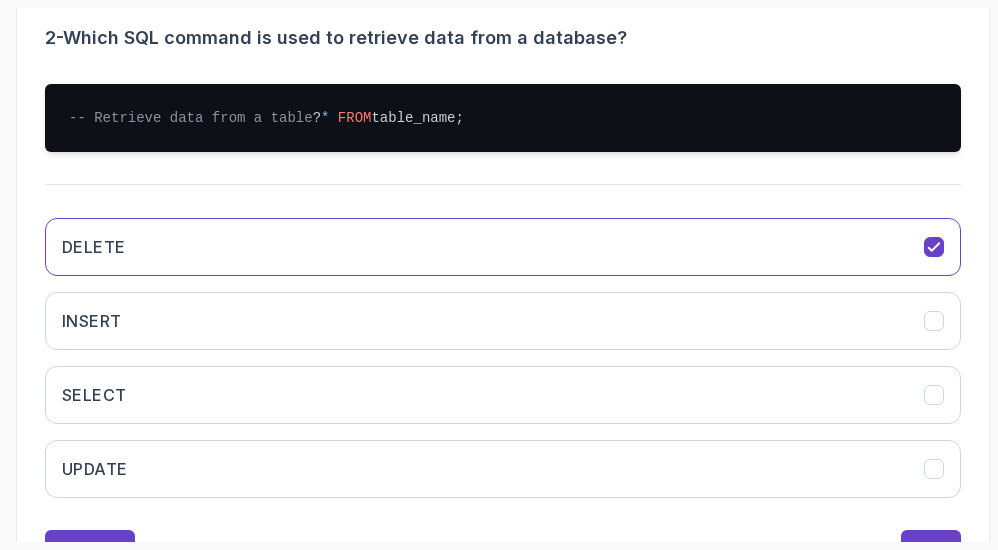 click on "-- Retrieve data from a table" at bounding box center [191, 118] 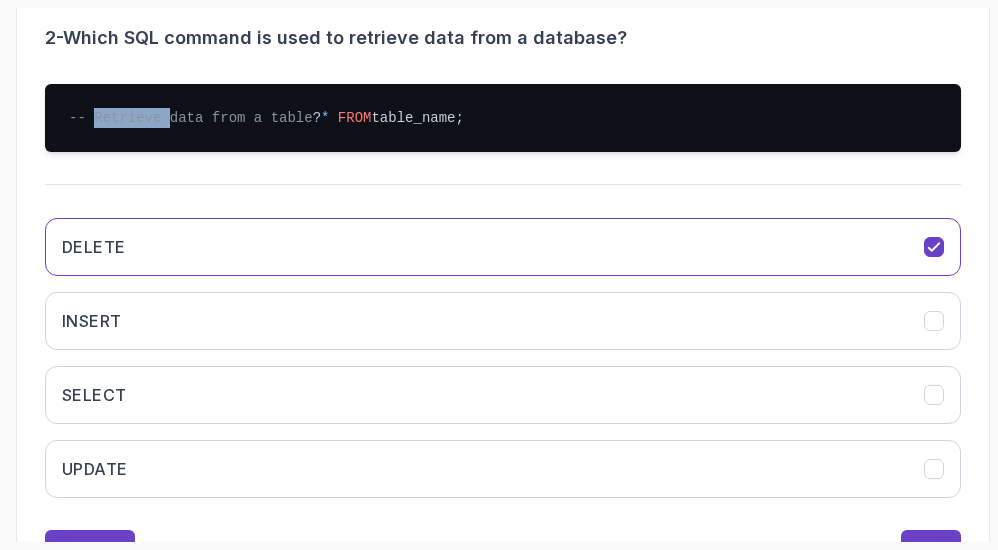 click on "-- Retrieve data from a table" at bounding box center (191, 118) 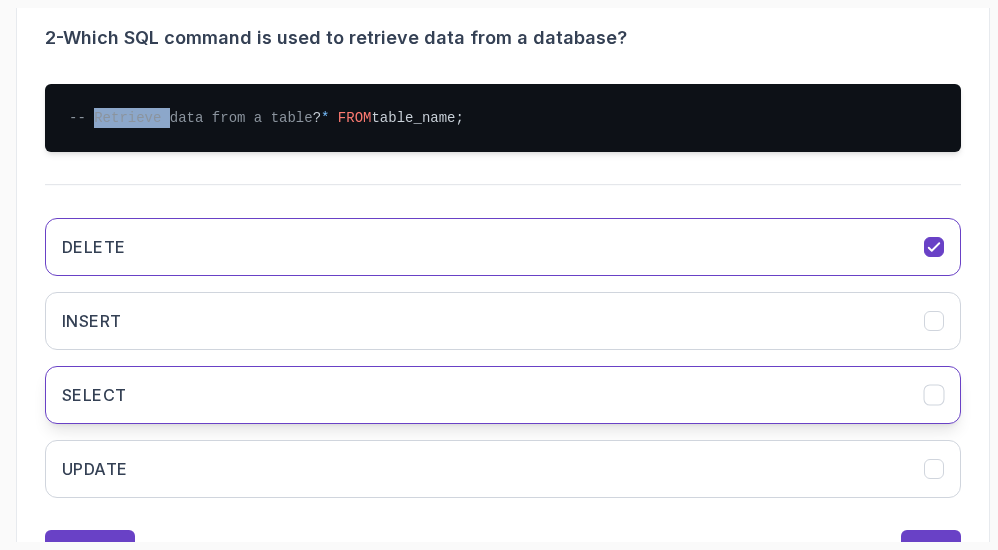 click on "SELECT" at bounding box center [94, 395] 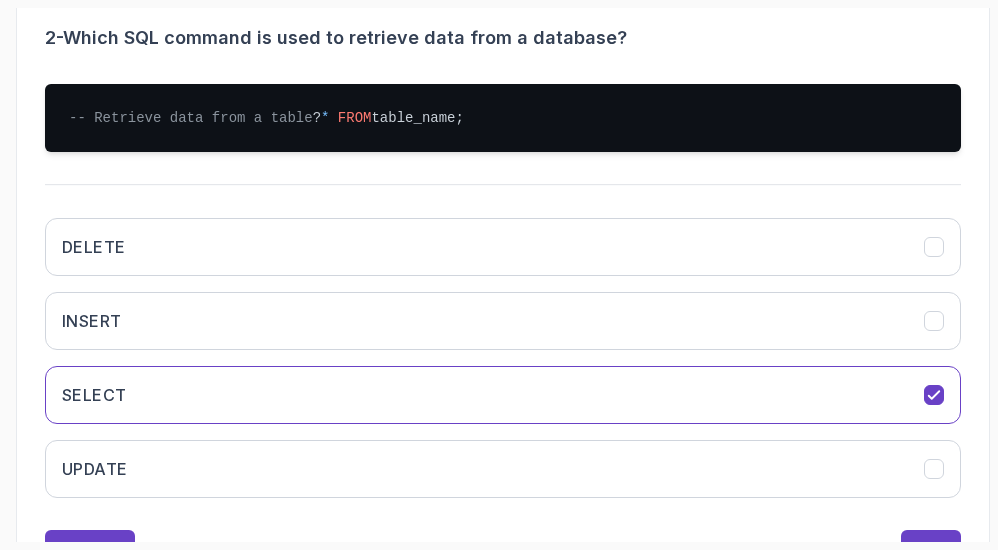 click on "22 % completed 1  -  Intro 2  -  Important Stuff 3  -  Insert And Query Data 1  -  Insert 7:37 2  -  Query Data With Select 3:55 3  -  Alias 2:35 4  -  Sample Data 3:22 5  -  Sorting Data Using Order By 4:46 6  -  Disctinct 3:48 7  -  Quiz Required- quiz 4  -  Filtering Data 5  -  Grouping And Aggregate Functions 6  -  Mathematical Operators And Functions 7  -  Modifying Data 8  -  Relationships 9  -  Joins 10  -  Order Of Sql 11  -  Next Steps My Courses SQL and Databases Fundamentals 81  Points [PERSON_NAME] [PERSON_NAME] [PERSON_NAME] Software Engineer 10 - Insert And Query Data  22 % completed Insert And Query Data Quiz Quiz by  [PERSON_NAME] Slides Repo Repository not available Designs Design not available Share Quiz Support Any issues? Slides Repo Repository not available Designs Design not available Share 1 2 3 4 5 6 7 8 single choice 2  -  Which SQL command is used to retrieve data from a database? -- Retrieve data from a table
?  *   FROM  table_name;
DELETE INSERT SELECT UPDATE Previous Next" at bounding box center [499, 275] 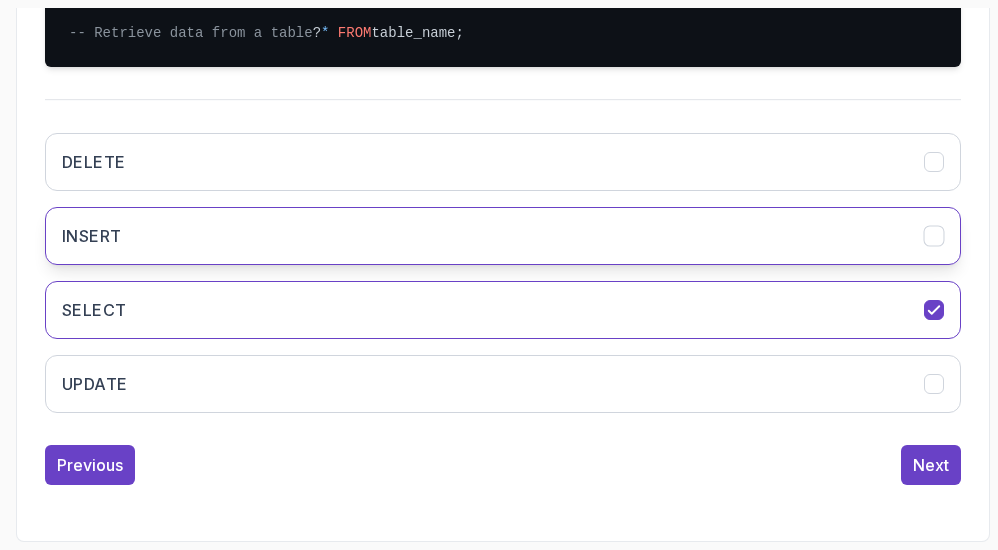 click on "INSERT" at bounding box center (503, 236) 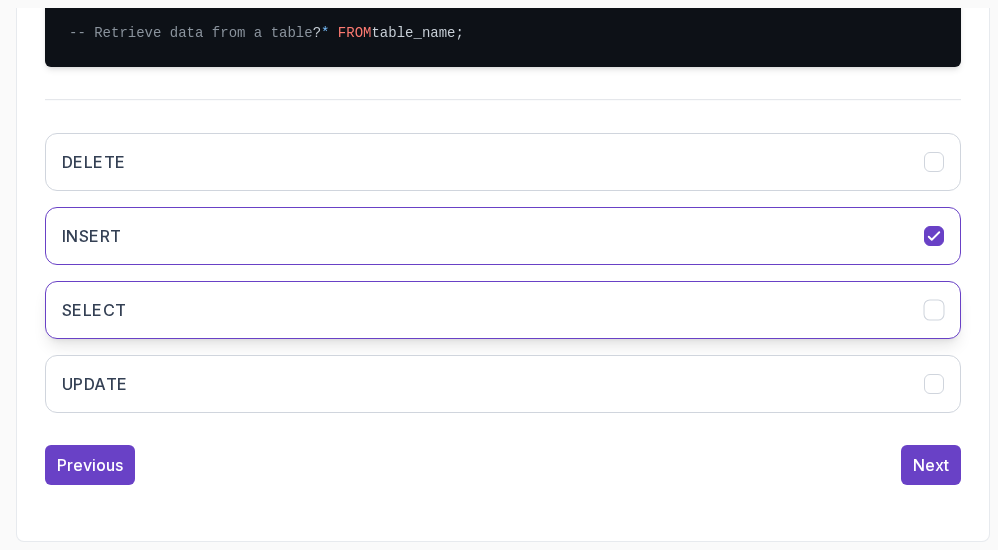 click on "SELECT" at bounding box center [503, 310] 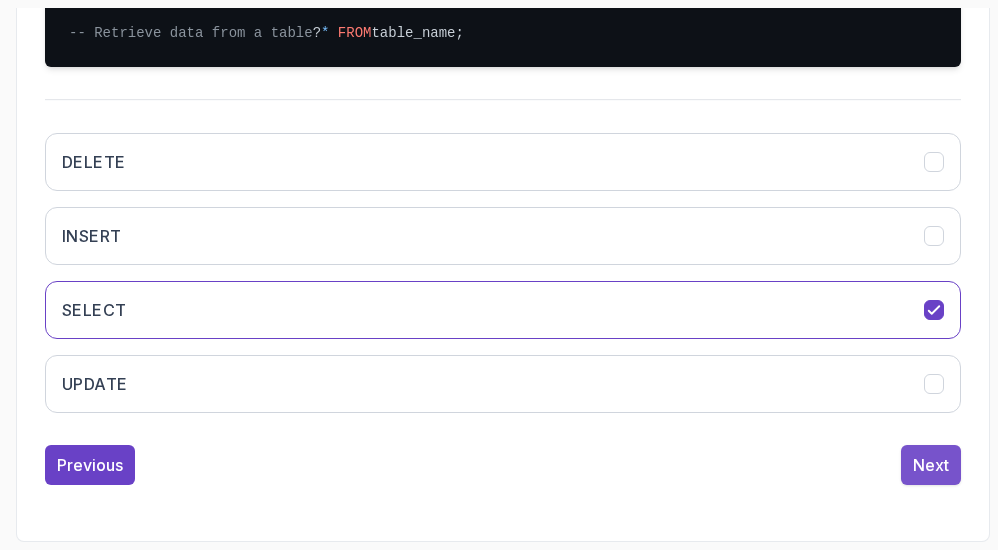 click on "Next" at bounding box center (931, 465) 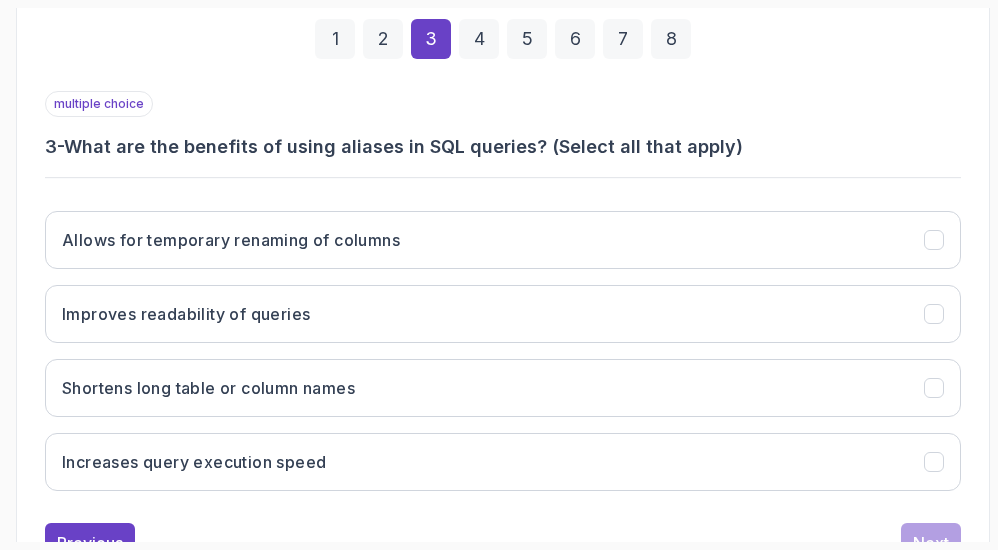 scroll, scrollTop: 398, scrollLeft: 0, axis: vertical 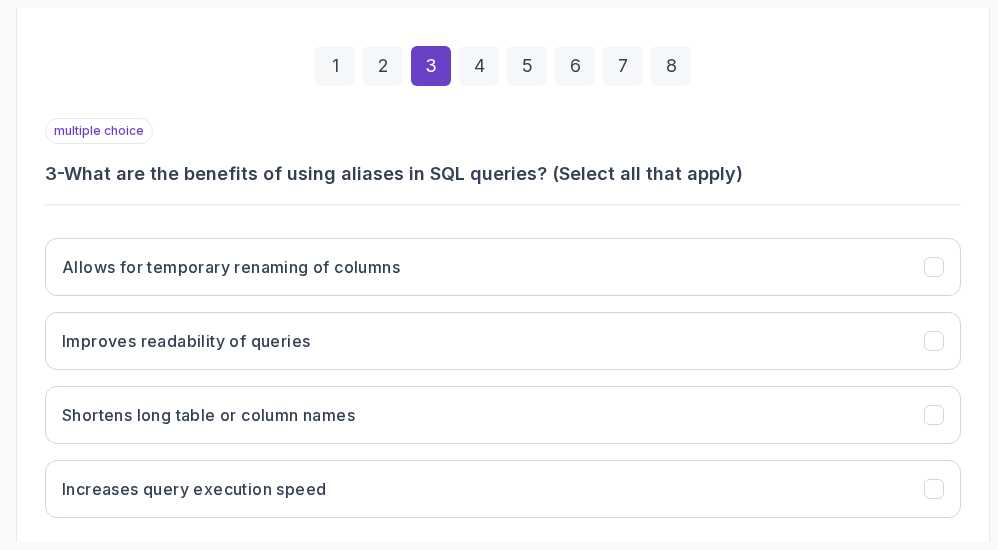 click on "1" at bounding box center [335, 66] 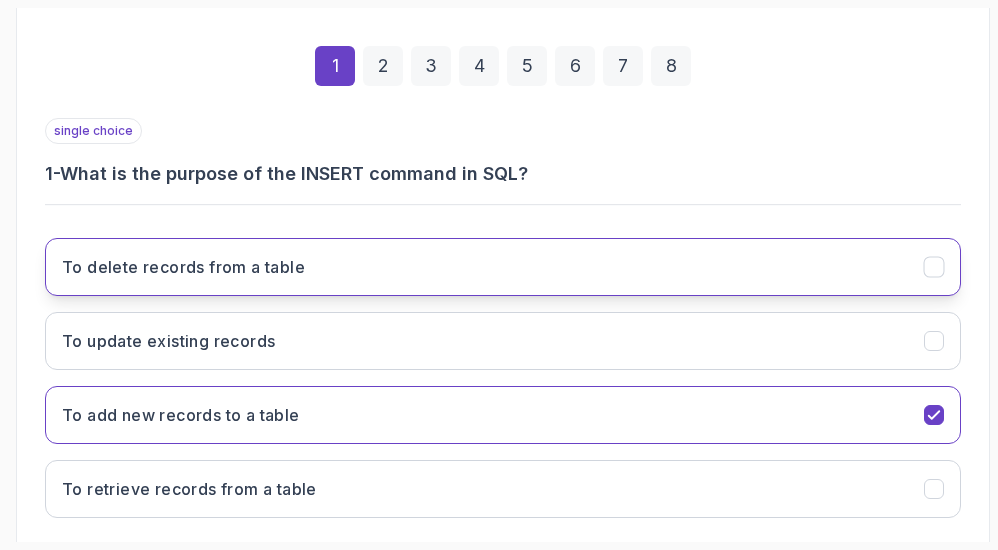 click on "To delete records from a table" at bounding box center (183, 267) 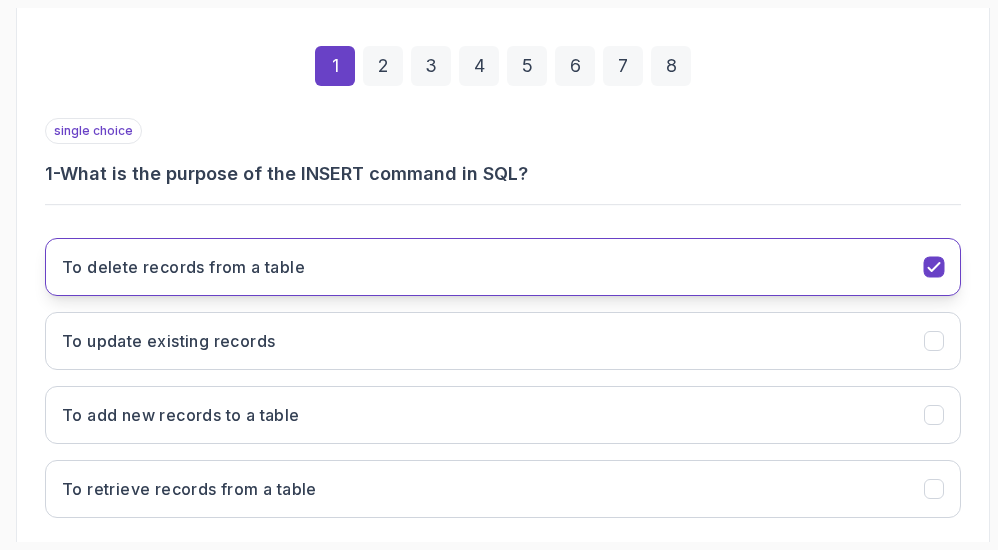 click on "To delete records from a table" at bounding box center [503, 267] 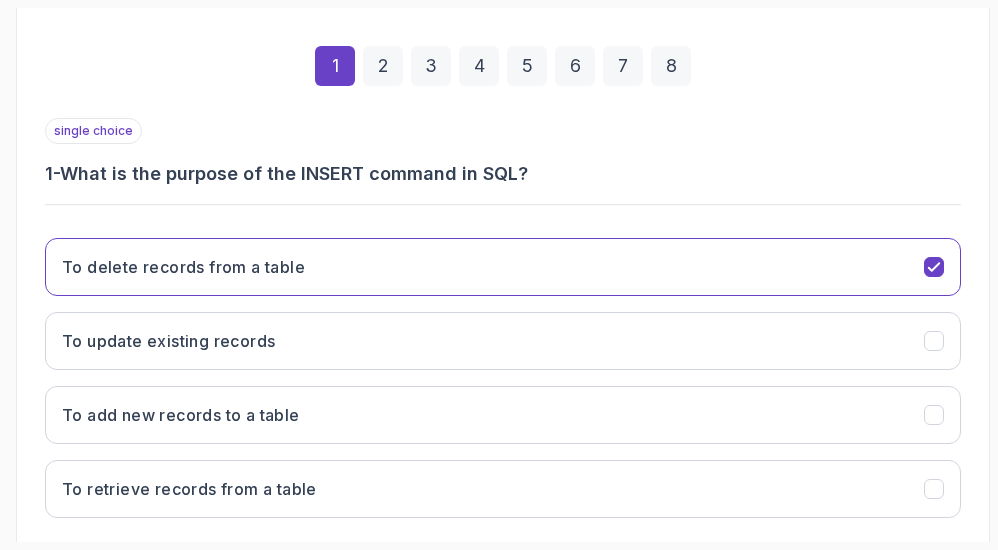 click on "1  -  What is the purpose of the INSERT command in SQL?" at bounding box center (503, 174) 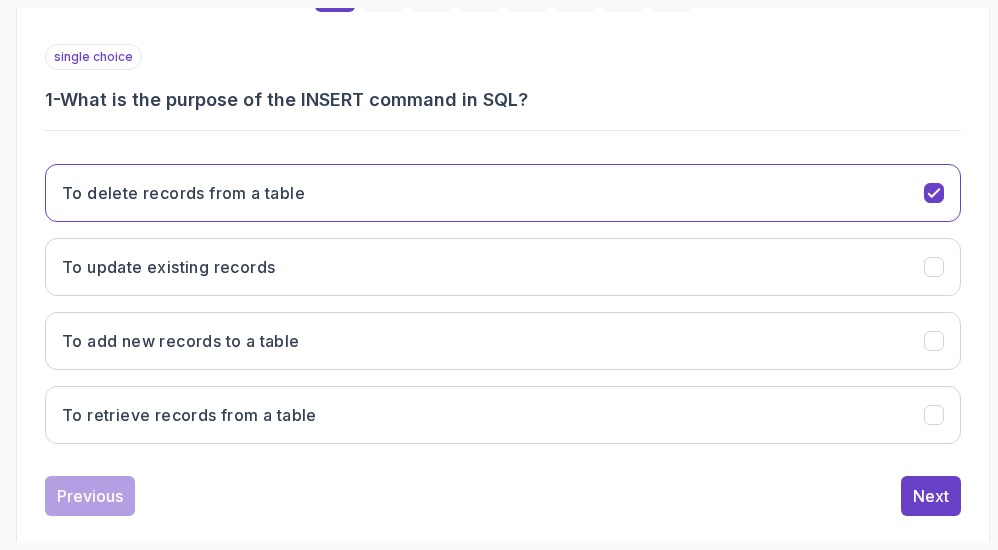 scroll, scrollTop: 498, scrollLeft: 0, axis: vertical 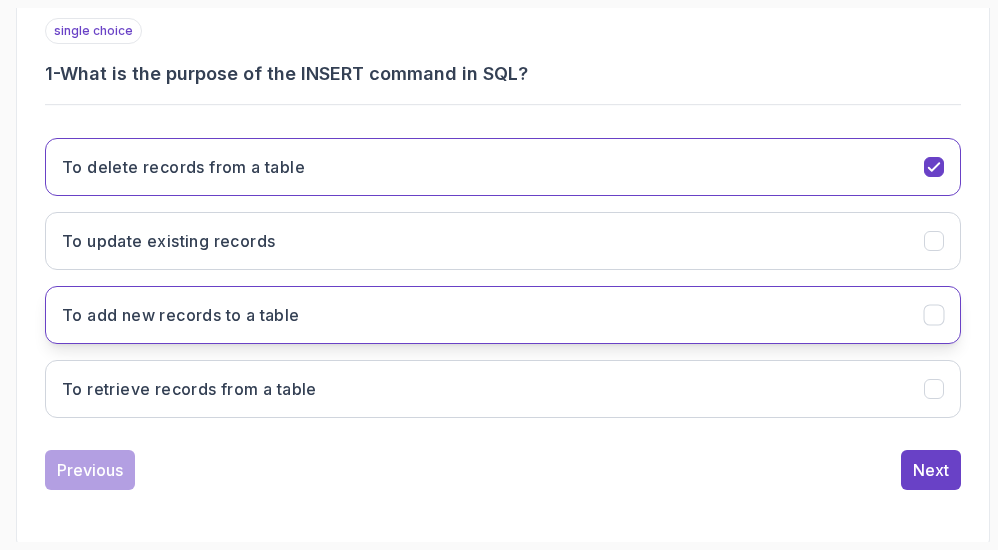 click on "To add new records to a table" at bounding box center (503, 315) 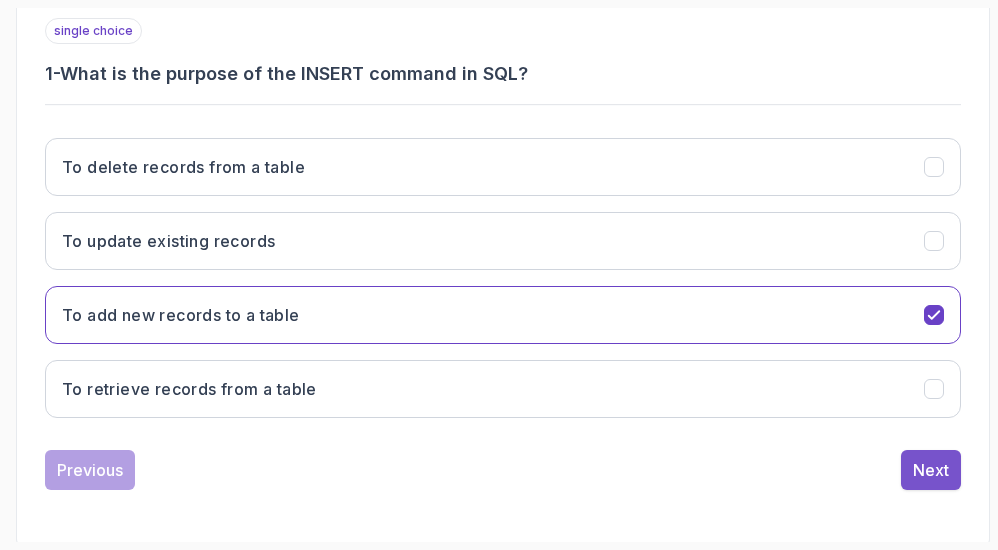 click on "Next" at bounding box center [931, 470] 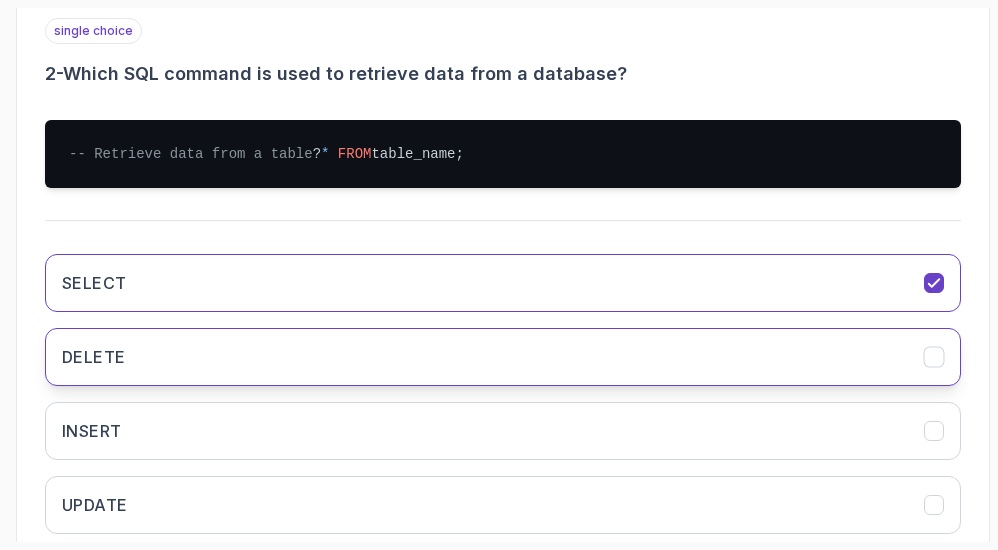 scroll, scrollTop: 598, scrollLeft: 0, axis: vertical 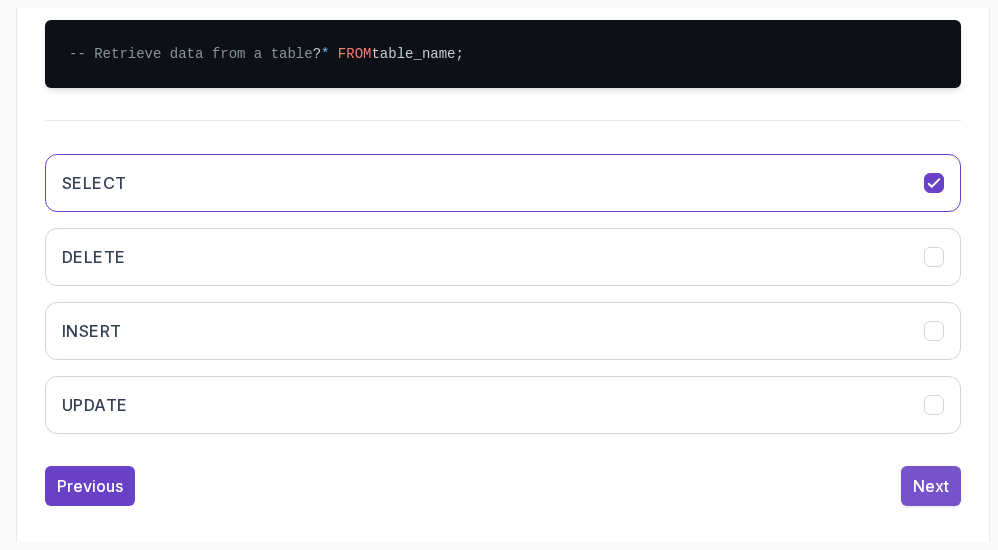 click on "Next" at bounding box center [931, 486] 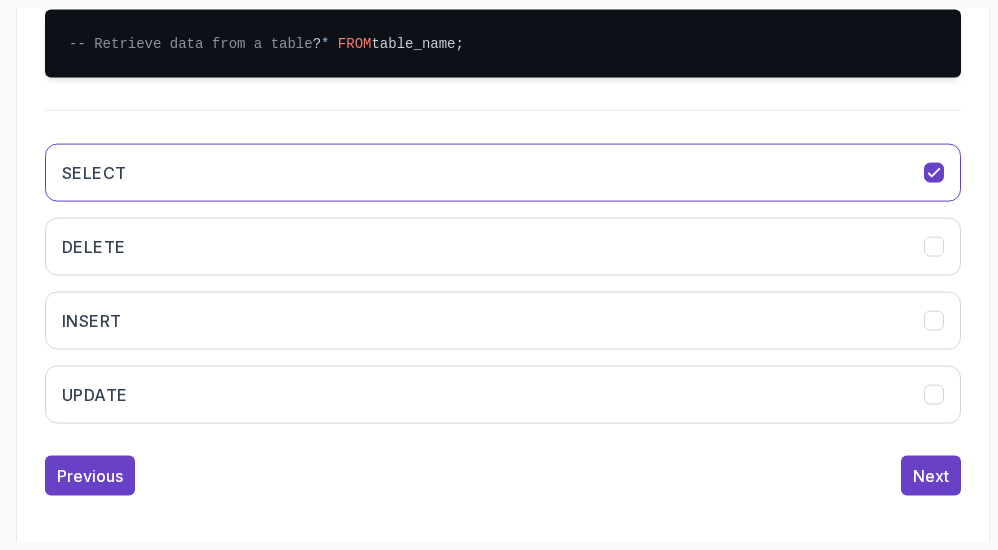 scroll, scrollTop: 498, scrollLeft: 0, axis: vertical 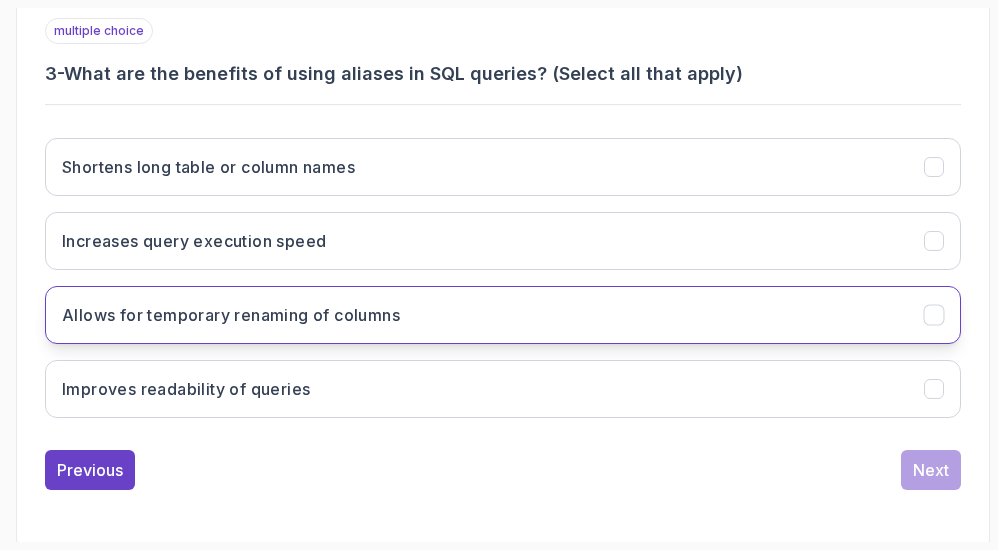 drag, startPoint x: 410, startPoint y: 285, endPoint x: 424, endPoint y: 292, distance: 15.652476 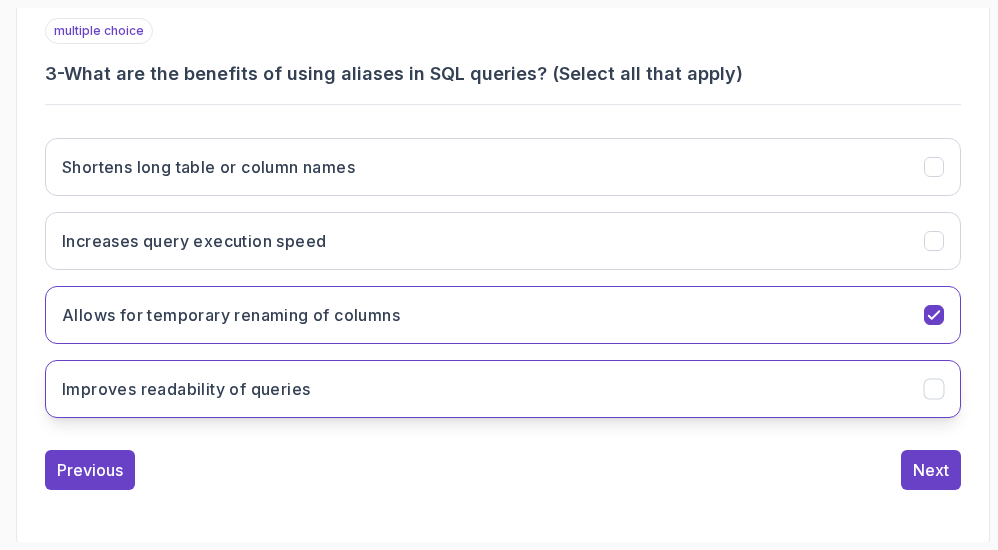 click on "Improves readability of queries" at bounding box center [503, 389] 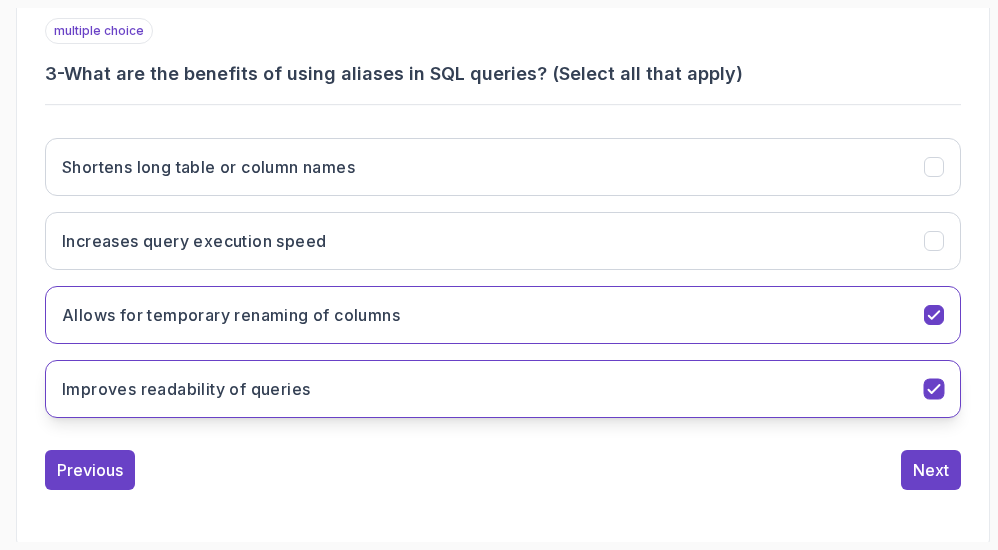click on "Improves readability of queries" at bounding box center [503, 389] 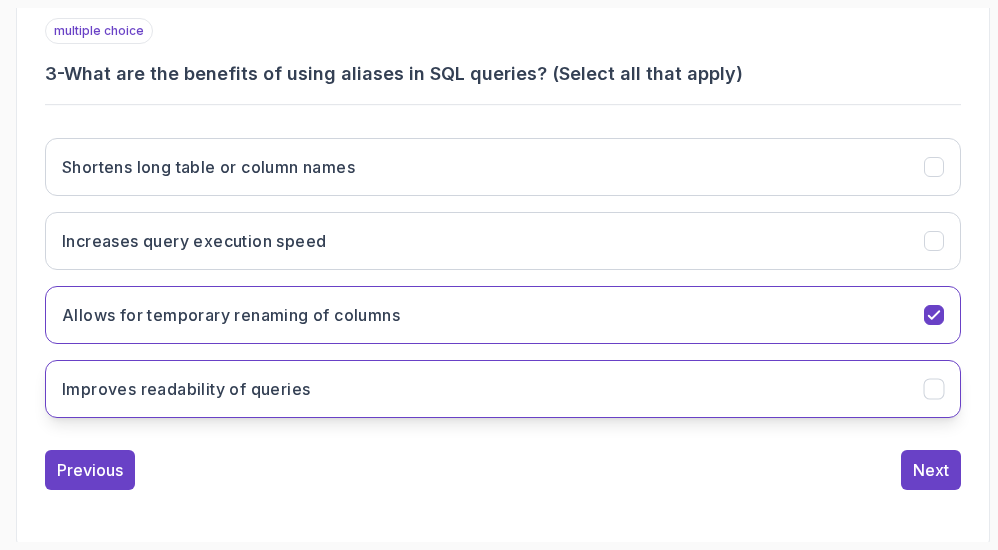 click on "Improves readability of queries" at bounding box center (503, 389) 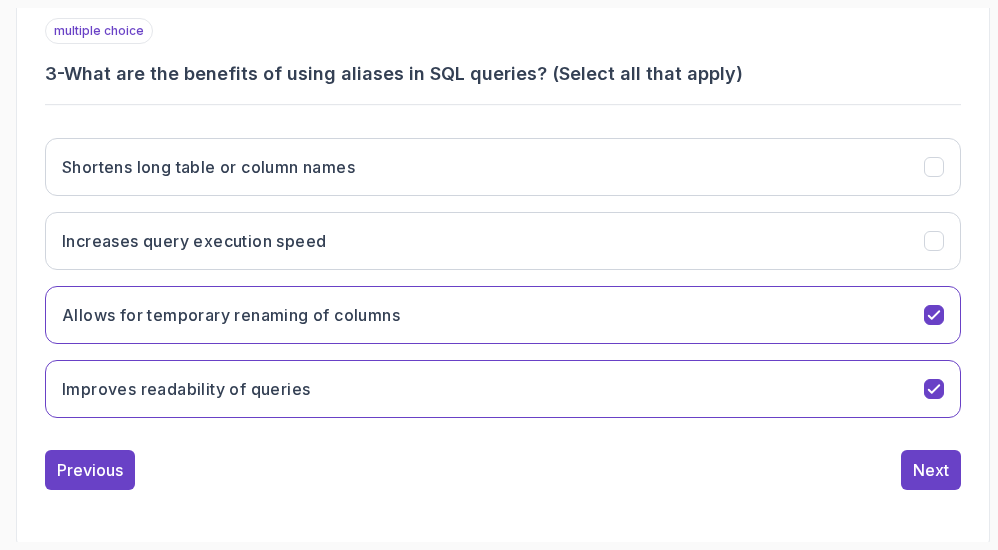 click on "1 2 3 4 5 6 7 8 multiple choice 3  -  What are the benefits of using aliases in SQL queries? (Select all that apply) Shortens long table or column names Increases query execution speed Allows for temporary renaming of columns Improves readability of queries Previous Next" at bounding box center (503, 202) 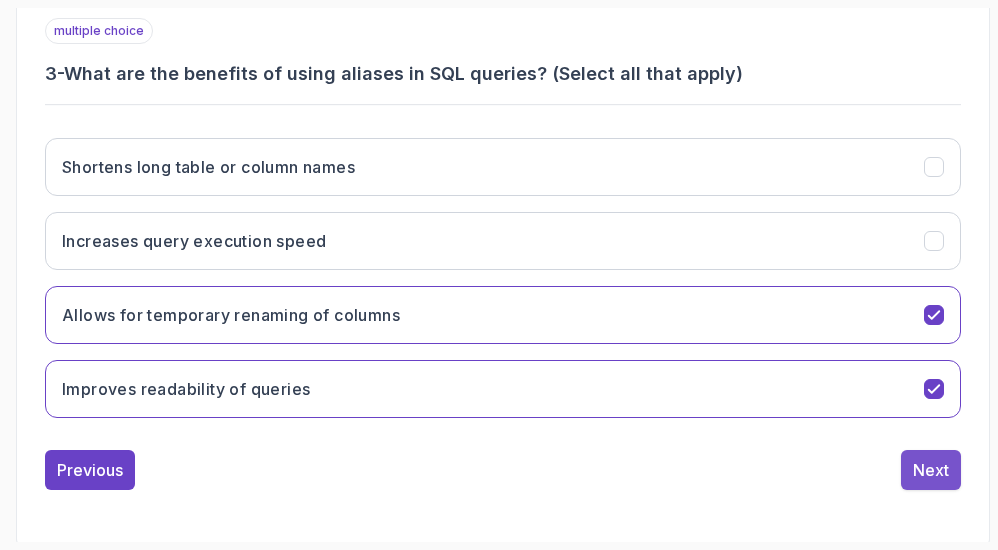 click on "Next" at bounding box center (931, 470) 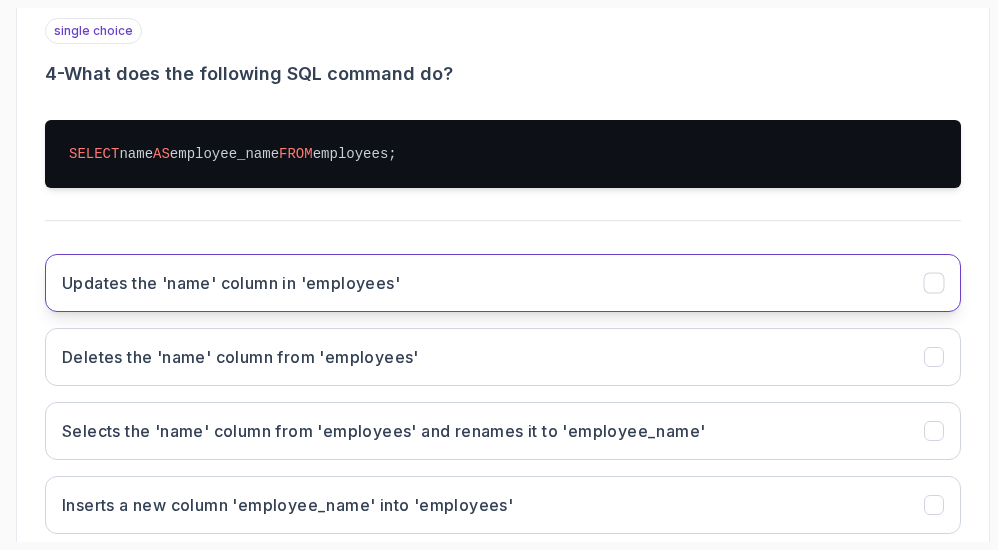 scroll, scrollTop: 598, scrollLeft: 0, axis: vertical 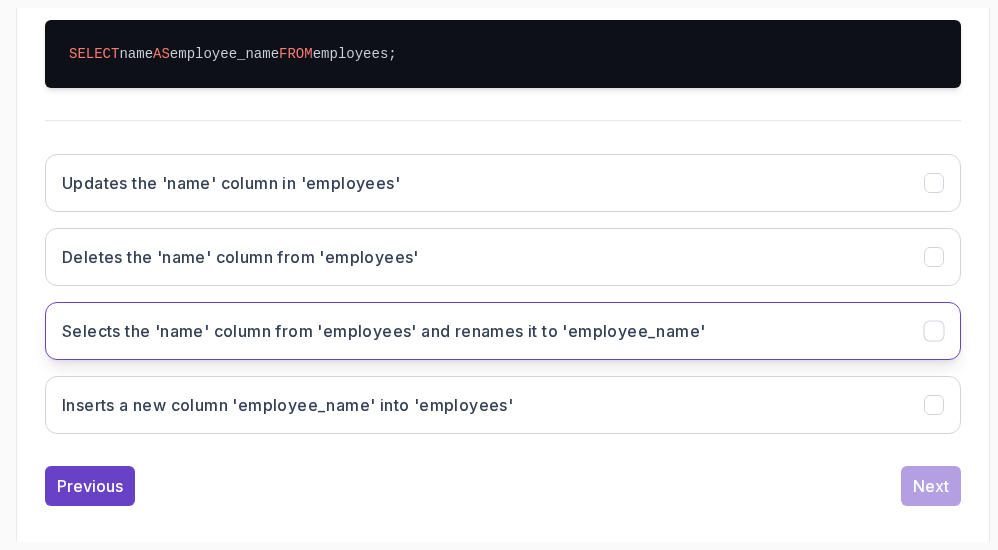 click on "Selects the 'name' column from 'employees' and renames it to 'employee_name'" at bounding box center (383, 331) 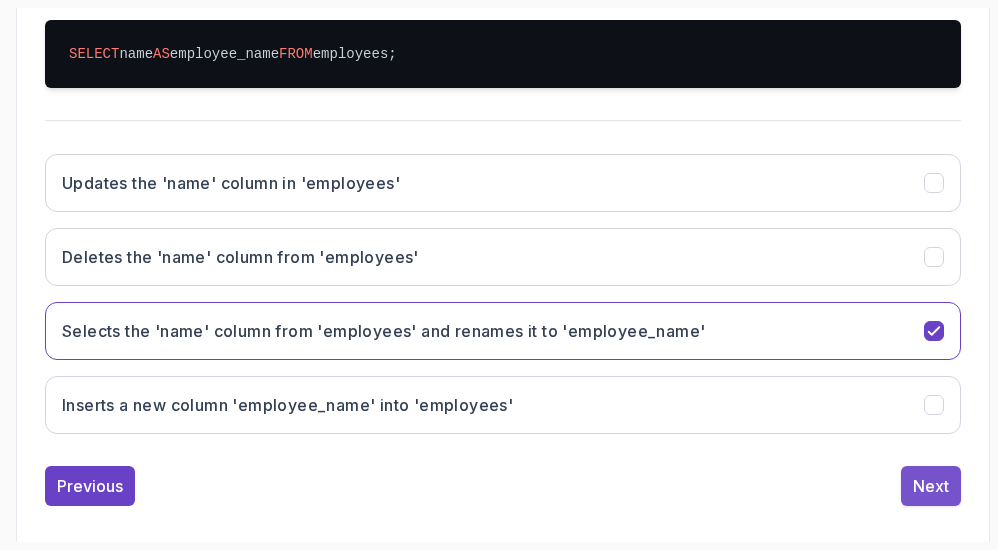 click on "Next" at bounding box center (931, 486) 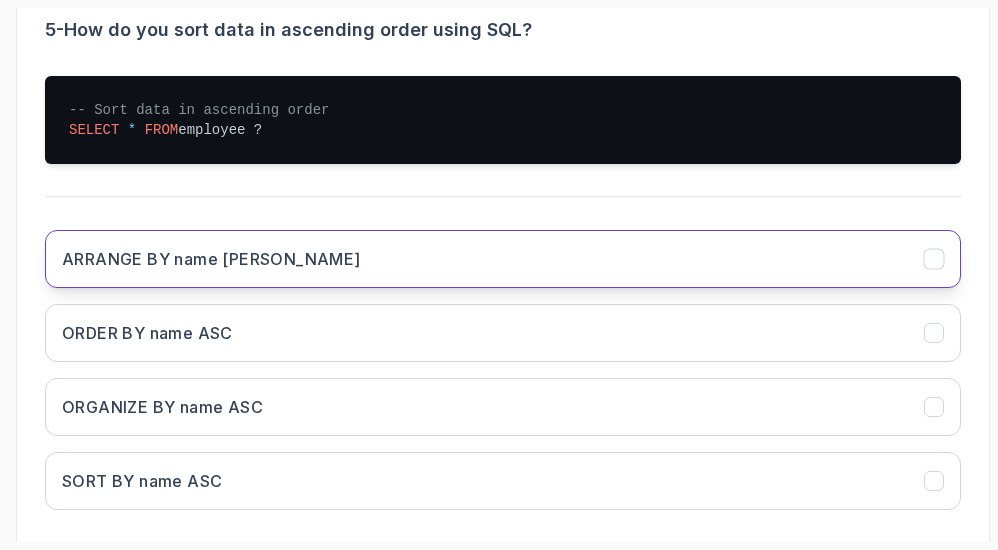 scroll, scrollTop: 498, scrollLeft: 0, axis: vertical 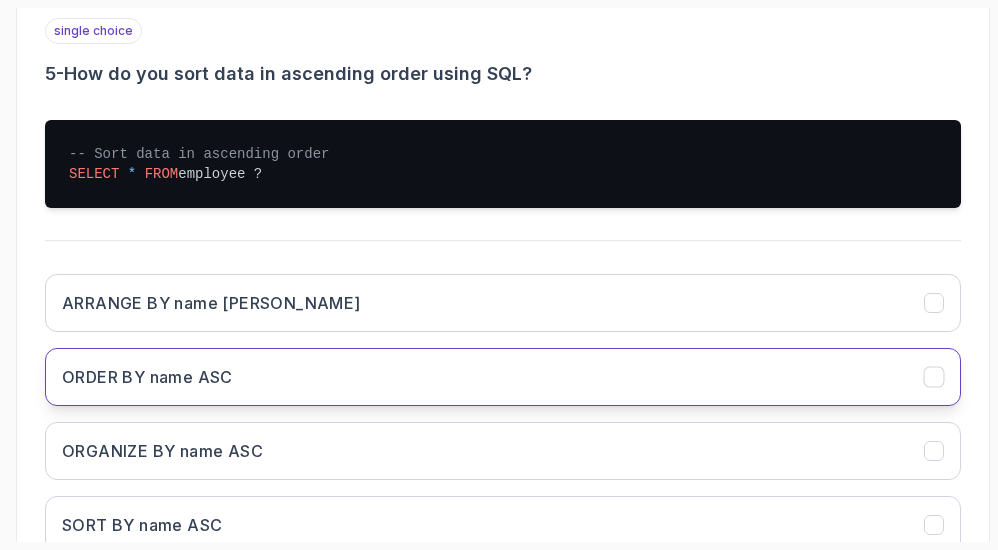 drag, startPoint x: 204, startPoint y: 364, endPoint x: 210, endPoint y: 353, distance: 12.529964 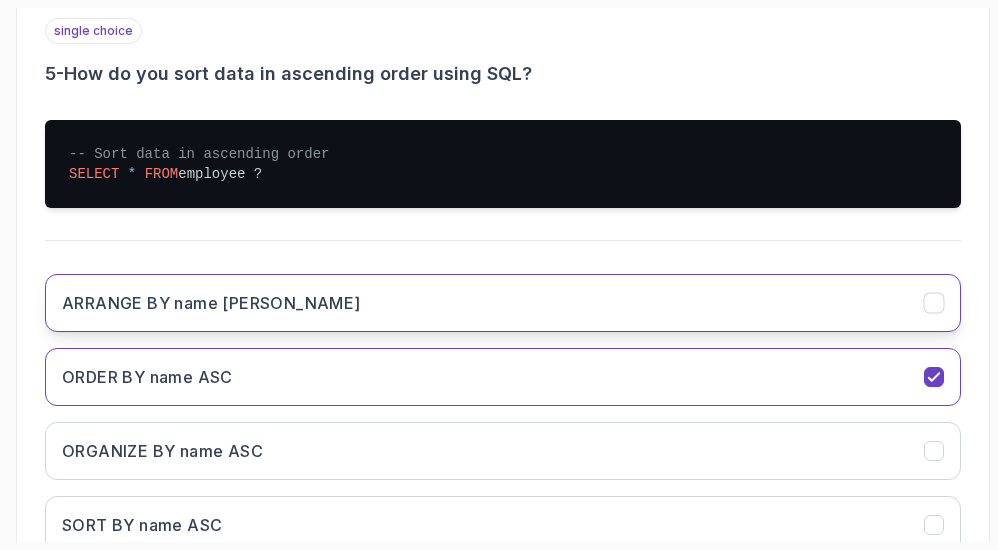click on "ARRANGE BY name [PERSON_NAME]" at bounding box center (503, 303) 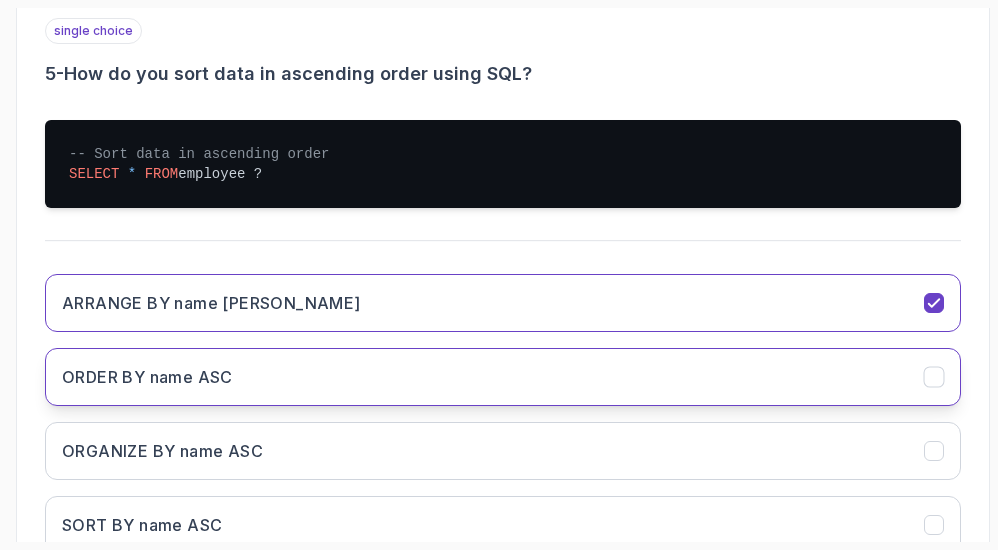 click on "ORDER BY name ASC" at bounding box center [147, 377] 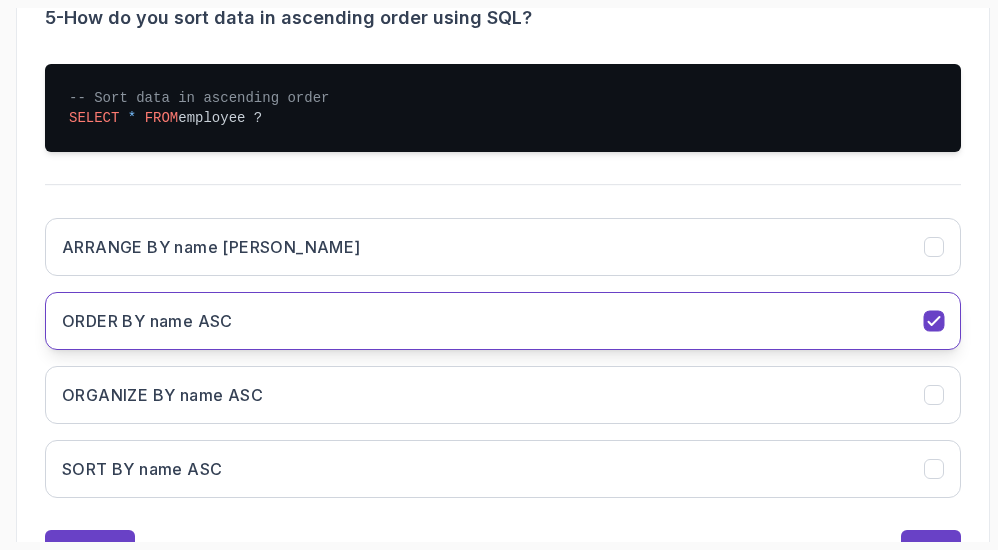 scroll, scrollTop: 598, scrollLeft: 0, axis: vertical 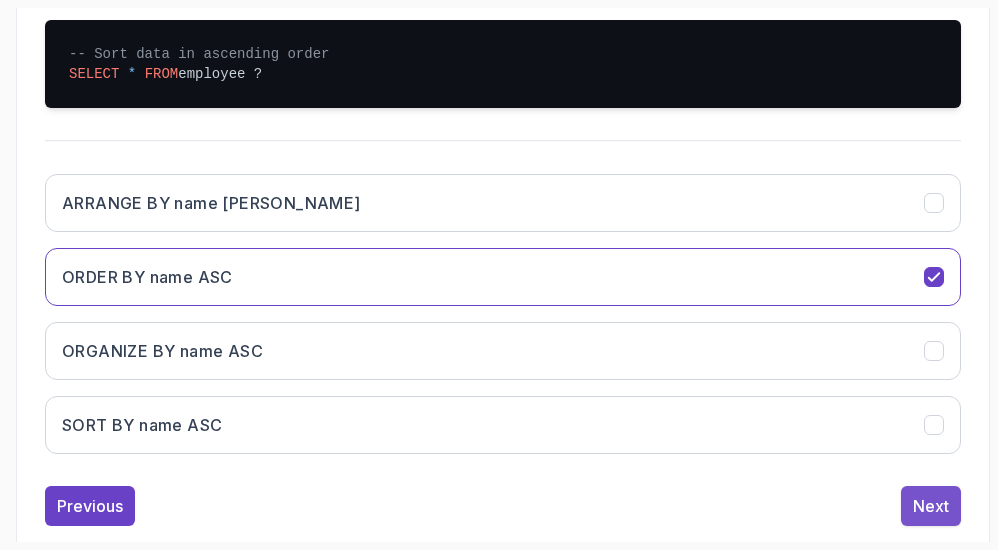 click on "Next" at bounding box center (931, 506) 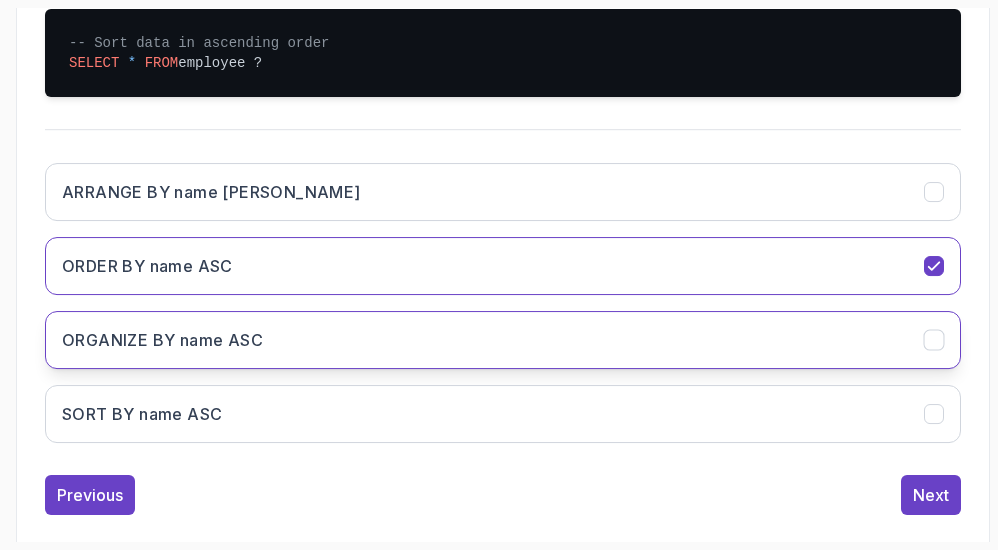 scroll, scrollTop: 498, scrollLeft: 0, axis: vertical 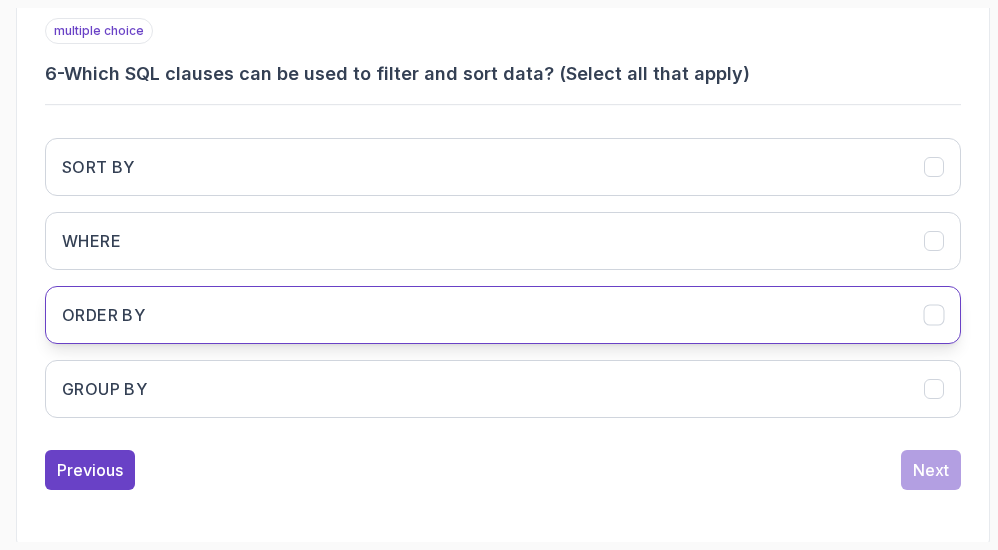 click on "ORDER BY" at bounding box center [503, 315] 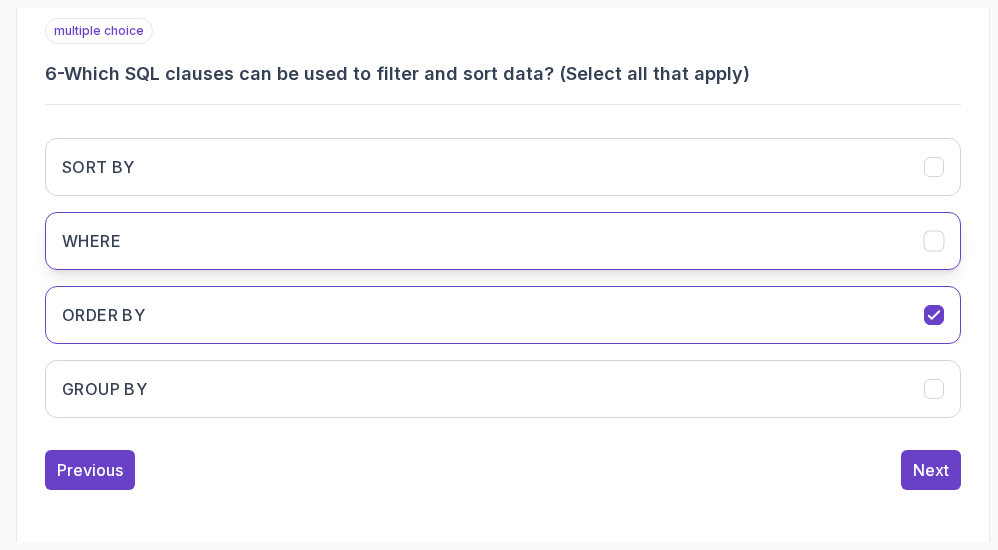 click on "WHERE" at bounding box center (503, 241) 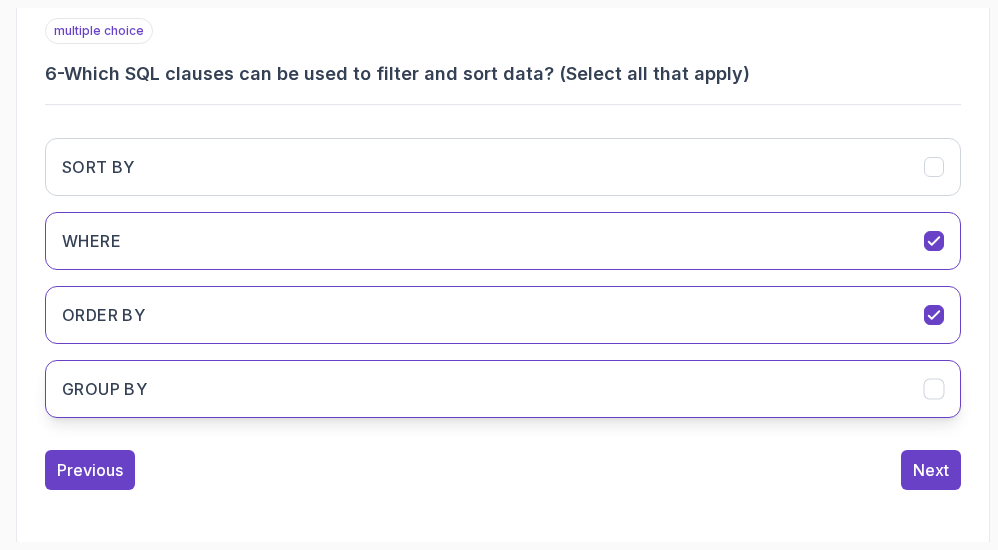 click on "GROUP BY" at bounding box center [503, 389] 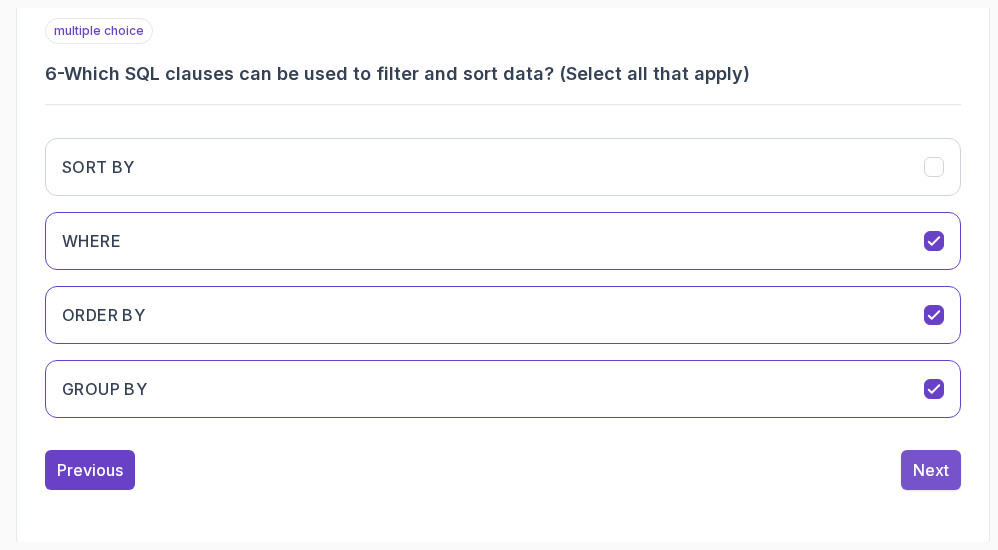 click on "Next" at bounding box center [931, 470] 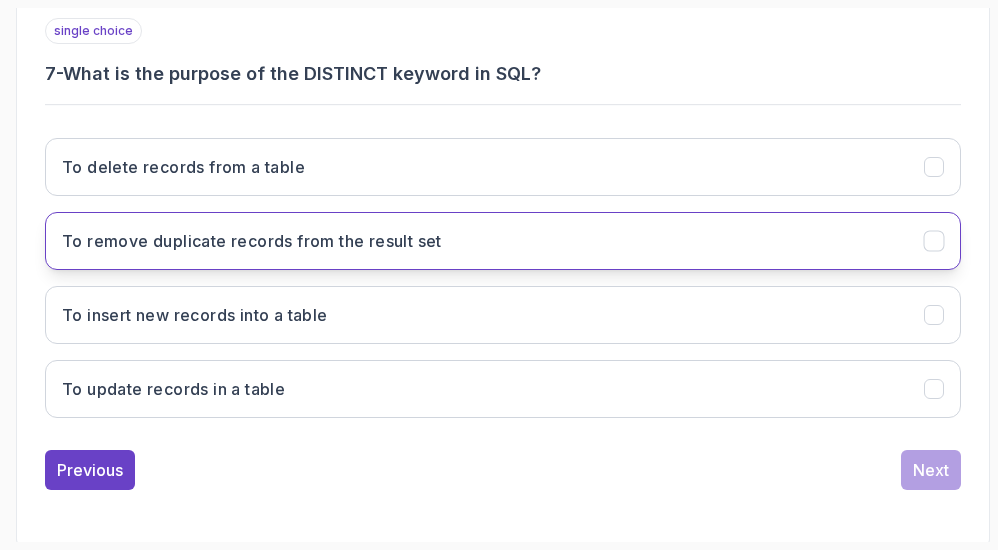 click on "To remove duplicate records from the result set" at bounding box center (503, 241) 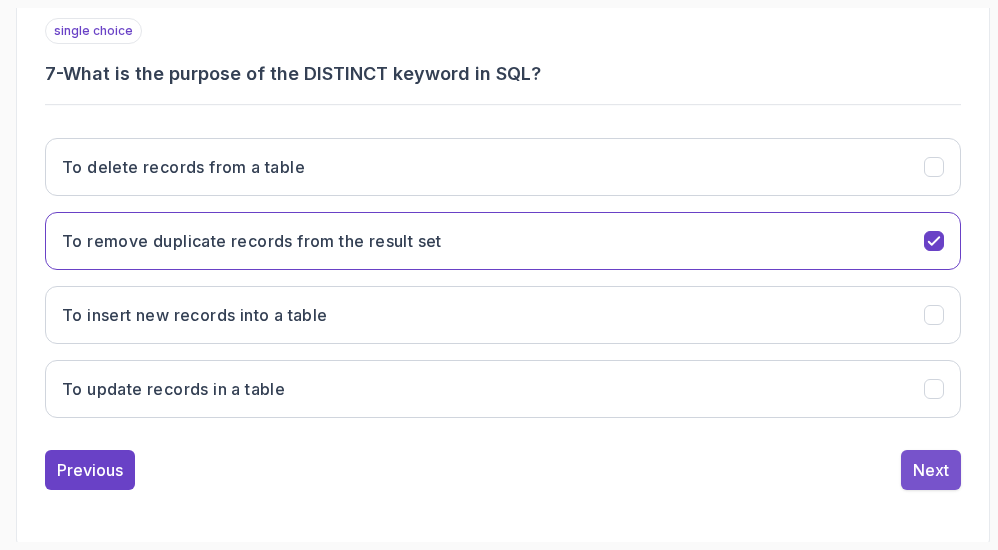click on "Next" at bounding box center [931, 470] 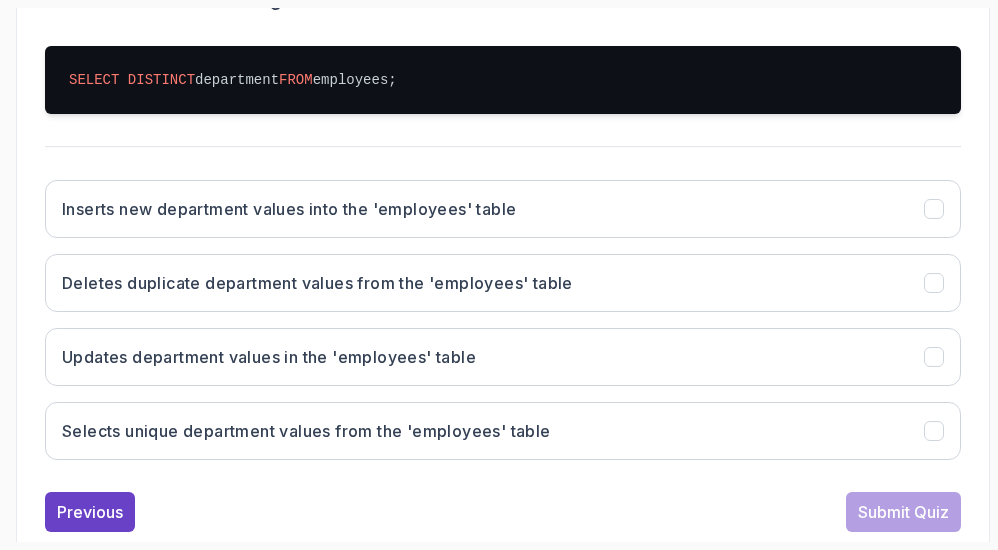 scroll, scrollTop: 598, scrollLeft: 0, axis: vertical 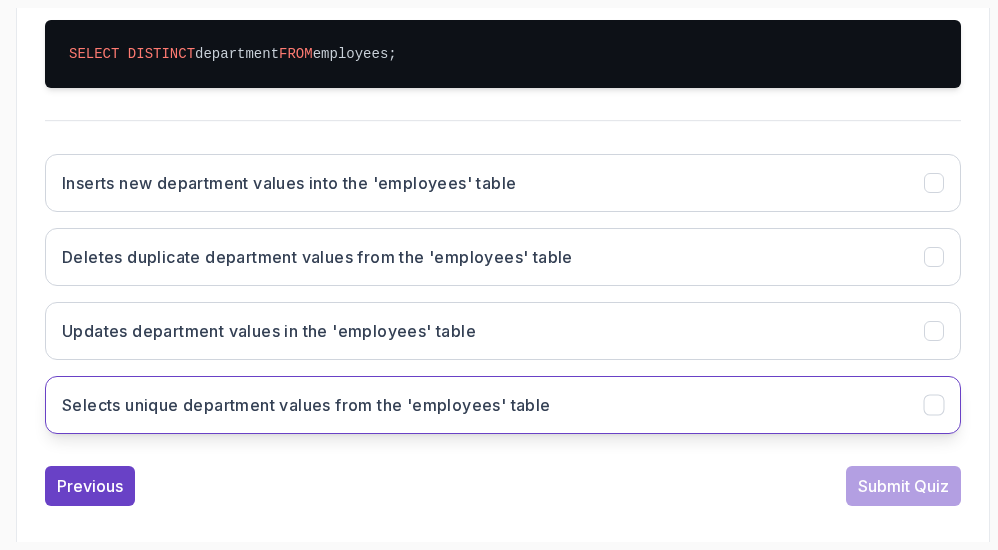 click on "Selects unique department values from the 'employees' table" at bounding box center (503, 405) 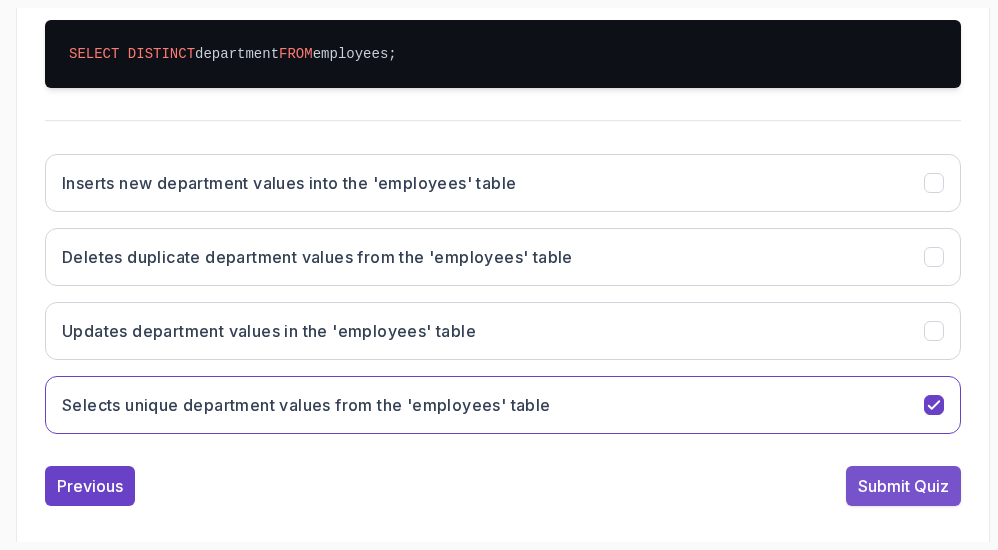 click on "Submit Quiz" at bounding box center [903, 486] 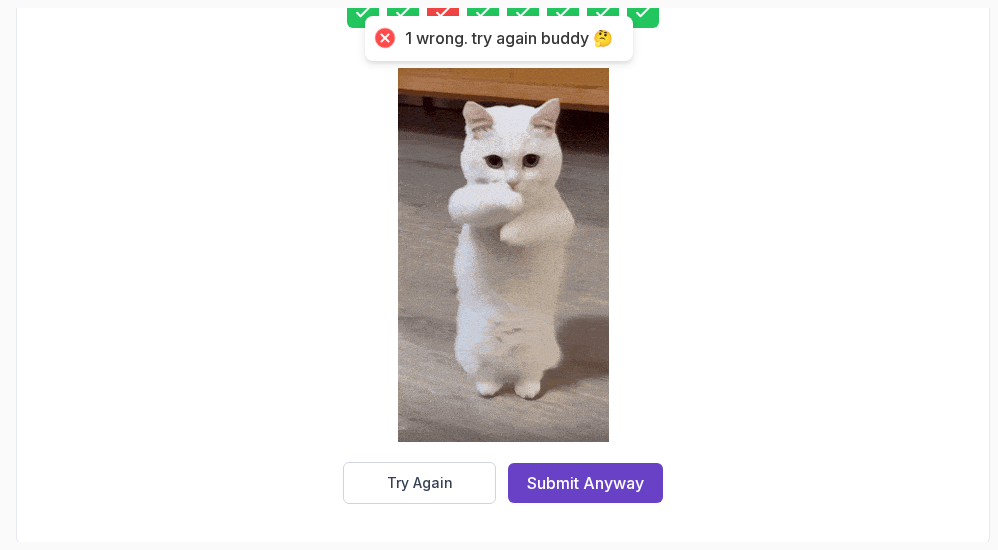scroll, scrollTop: 434, scrollLeft: 0, axis: vertical 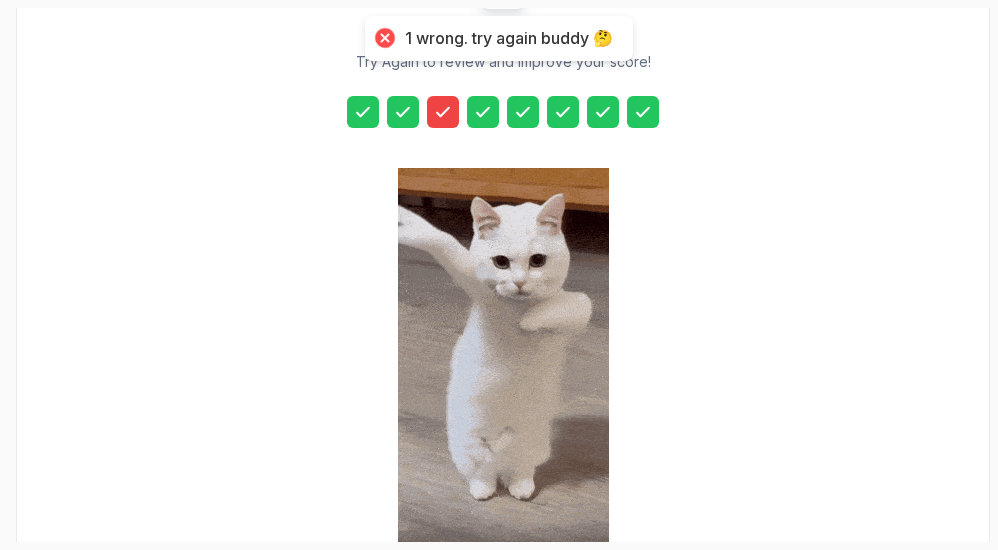 click 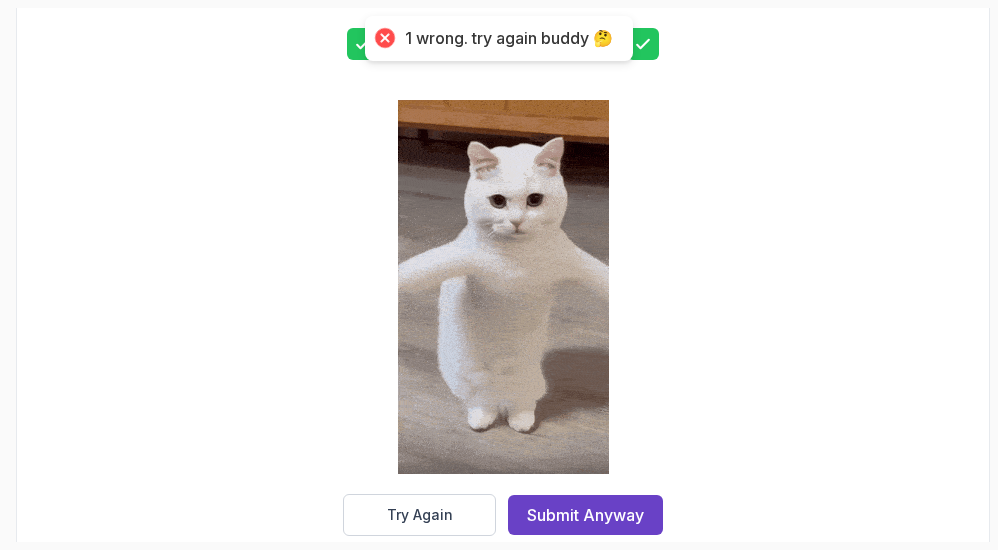 scroll, scrollTop: 534, scrollLeft: 0, axis: vertical 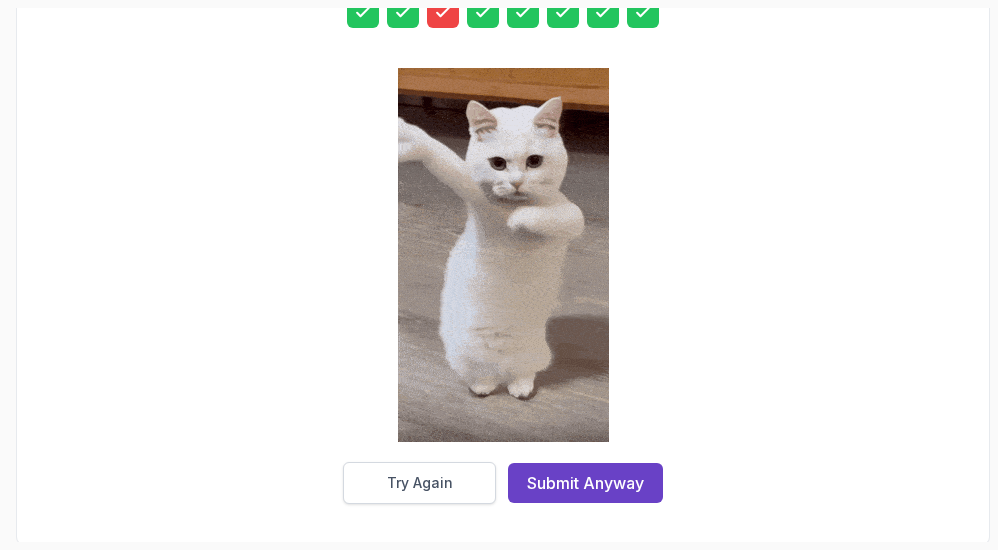 click on "Try Again" at bounding box center (420, 483) 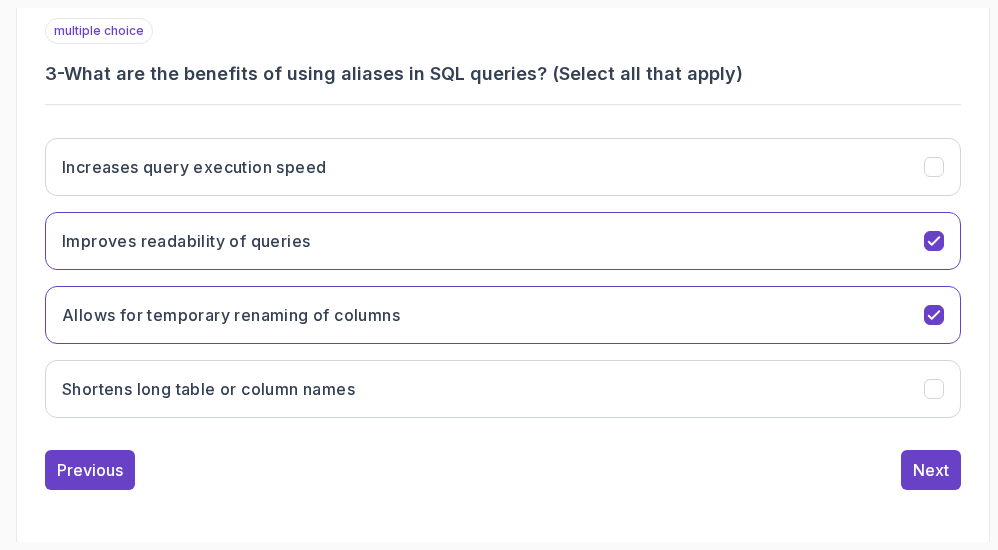 scroll, scrollTop: 398, scrollLeft: 0, axis: vertical 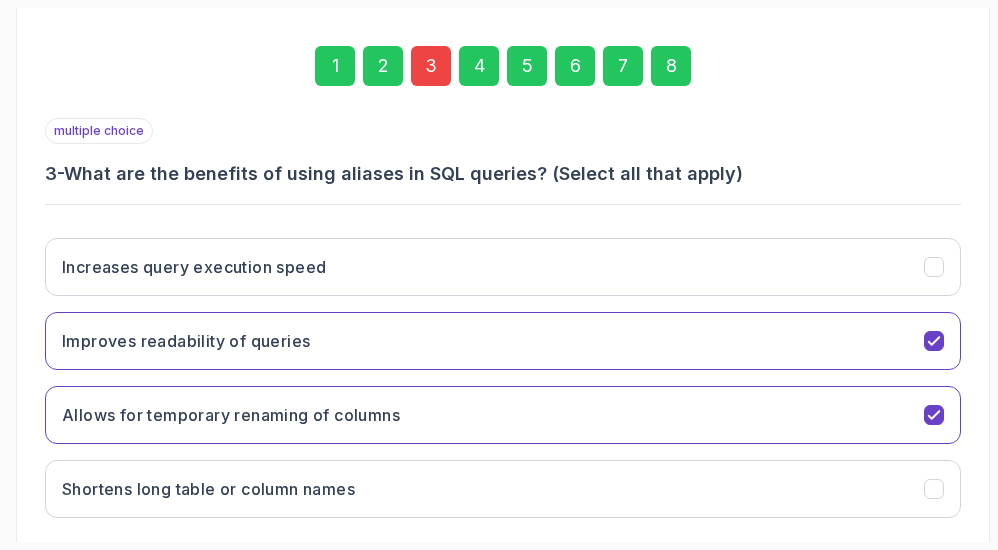 click on "3" at bounding box center (431, 66) 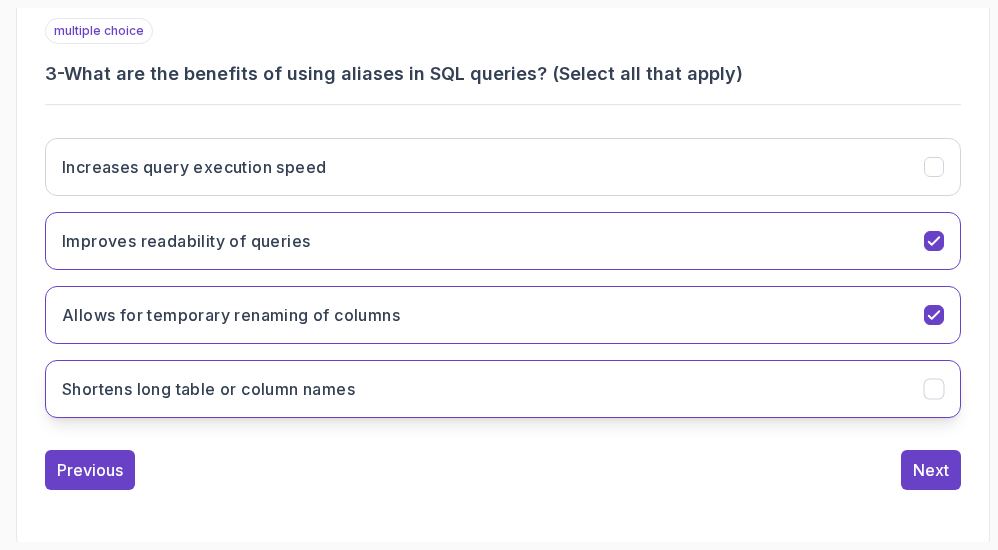 click on "Shortens long table or column names" at bounding box center [503, 389] 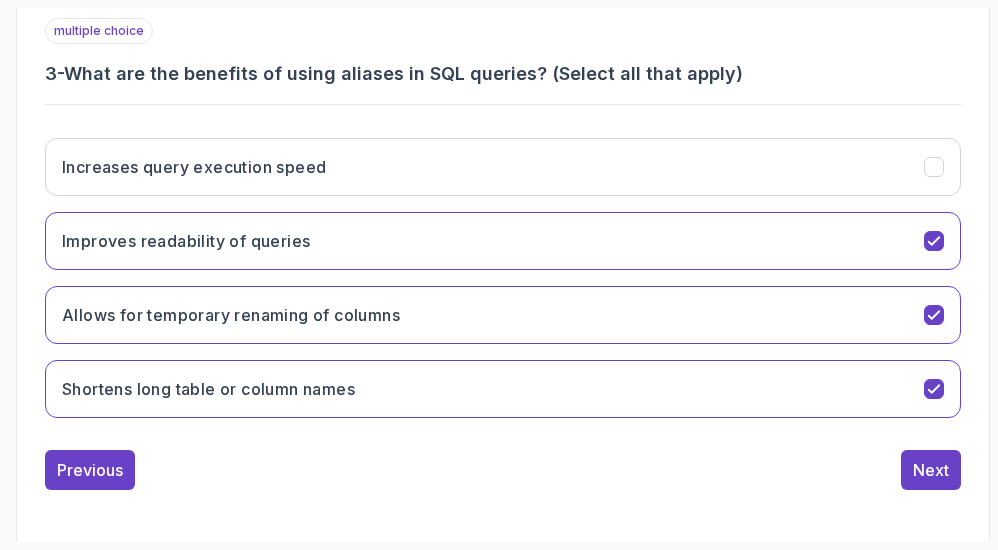 click on "1 2 3 4 5 6 7 8 multiple choice 3  -  What are the benefits of using aliases in SQL queries? (Select all that apply) Increases query execution speed Improves readability of queries Allows for temporary renaming of columns Shortens long table or column names Previous Next" at bounding box center [503, 202] 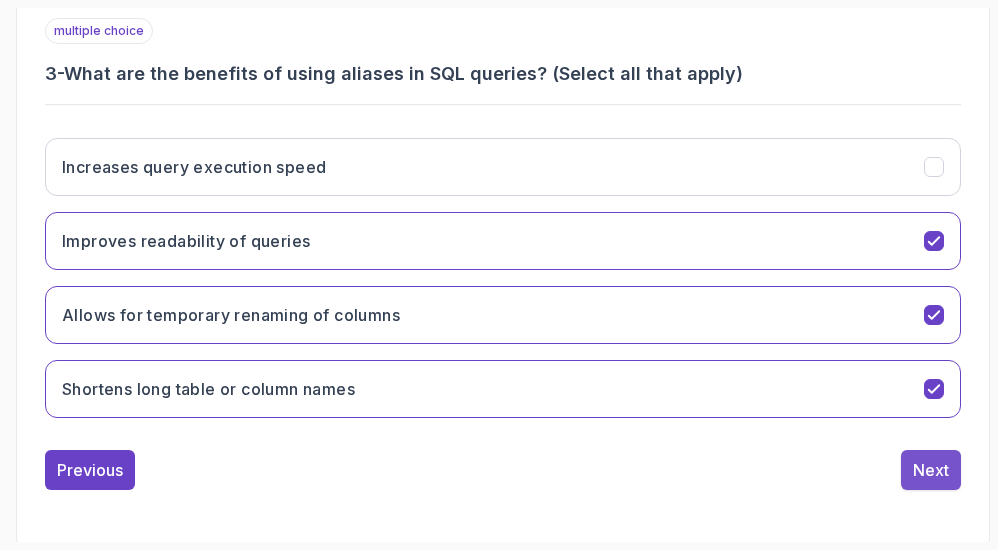 click on "Next" at bounding box center (931, 470) 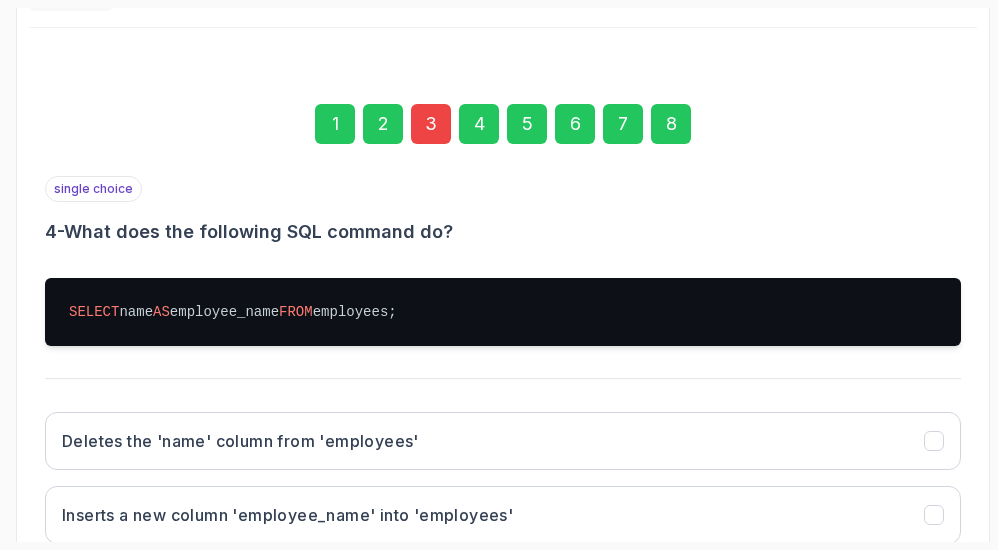 scroll, scrollTop: 198, scrollLeft: 0, axis: vertical 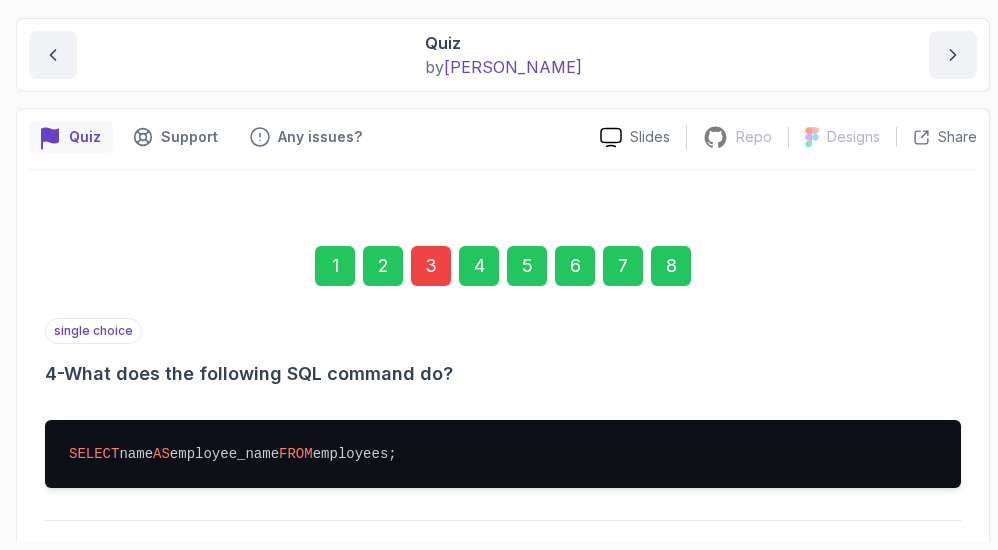 click on "8" at bounding box center (671, 266) 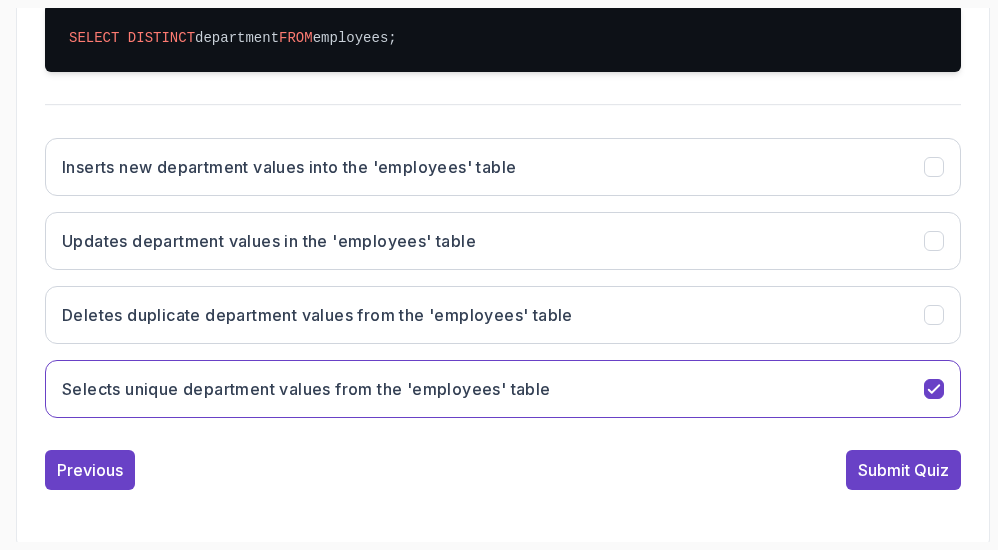 click on "Submit Quiz" at bounding box center (903, 470) 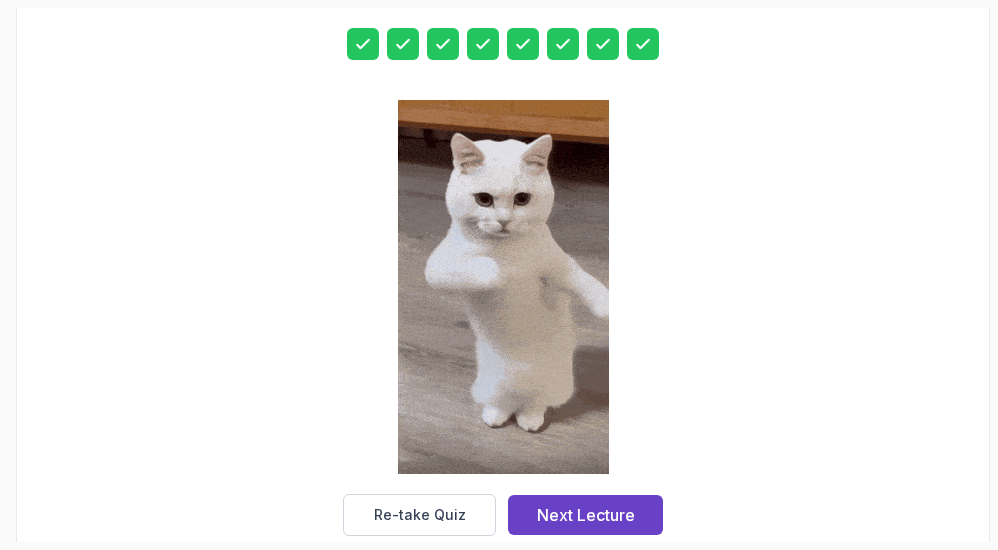 scroll, scrollTop: 534, scrollLeft: 0, axis: vertical 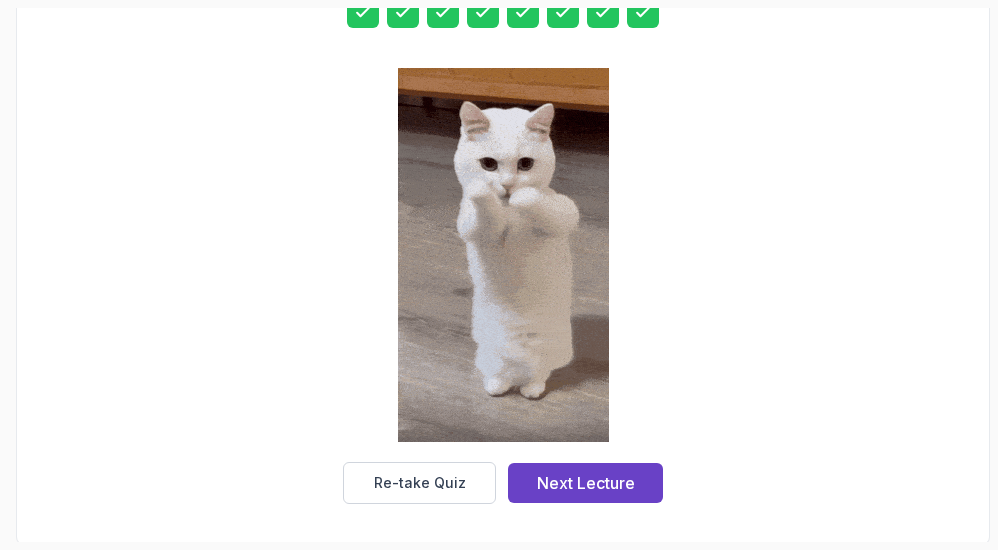 click on "Next Lecture" at bounding box center [585, 483] 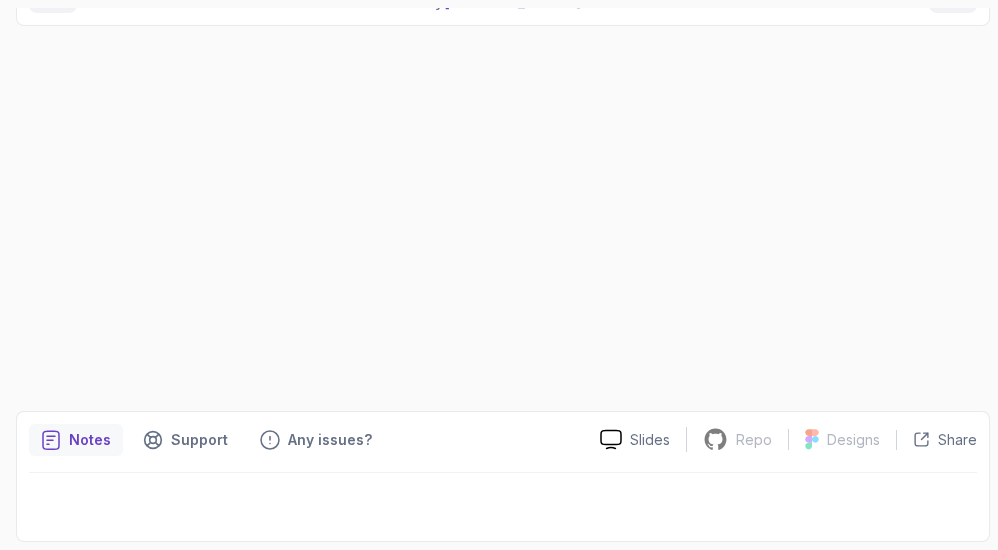 scroll, scrollTop: 0, scrollLeft: 0, axis: both 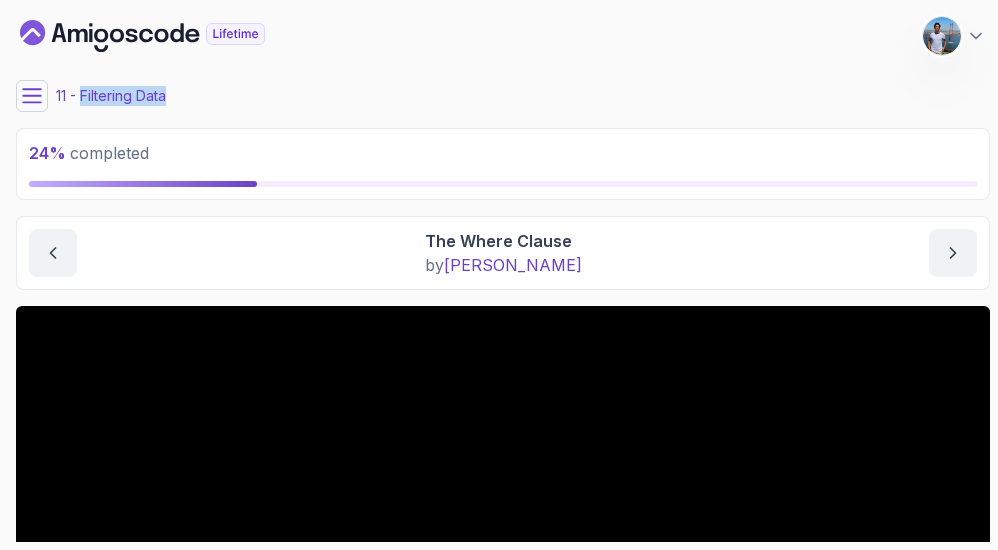 drag, startPoint x: 187, startPoint y: 100, endPoint x: 80, endPoint y: 95, distance: 107.11676 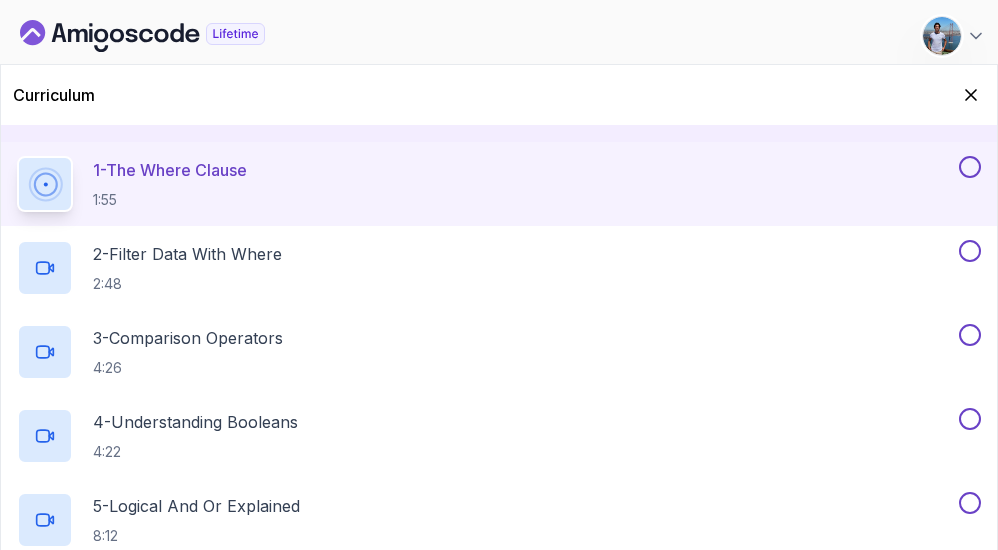 scroll, scrollTop: 200, scrollLeft: 0, axis: vertical 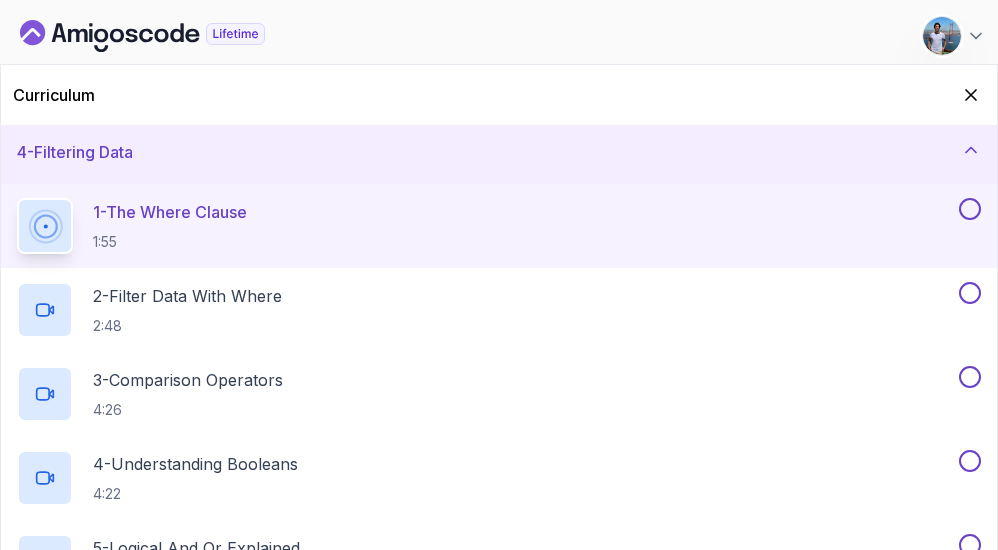 click on "1  -  The Where Clause" at bounding box center (170, 212) 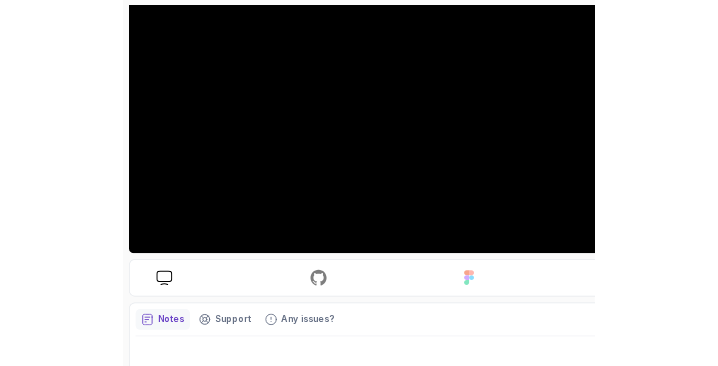 scroll, scrollTop: 0, scrollLeft: 0, axis: both 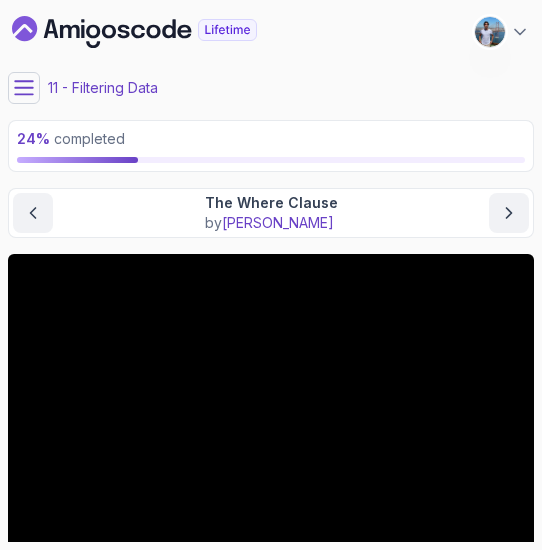 click on "Filtering Data The Where Clause The Where Clause by  [PERSON_NAME]" at bounding box center [271, 213] 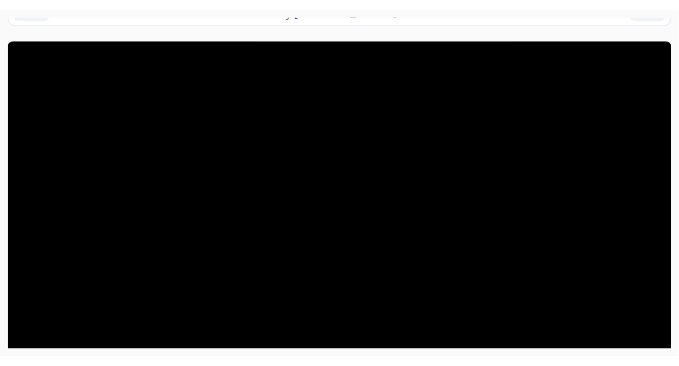 scroll, scrollTop: 266, scrollLeft: 0, axis: vertical 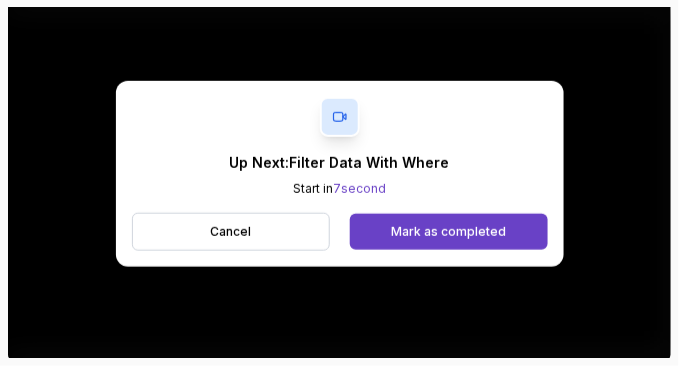click on "Up Next:  Filter Data With Where Start in  7  second Cancel [PERSON_NAME] as completed" at bounding box center [340, 174] 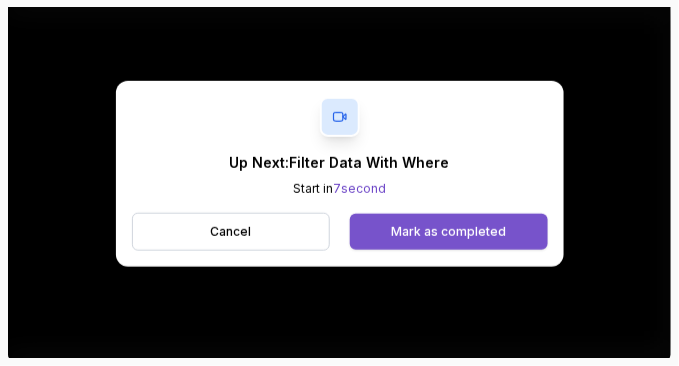 click on "Mark as completed" at bounding box center (448, 232) 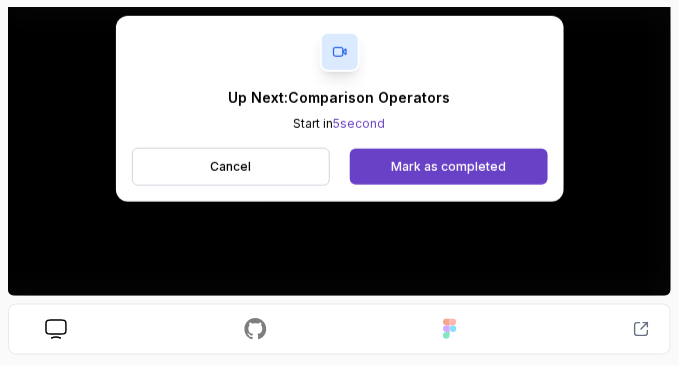 scroll, scrollTop: 333, scrollLeft: 0, axis: vertical 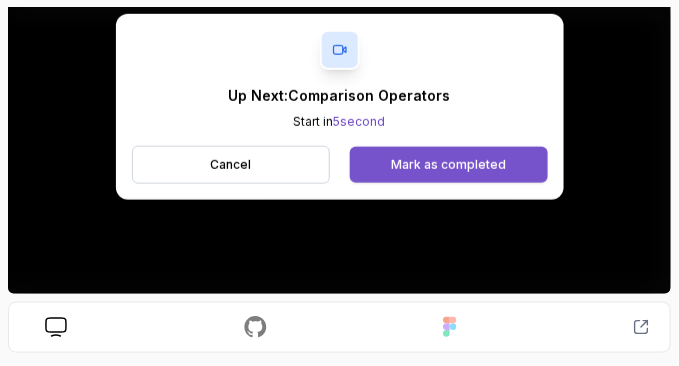 click on "Mark as completed" at bounding box center (448, 165) 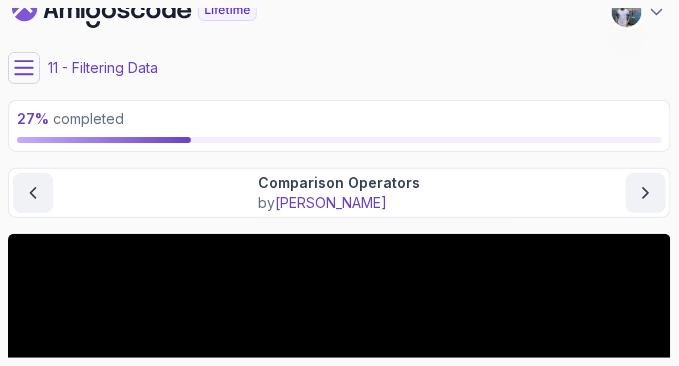 scroll, scrollTop: 0, scrollLeft: 0, axis: both 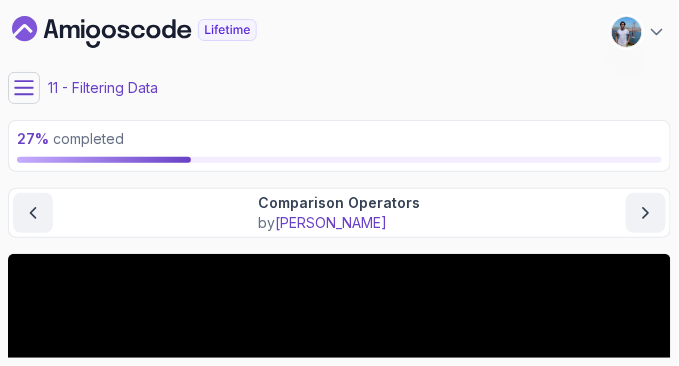 click at bounding box center [24, 88] 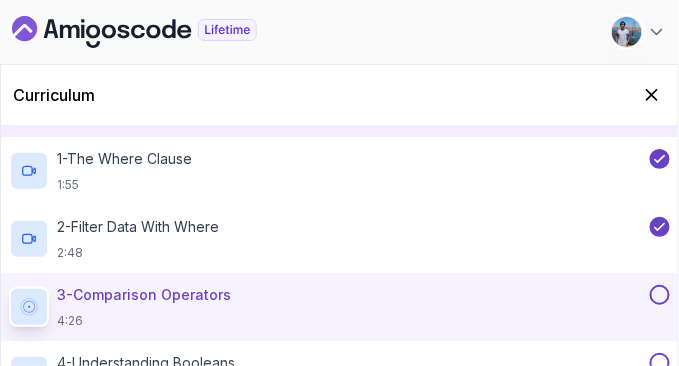 scroll, scrollTop: 177, scrollLeft: 0, axis: vertical 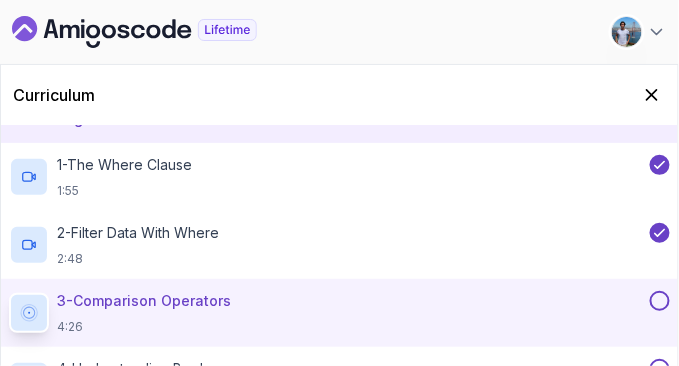 click on "3  -  Comparison Operators 4:26" at bounding box center (327, 313) 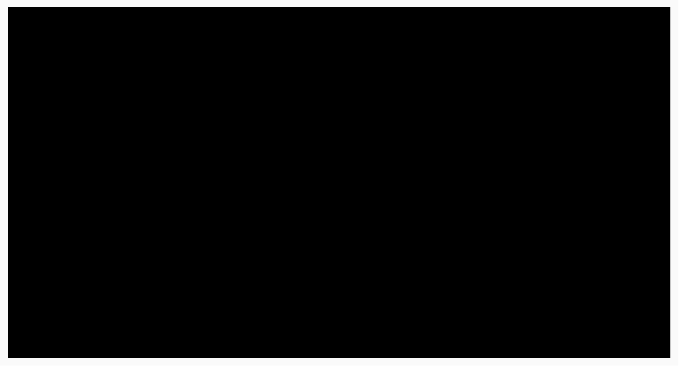 scroll, scrollTop: 266, scrollLeft: 0, axis: vertical 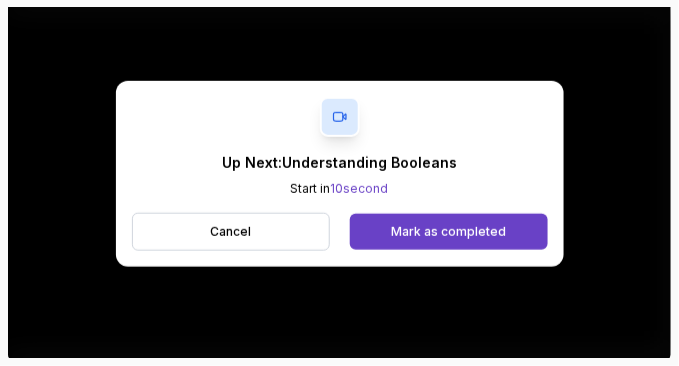 click on "Up Next:  Understanding Booleans Start in  10  second Cancel Mark as completed" at bounding box center (339, 174) 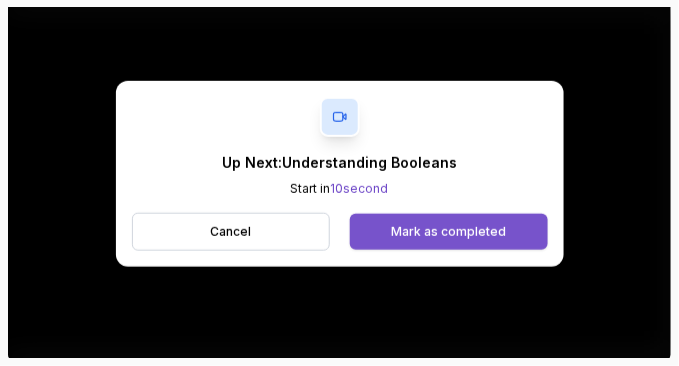click on "Mark as completed" at bounding box center [448, 232] 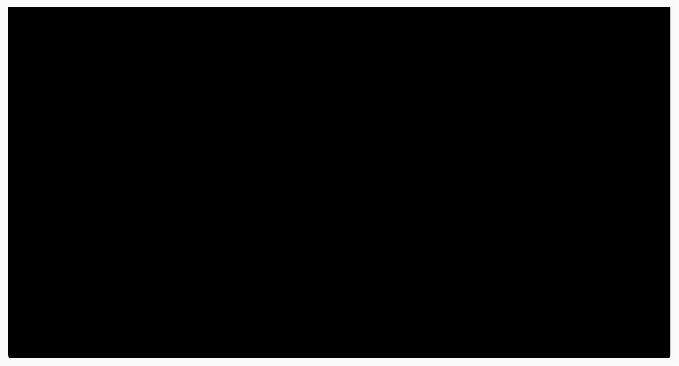 click on "28 % completed 1  -  Intro 2  -  Important Stuff 3  -  Insert And Query Data 4  -  Filtering Data 1  -  The Where Clause 1:55 2  -  Filter Data With Where 2:48 3  -  Comparison Operators 4:26 4  -  Understanding Booleans 4:22 5  -  Logical And Or Explained 8:12 6  -  Where With And And Or 3:24 7  -  In And Not In 4:23 8  -  Between 3:06 9  -  Like And Ilike 7:19 10  -  Is Null And Is Not Null 1:36 11  -  Fetch Limit And Offset 3:28 12  -  Quiz Required- quiz 5  -  Grouping And Aggregate Functions 6  -  Mathematical Operators And Functions 7  -  Modifying Data 8  -  Relationships 9  -  Joins 10  -  Order Of Sql 11  -  Next Steps My Courses SQL and Databases Fundamentals 81  Points [PERSON_NAME] [PERSON_NAME] [PERSON_NAME] Software Engineer 11 - Filtering Data  28 % completed Filtering Data Understanding Booleans Understanding Booleans by  [PERSON_NAME] Repo Repository not available Designs Design not available Share Notes Support Any issues? Slides Repo Repository not available Designs Design not available" at bounding box center (339, 183) 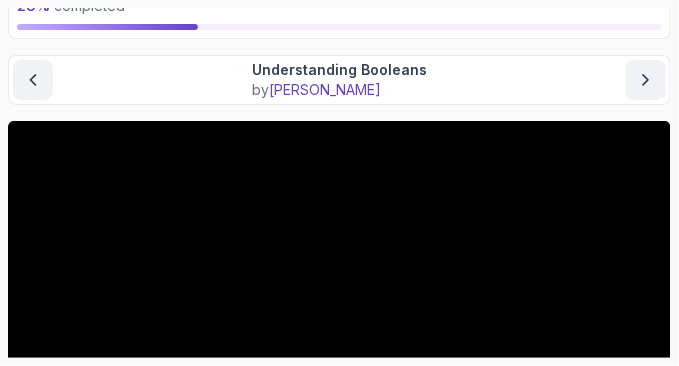 scroll, scrollTop: 266, scrollLeft: 0, axis: vertical 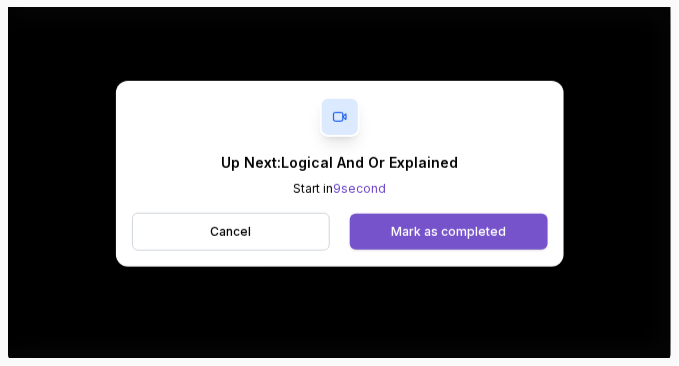 click on "Mark as completed" at bounding box center [448, 232] 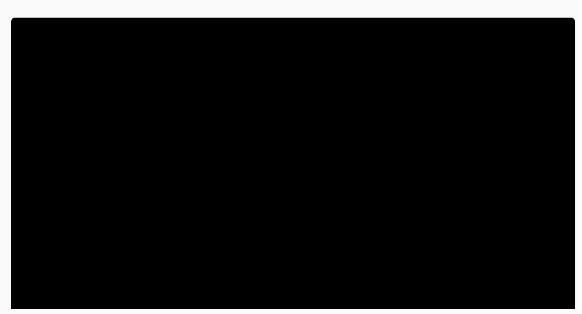 scroll, scrollTop: 263, scrollLeft: 0, axis: vertical 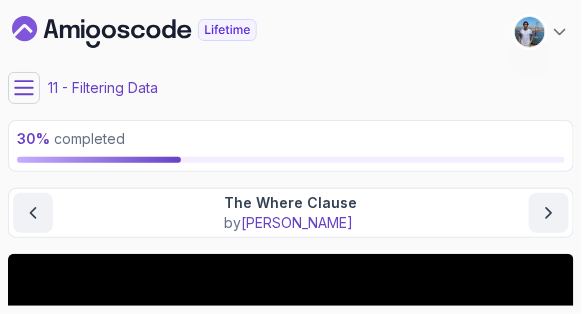 click 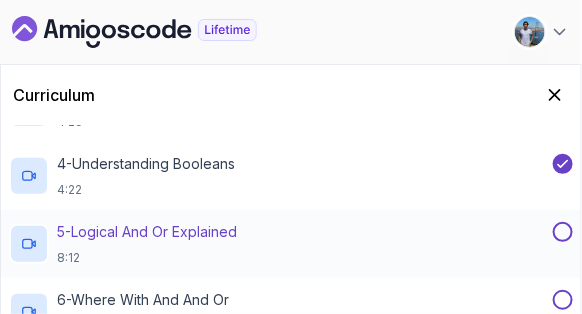 scroll, scrollTop: 400, scrollLeft: 0, axis: vertical 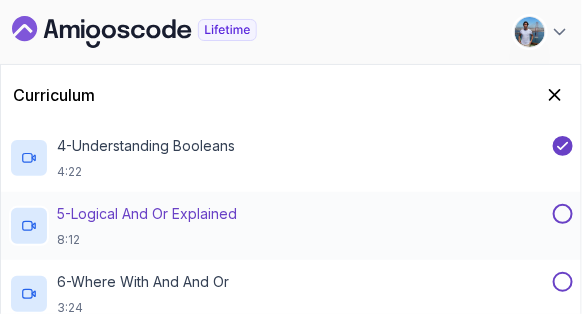 click on "5  -  Logical And Or Explained" at bounding box center (147, 214) 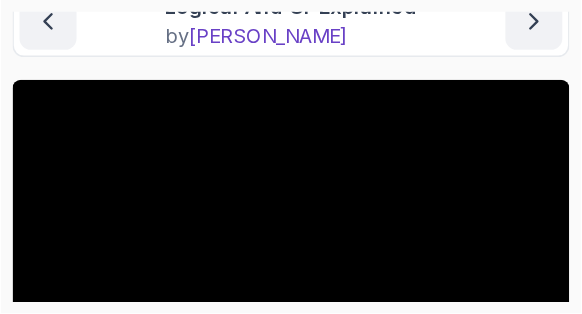 scroll, scrollTop: 198, scrollLeft: 0, axis: vertical 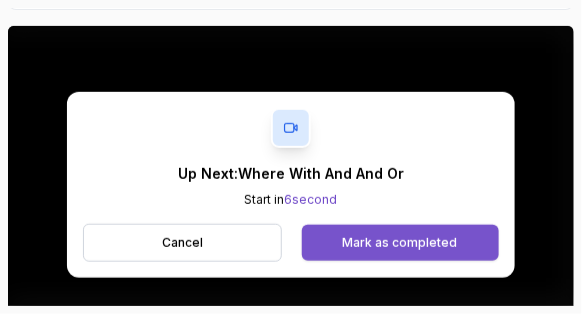 click on "Mark as completed" at bounding box center [400, 243] 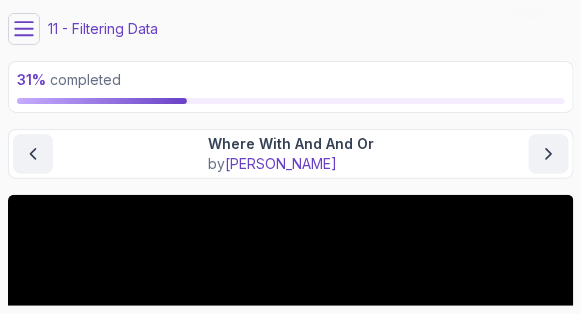 scroll, scrollTop: 57, scrollLeft: 0, axis: vertical 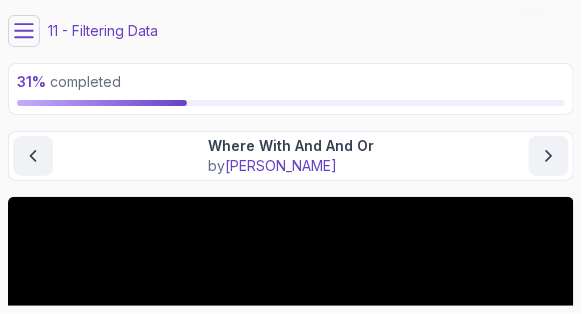 click 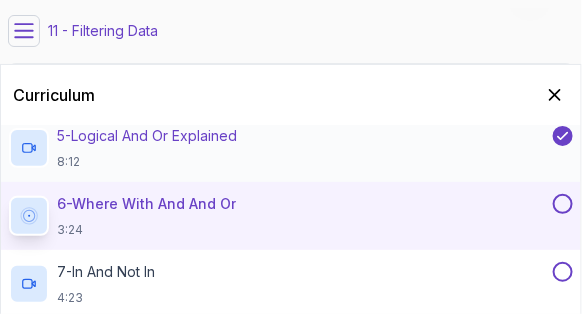 scroll, scrollTop: 514, scrollLeft: 0, axis: vertical 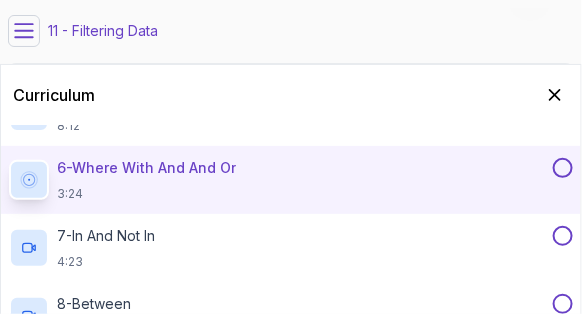 click on "6  -  Where With And And Or 3:24" at bounding box center [279, 180] 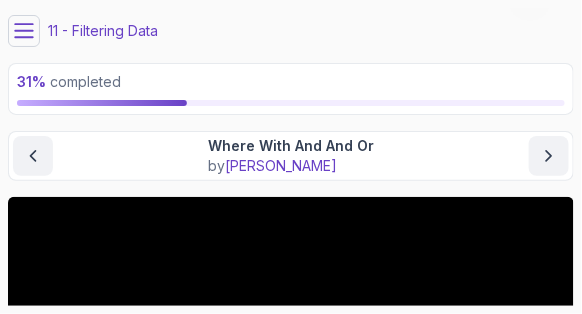 click 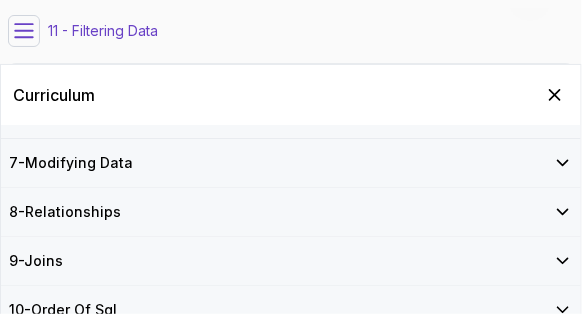 scroll, scrollTop: 1094, scrollLeft: 0, axis: vertical 